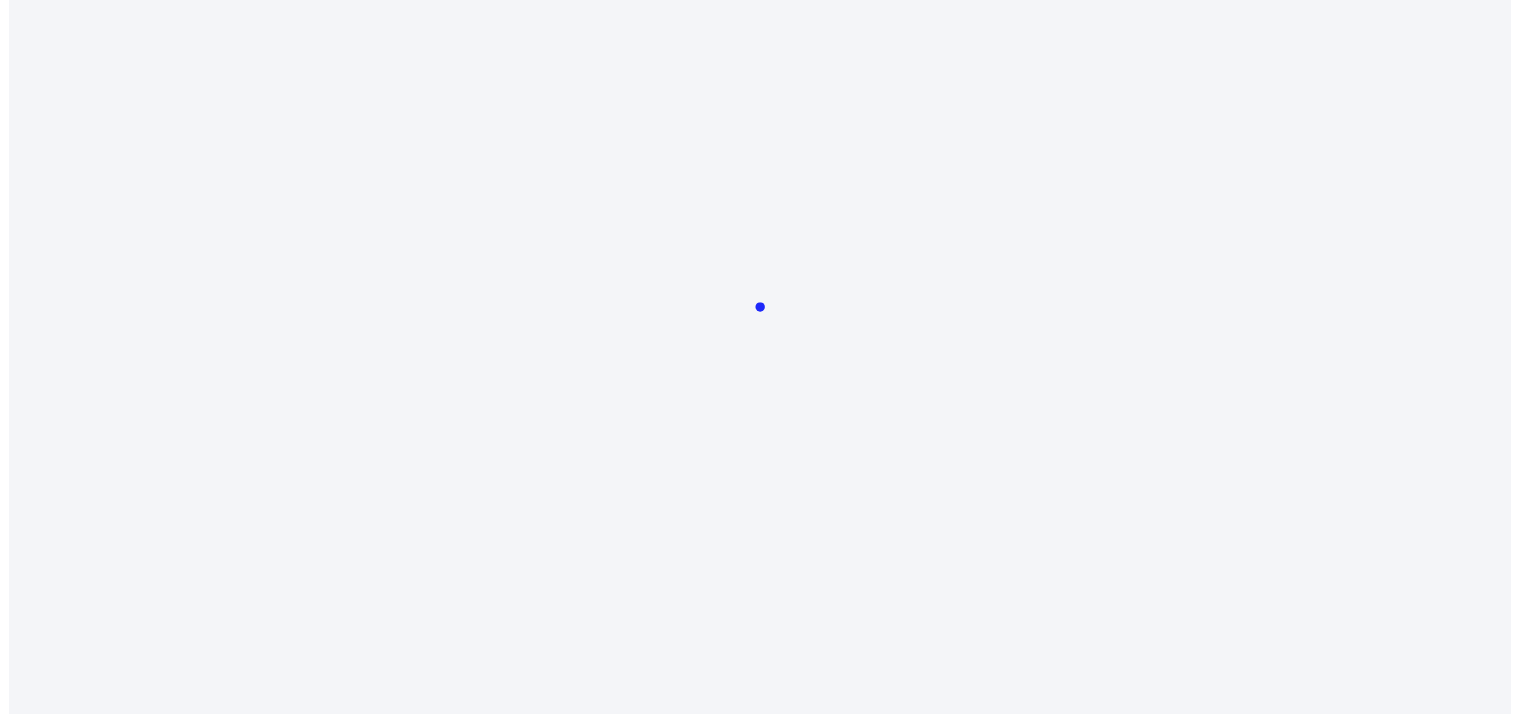 scroll, scrollTop: 0, scrollLeft: 0, axis: both 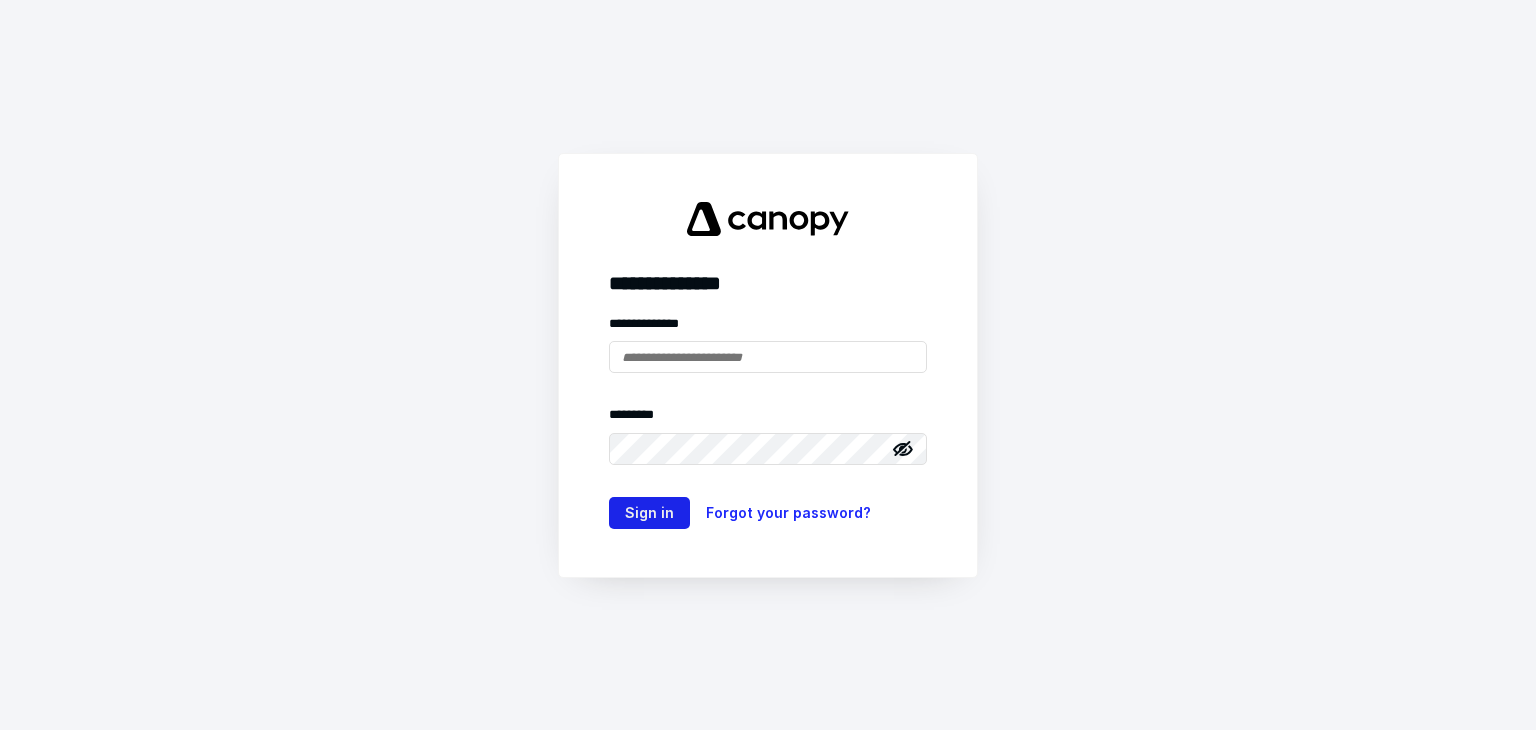 type on "**********" 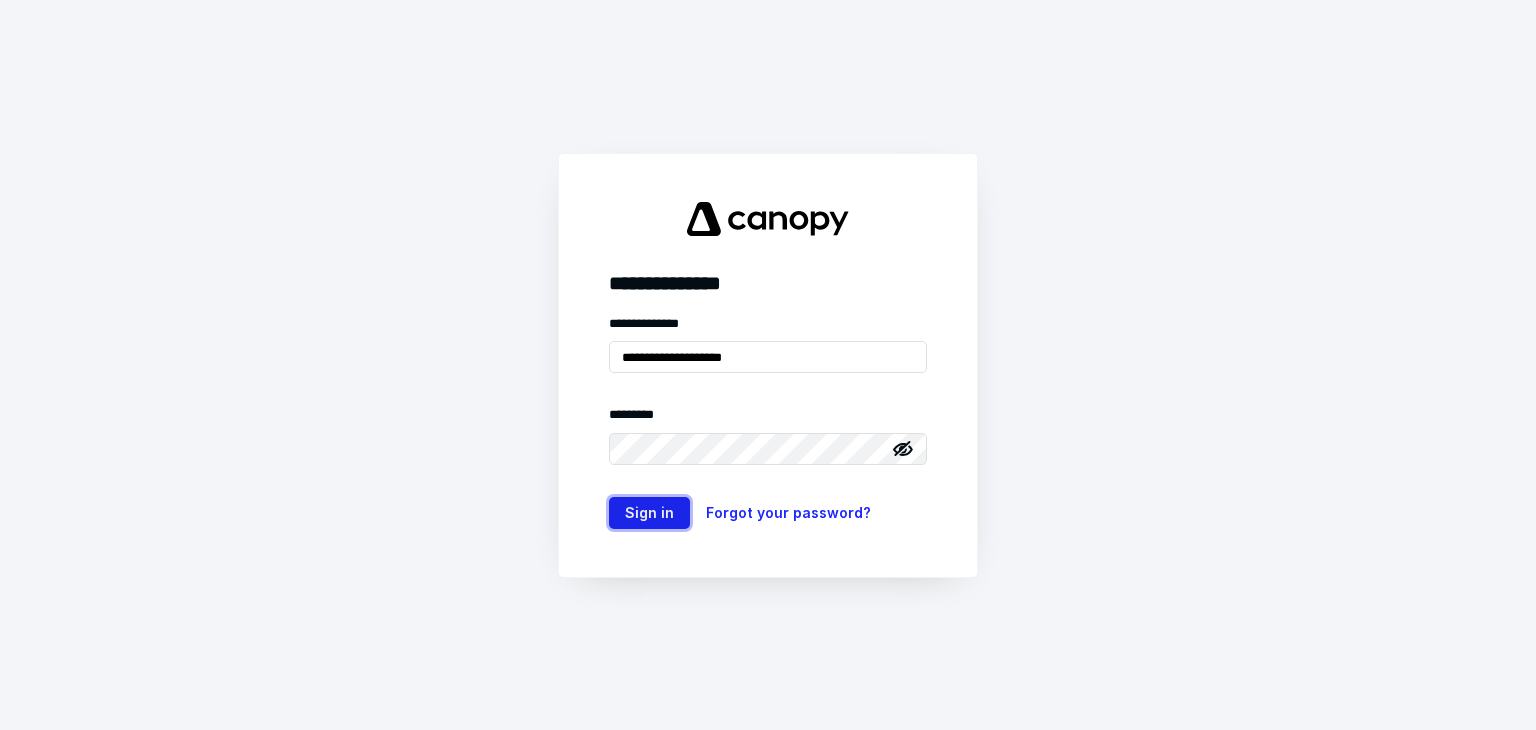 click on "Sign in" at bounding box center (649, 513) 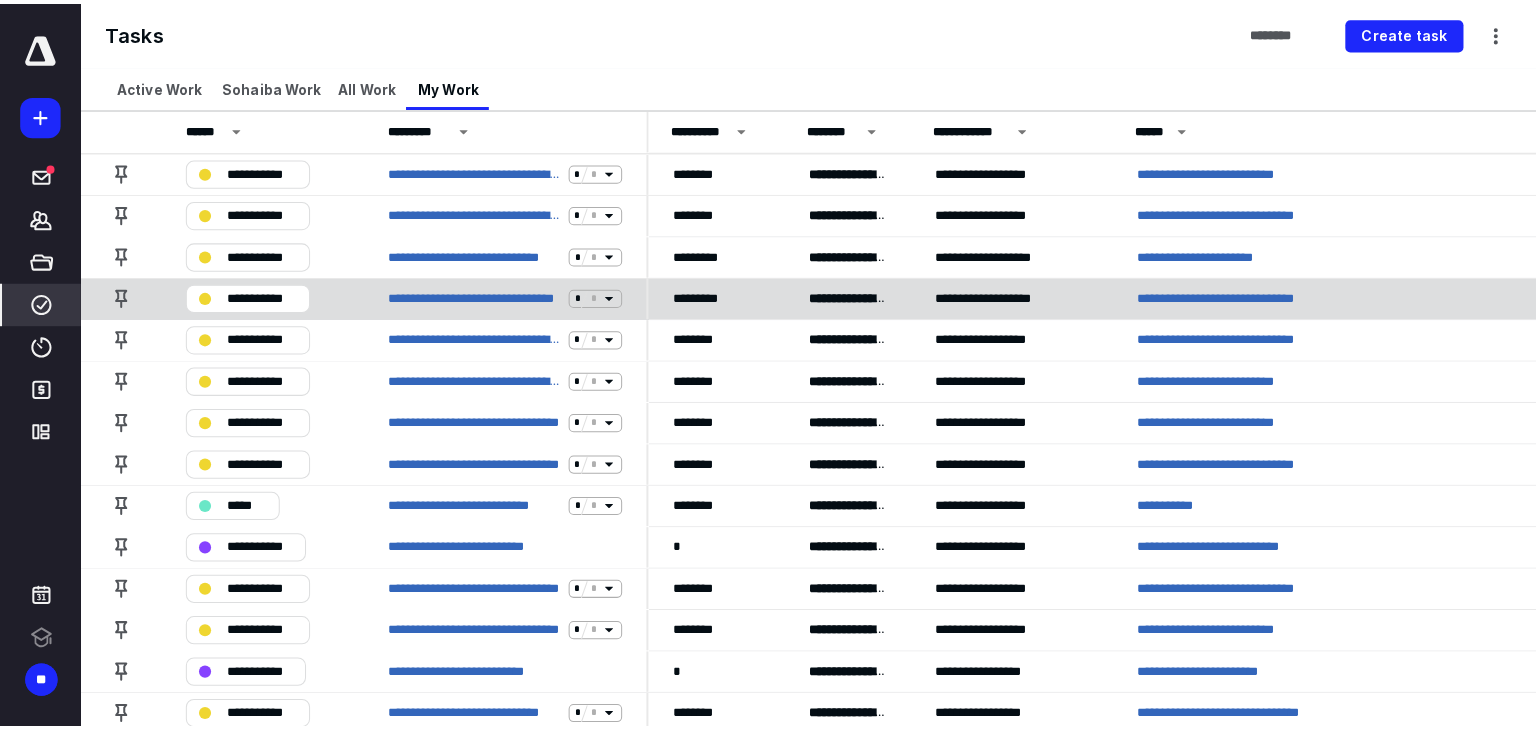 scroll, scrollTop: 0, scrollLeft: 0, axis: both 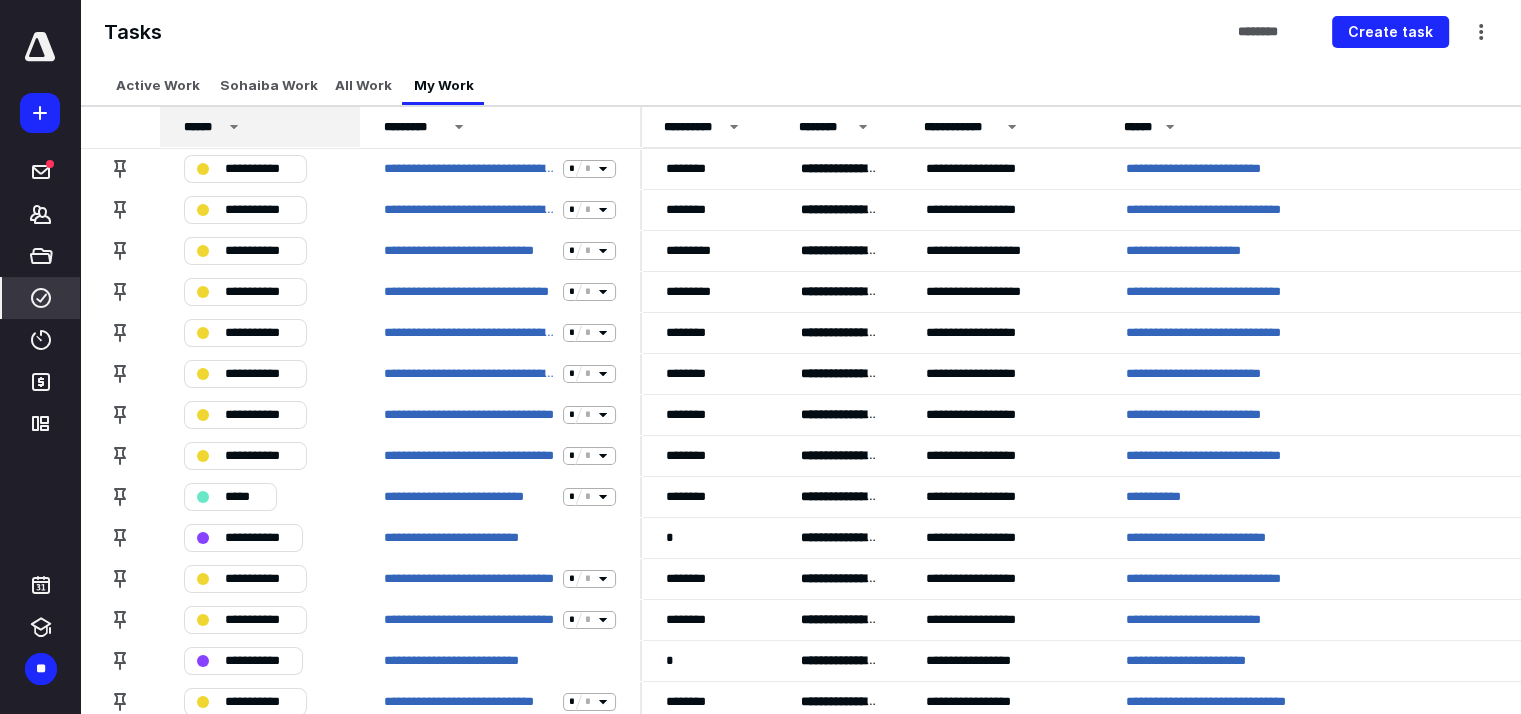click 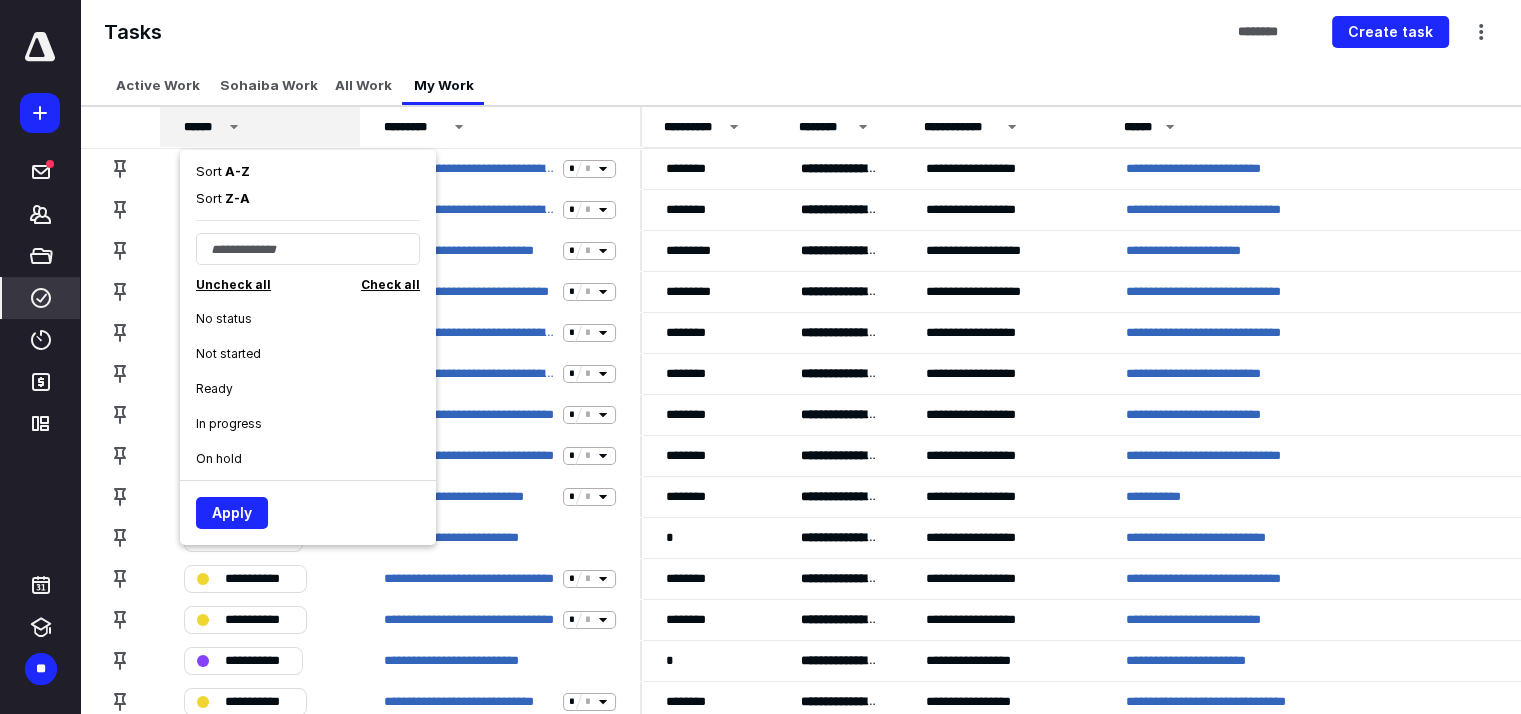 click on "Ready" at bounding box center [316, 388] 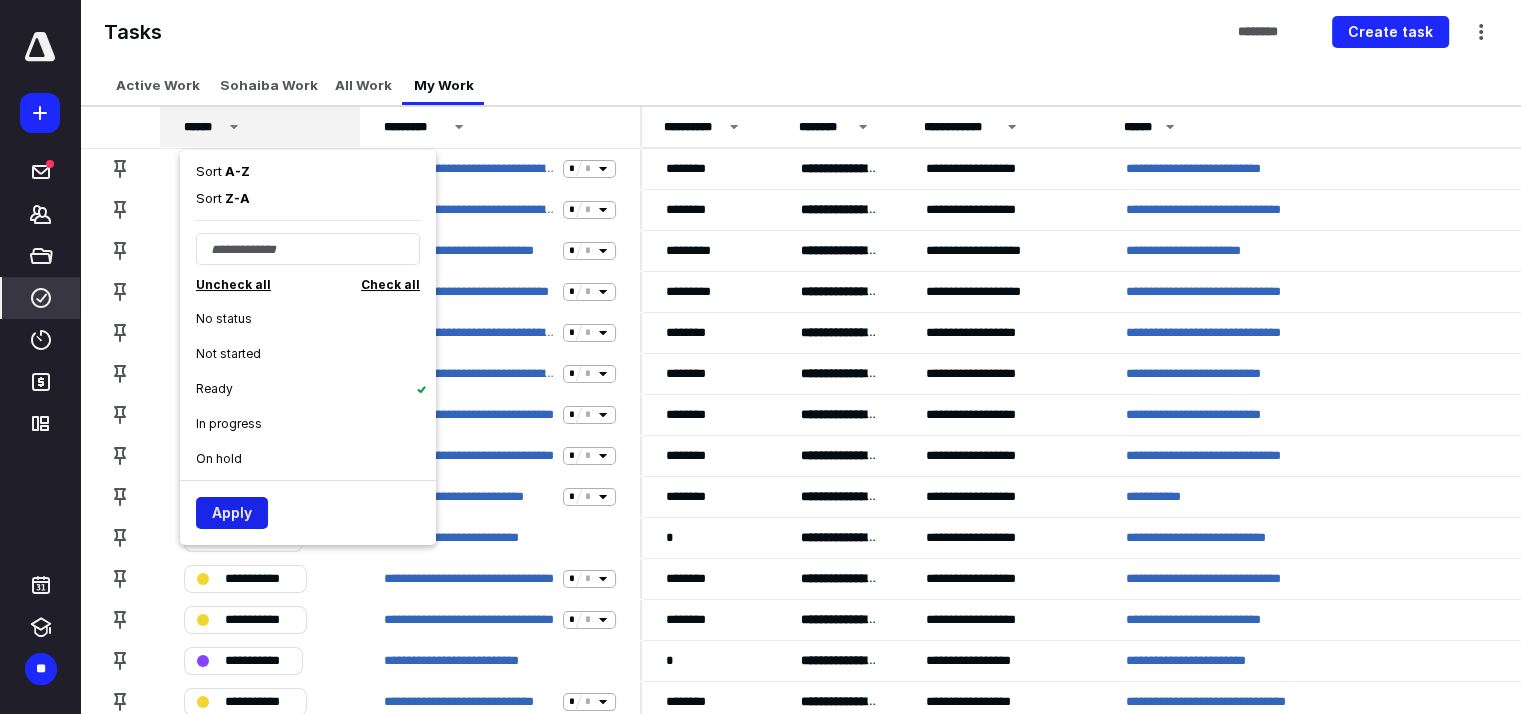 click on "Apply" at bounding box center (232, 513) 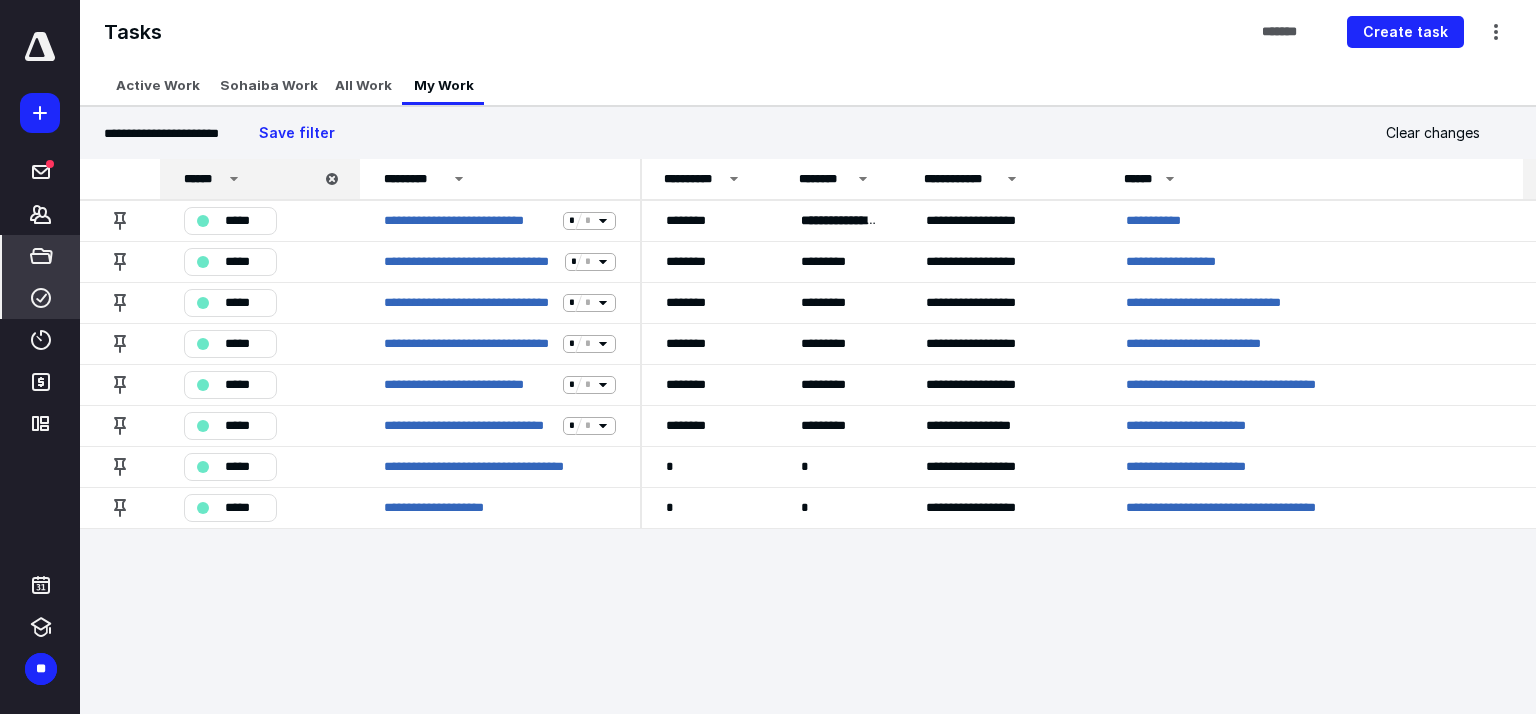click 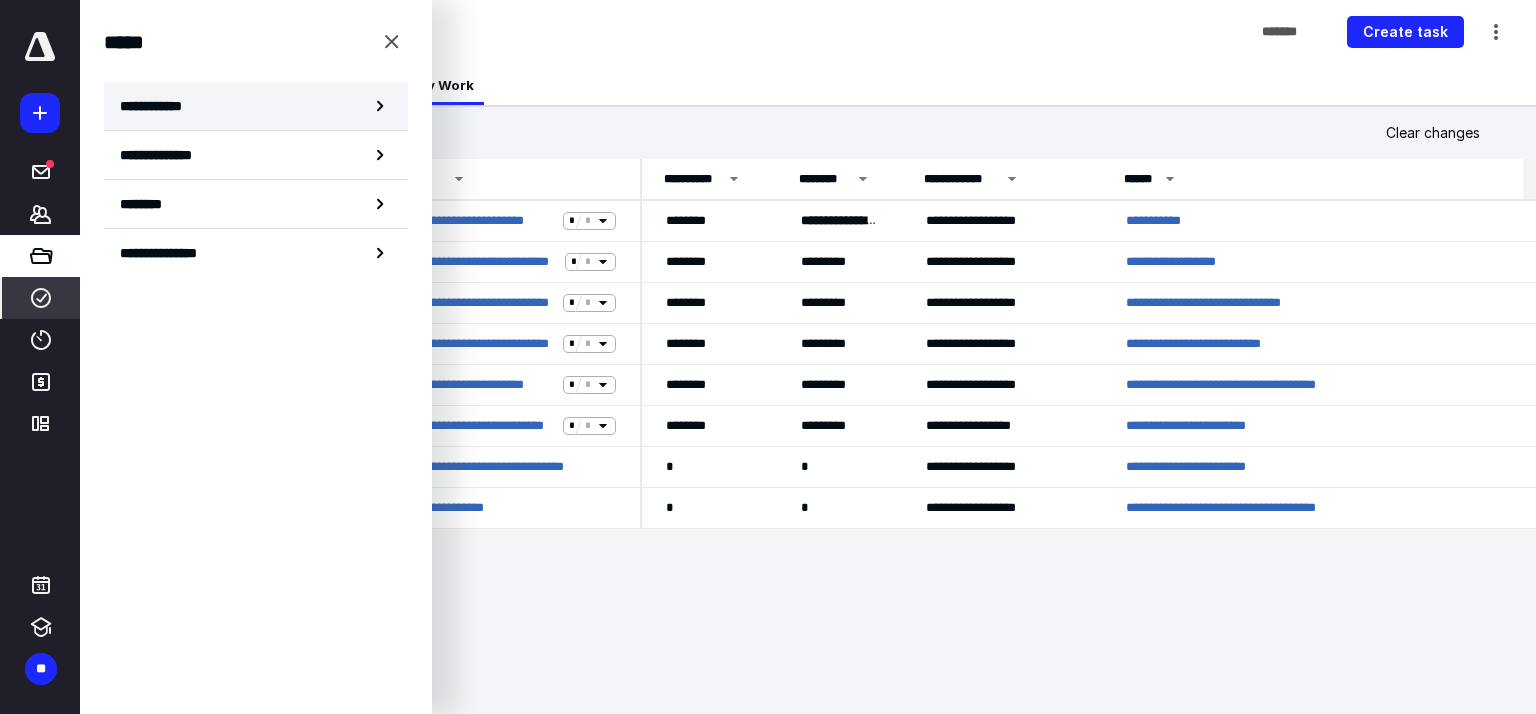 click on "**********" at bounding box center [256, 106] 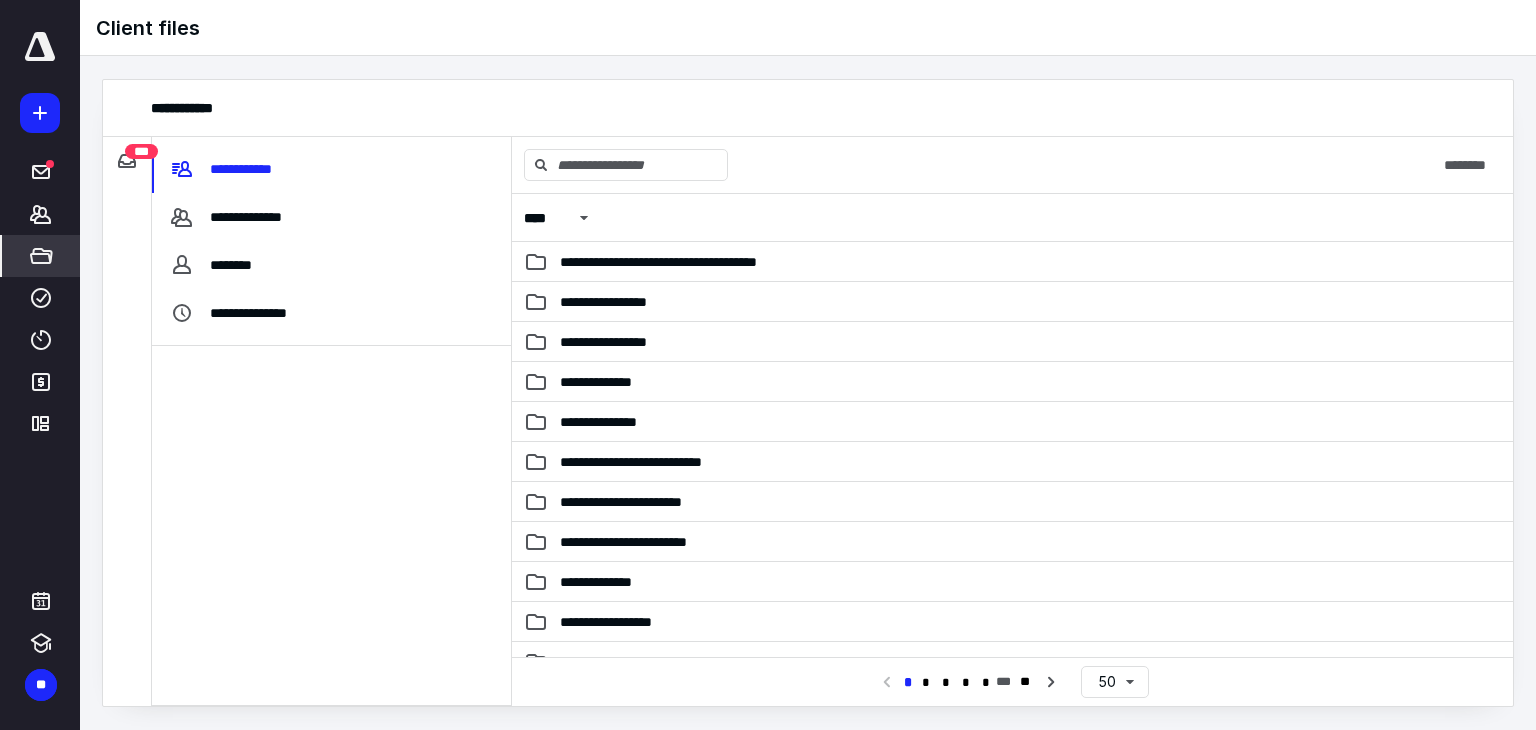 click on "***" at bounding box center (141, 151) 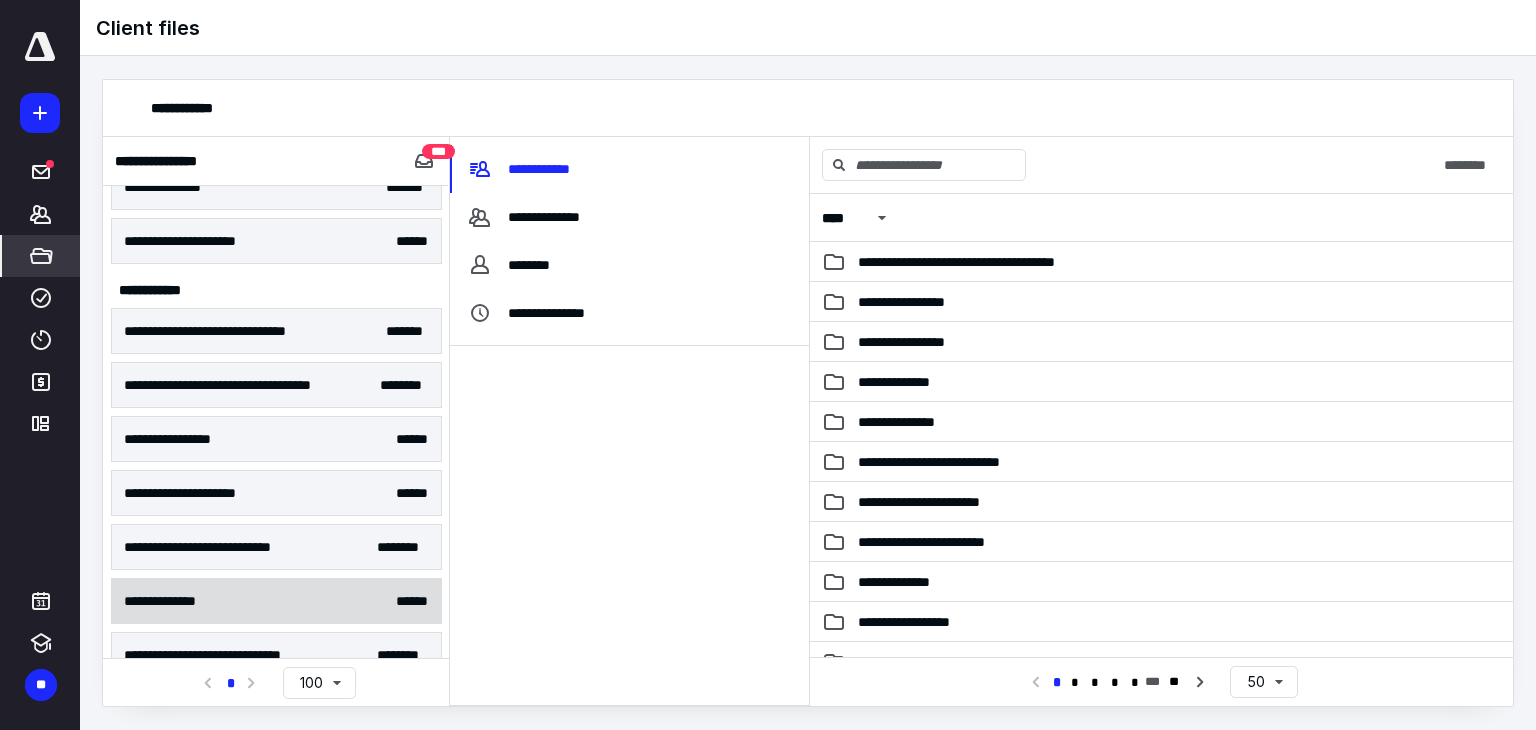 scroll, scrollTop: 500, scrollLeft: 0, axis: vertical 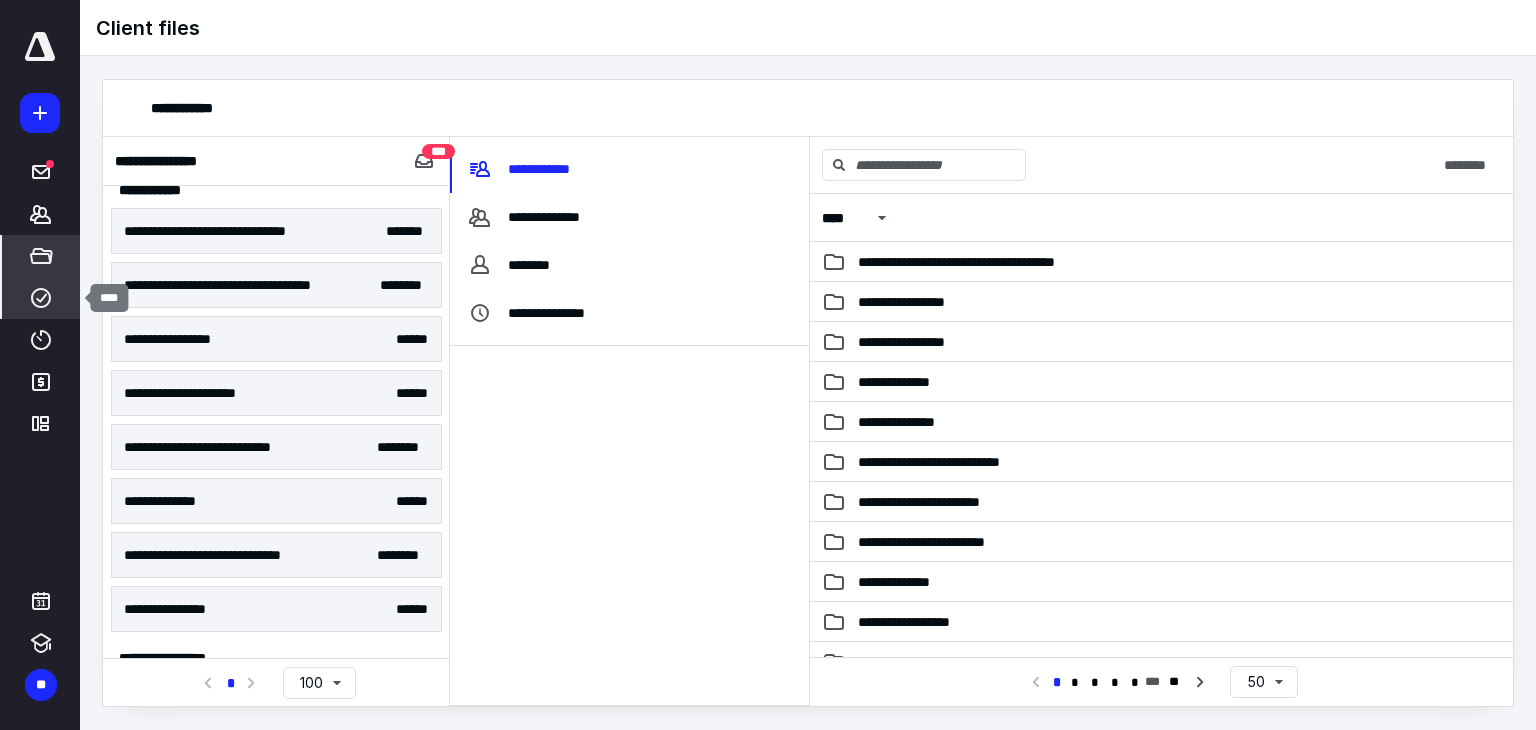 drag, startPoint x: 51, startPoint y: 291, endPoint x: 79, endPoint y: 292, distance: 28.01785 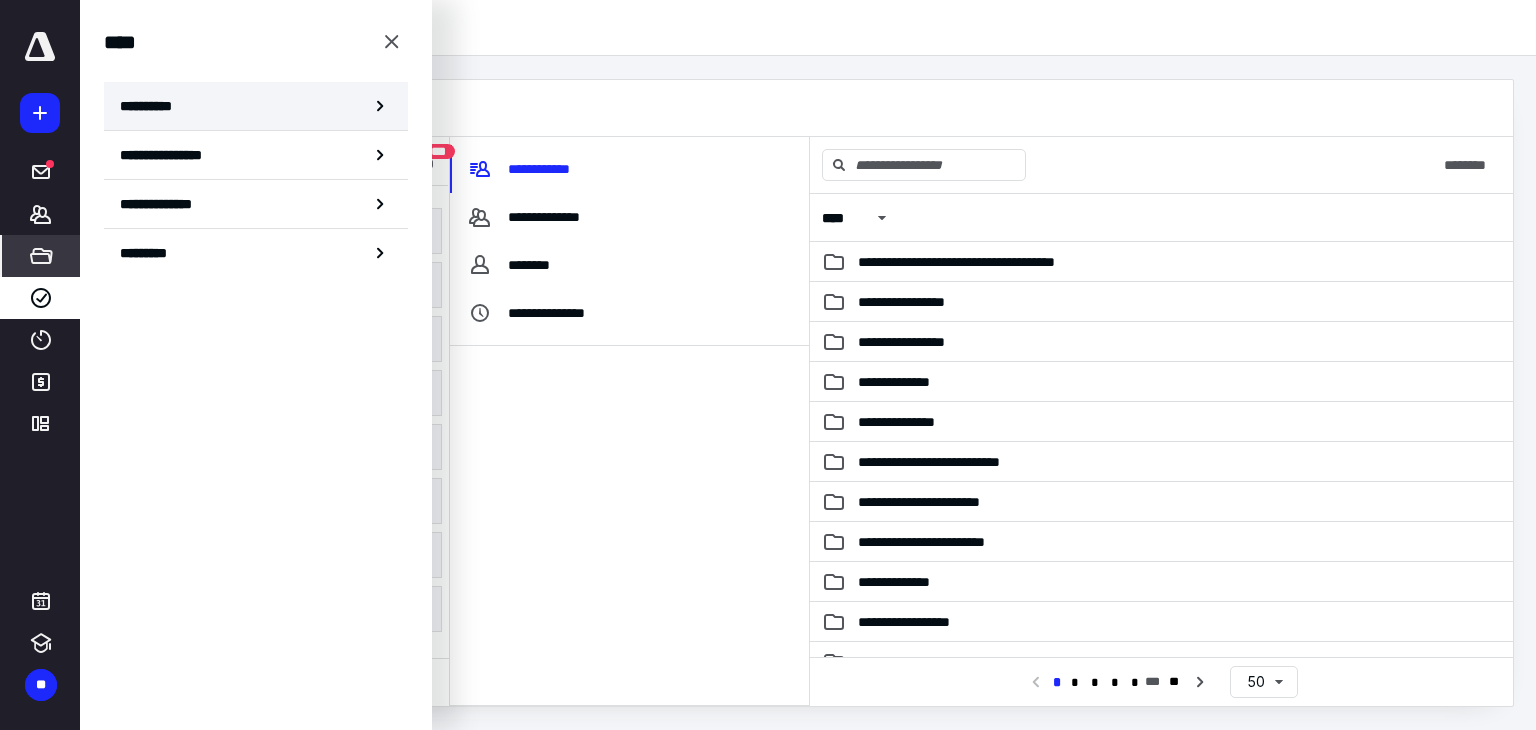 click on "**********" at bounding box center [153, 106] 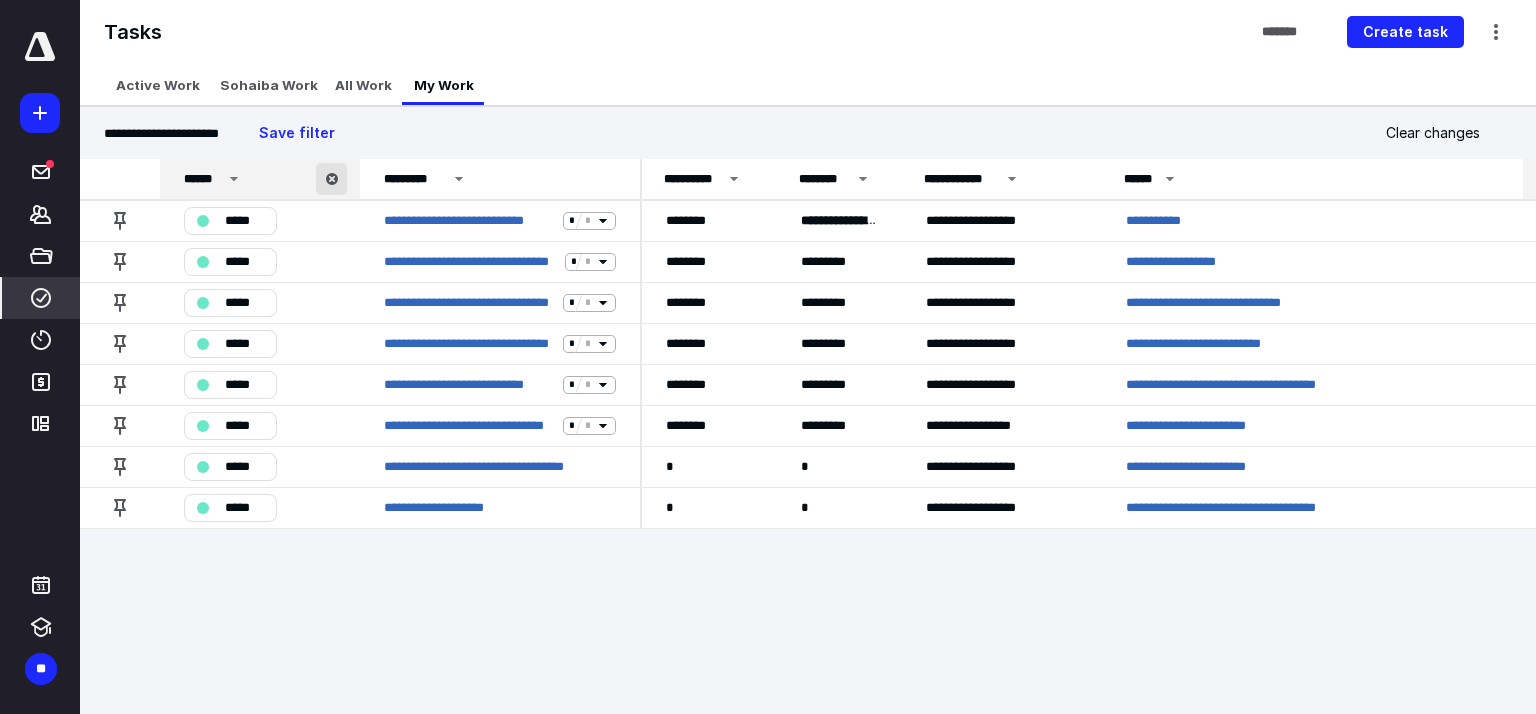 click at bounding box center [331, 179] 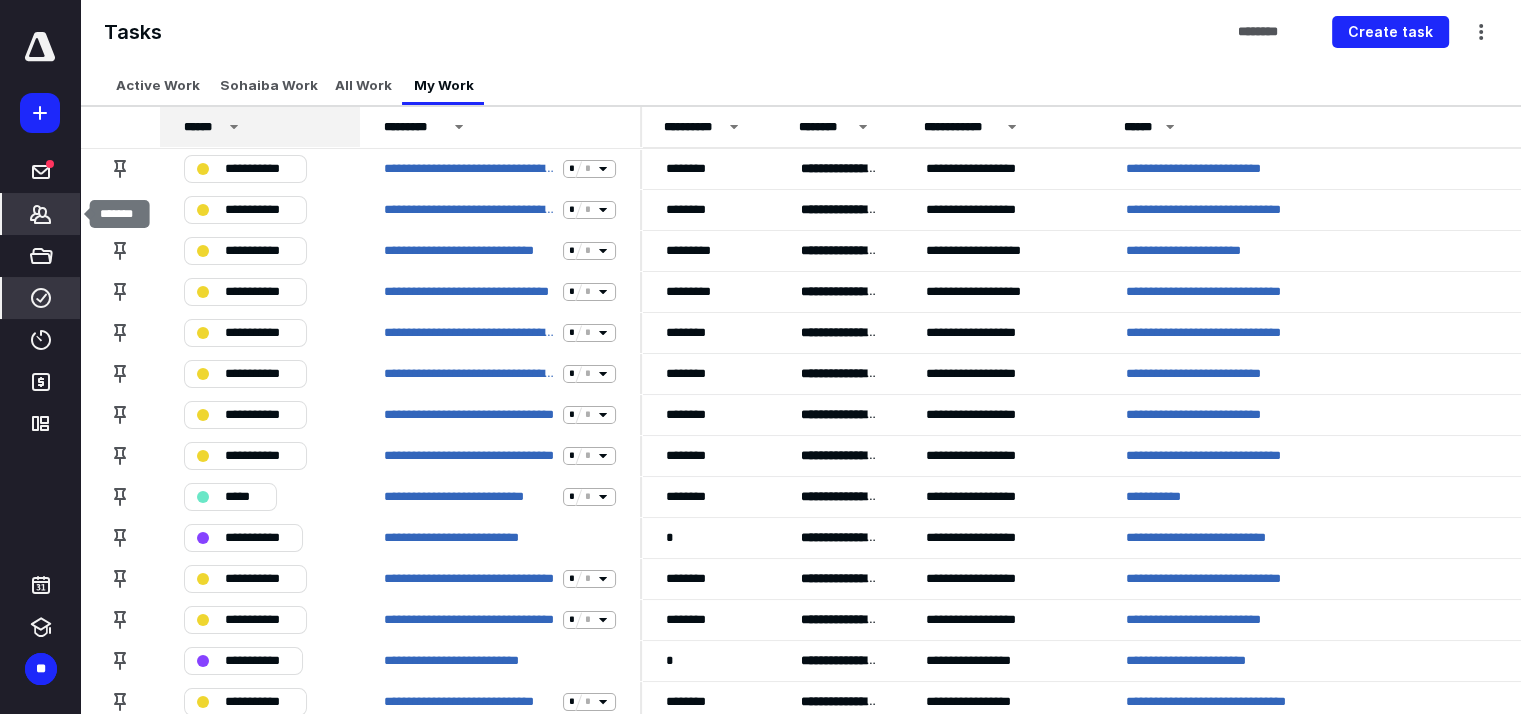 click on "*******" at bounding box center [41, 214] 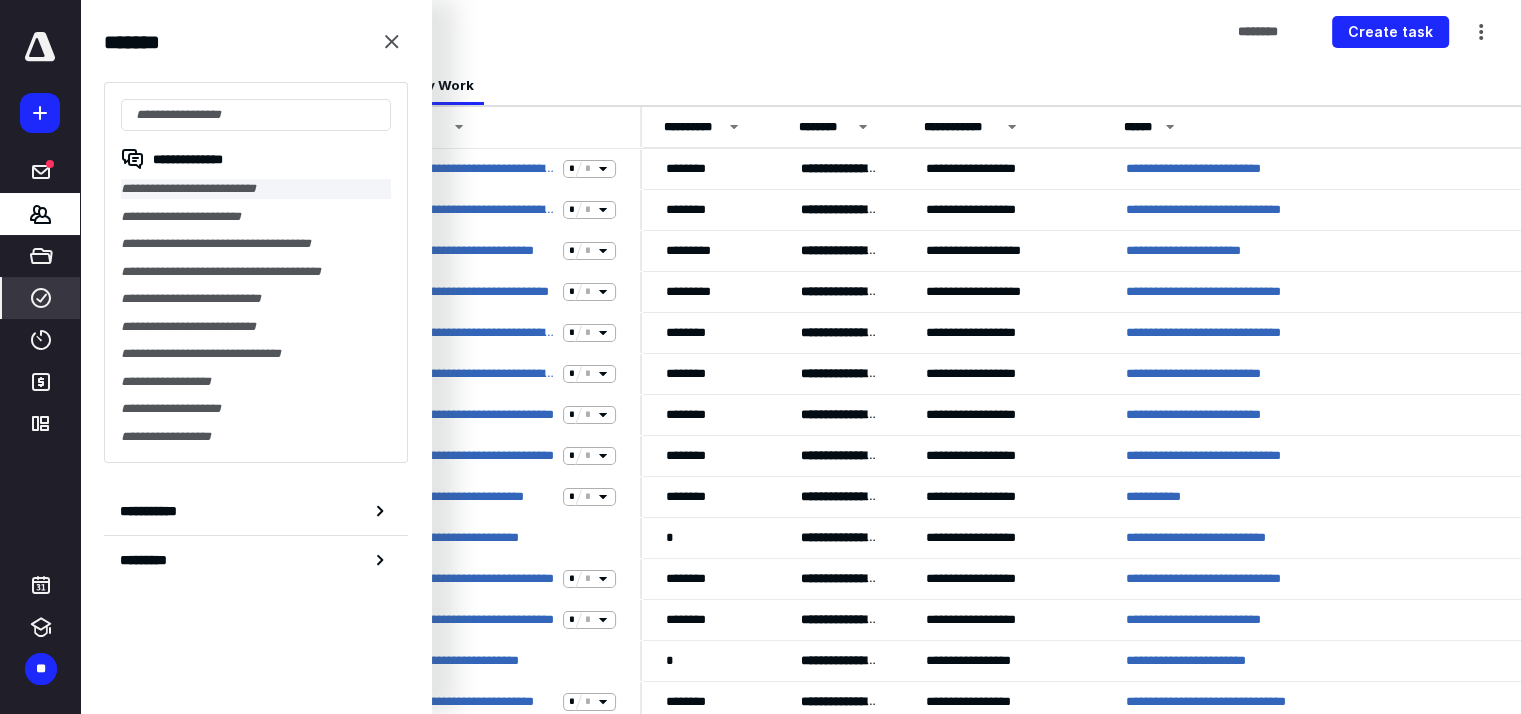 click on "**********" at bounding box center [256, 189] 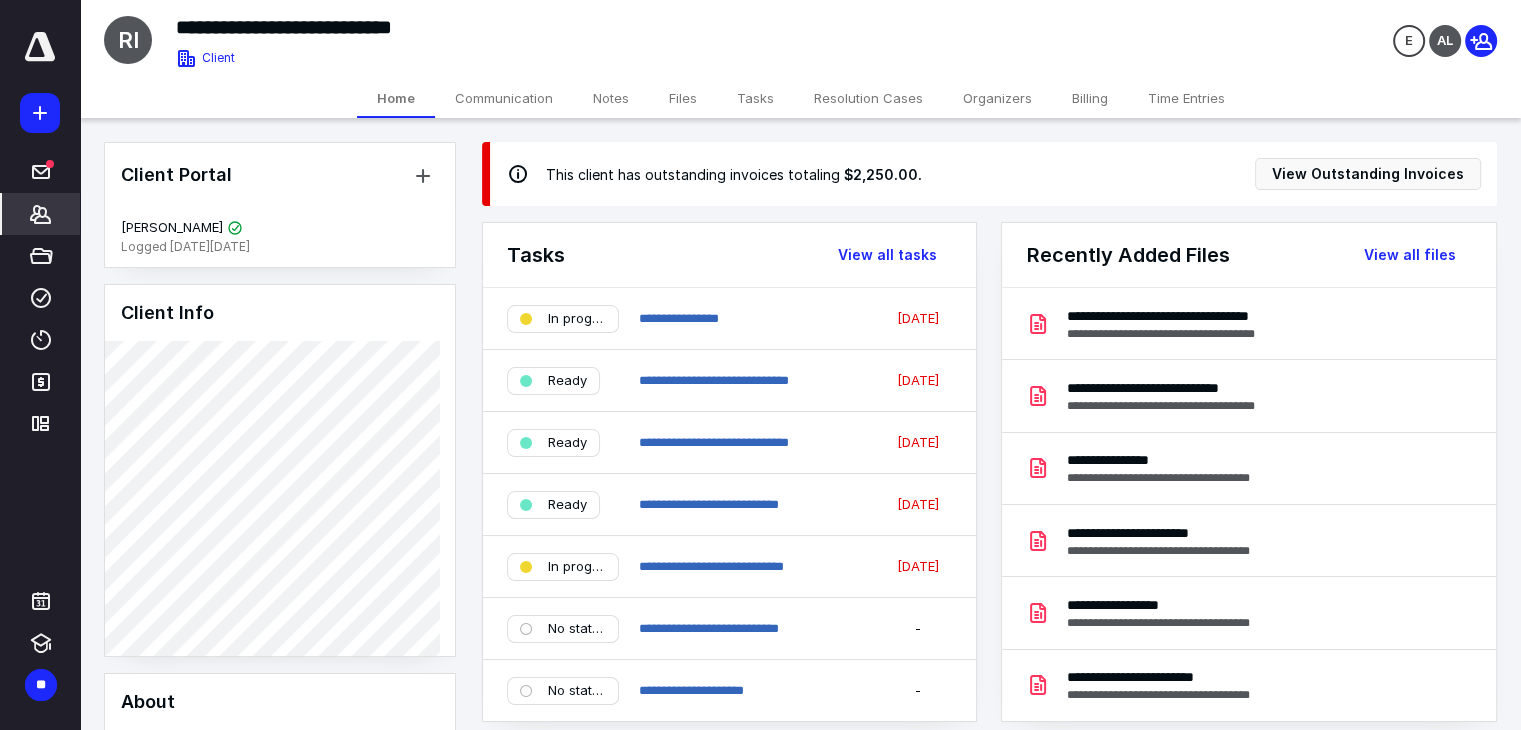 click on "Files" at bounding box center (683, 98) 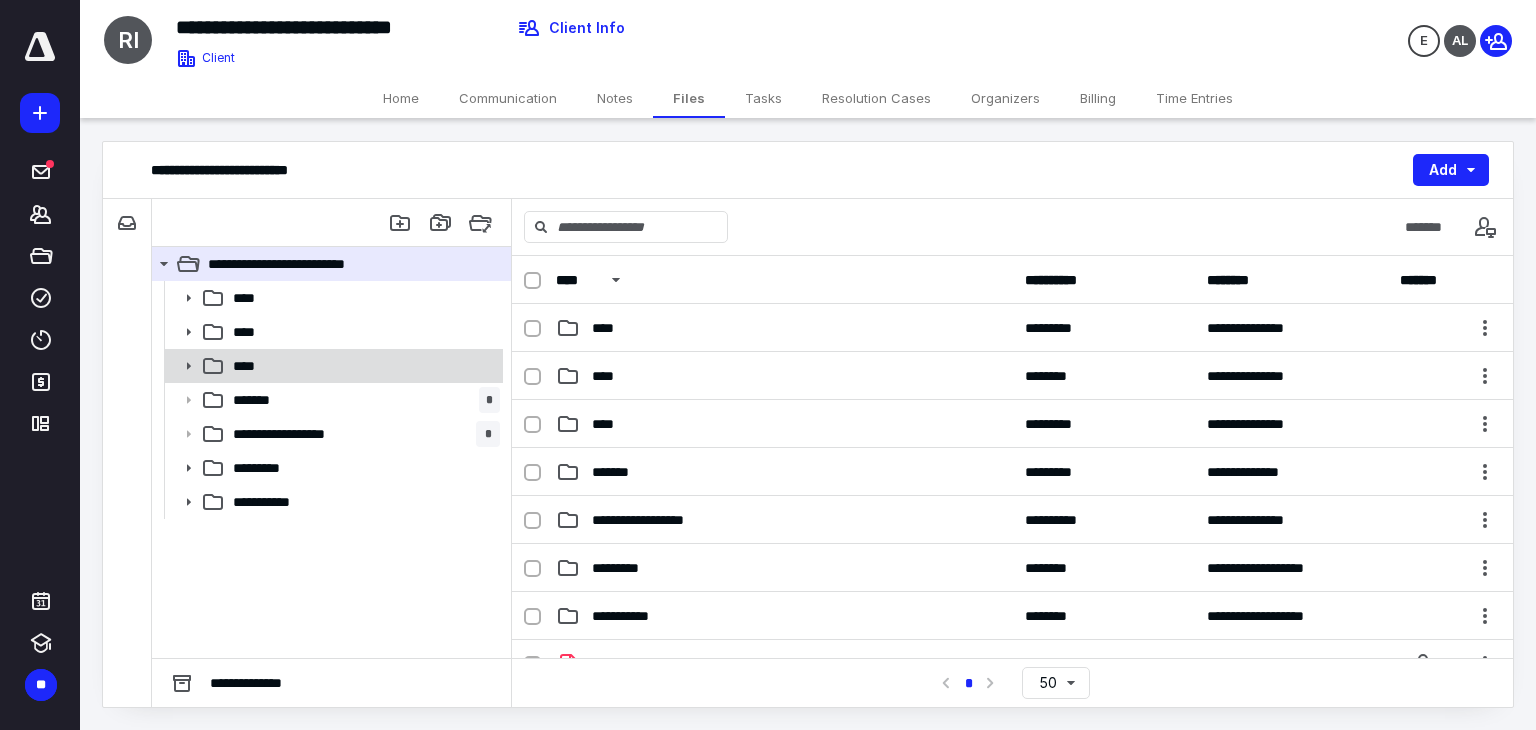 click 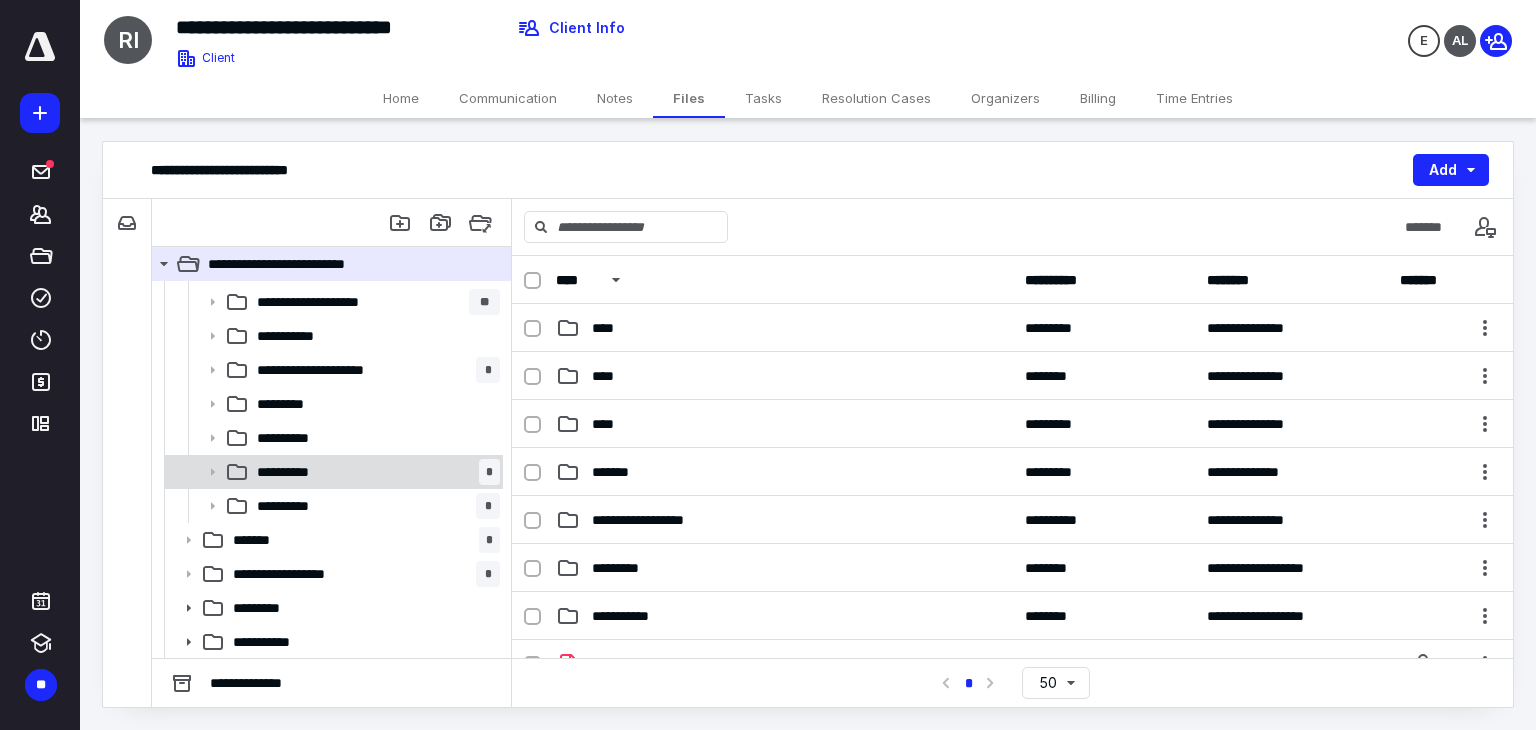 scroll, scrollTop: 100, scrollLeft: 0, axis: vertical 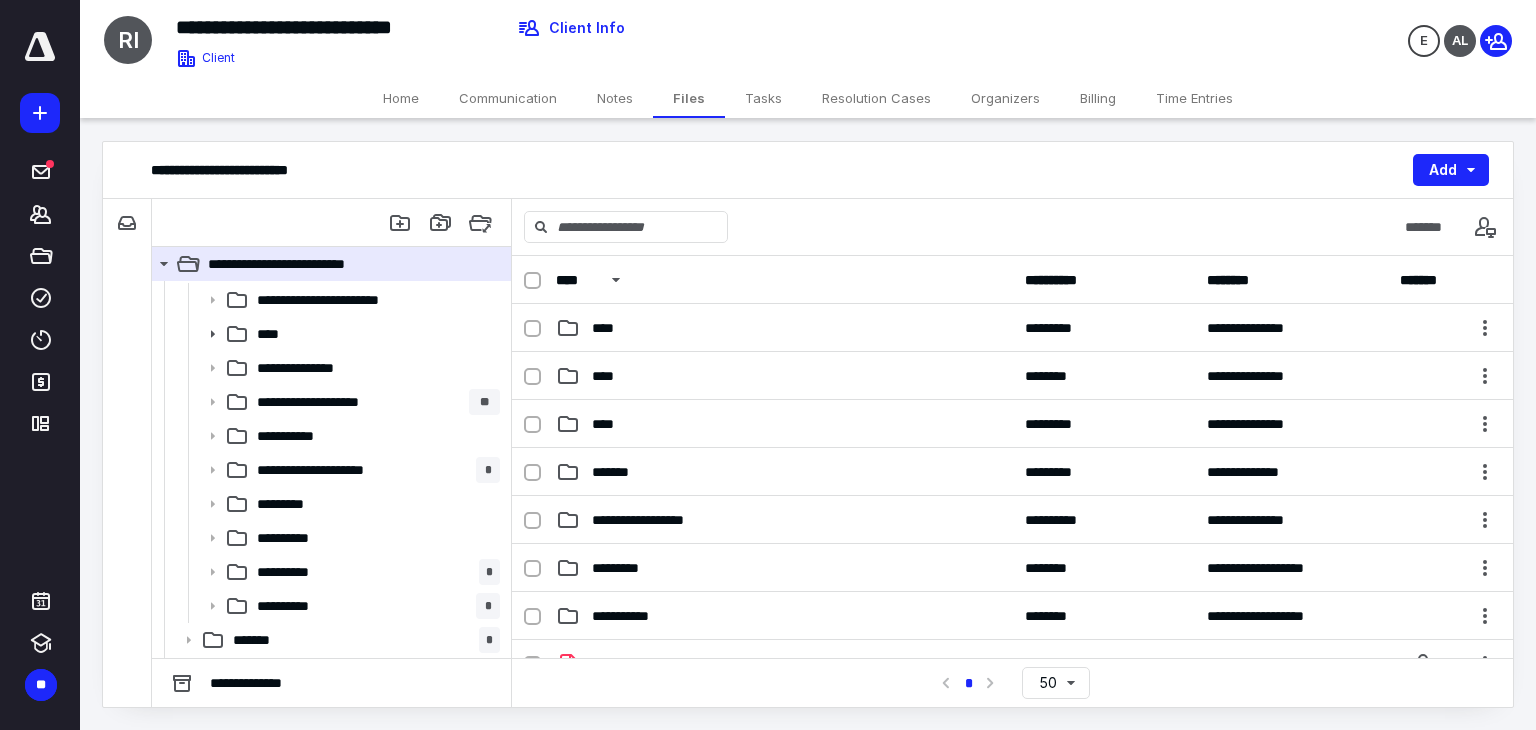 click on "**********" at bounding box center (297, 606) 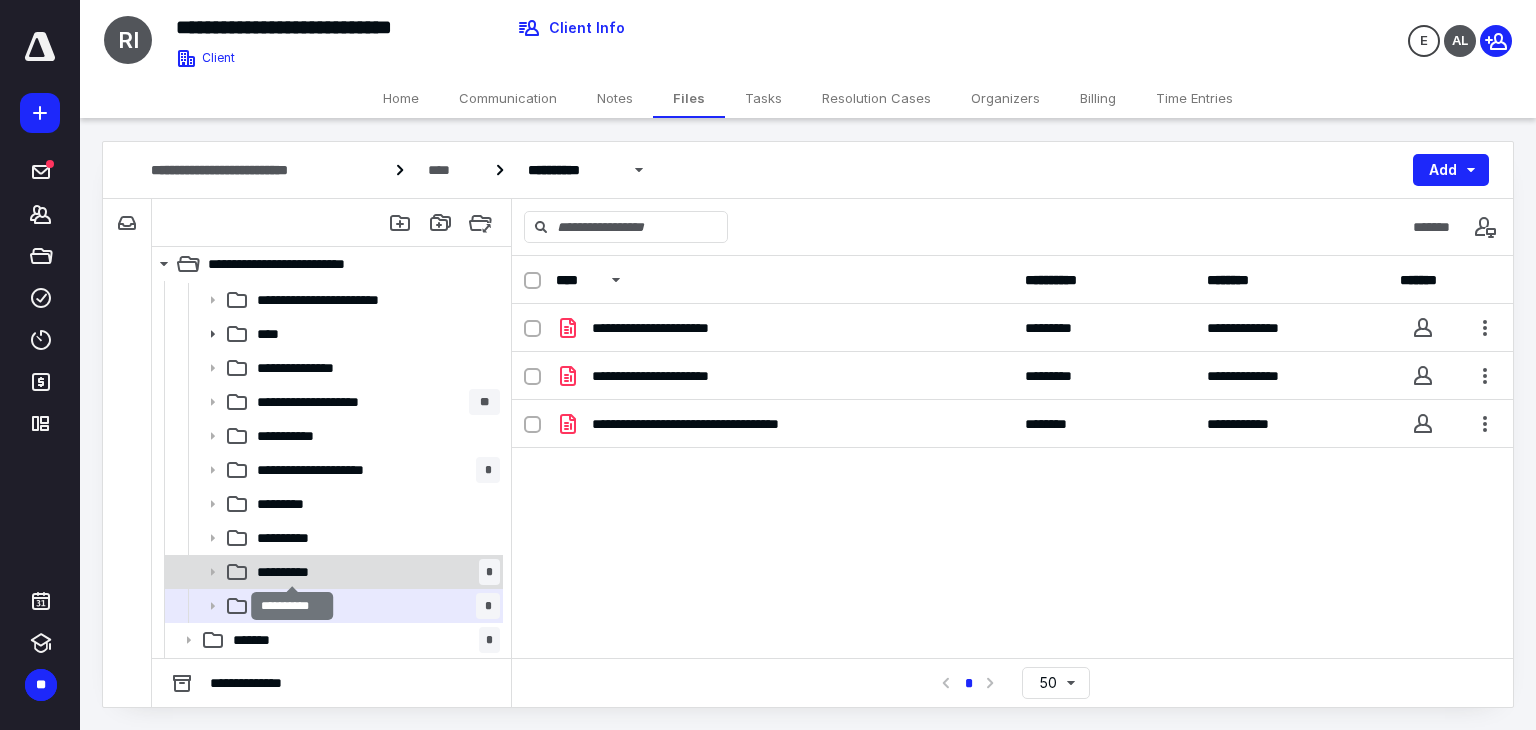 click on "**********" at bounding box center (292, 572) 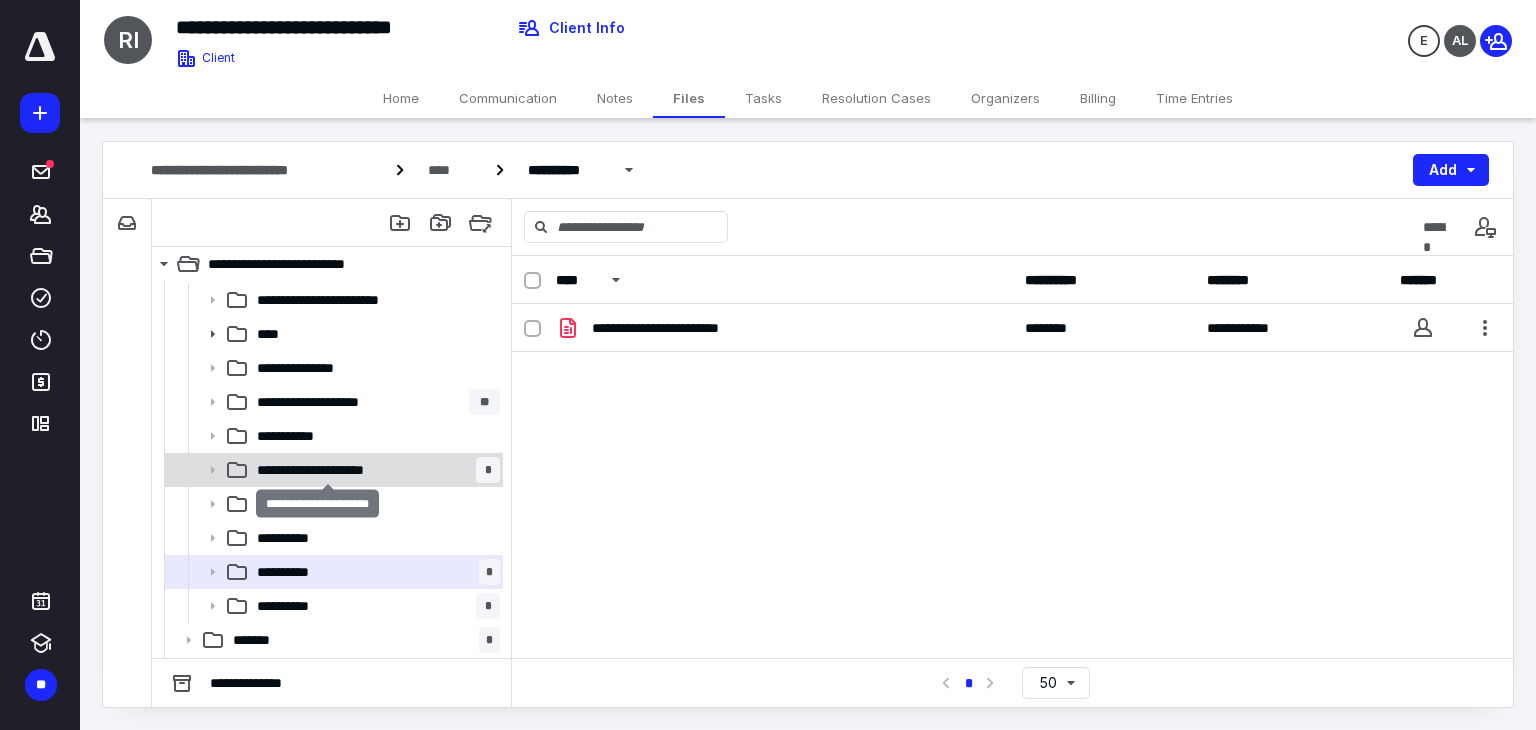click on "**********" at bounding box center [328, 470] 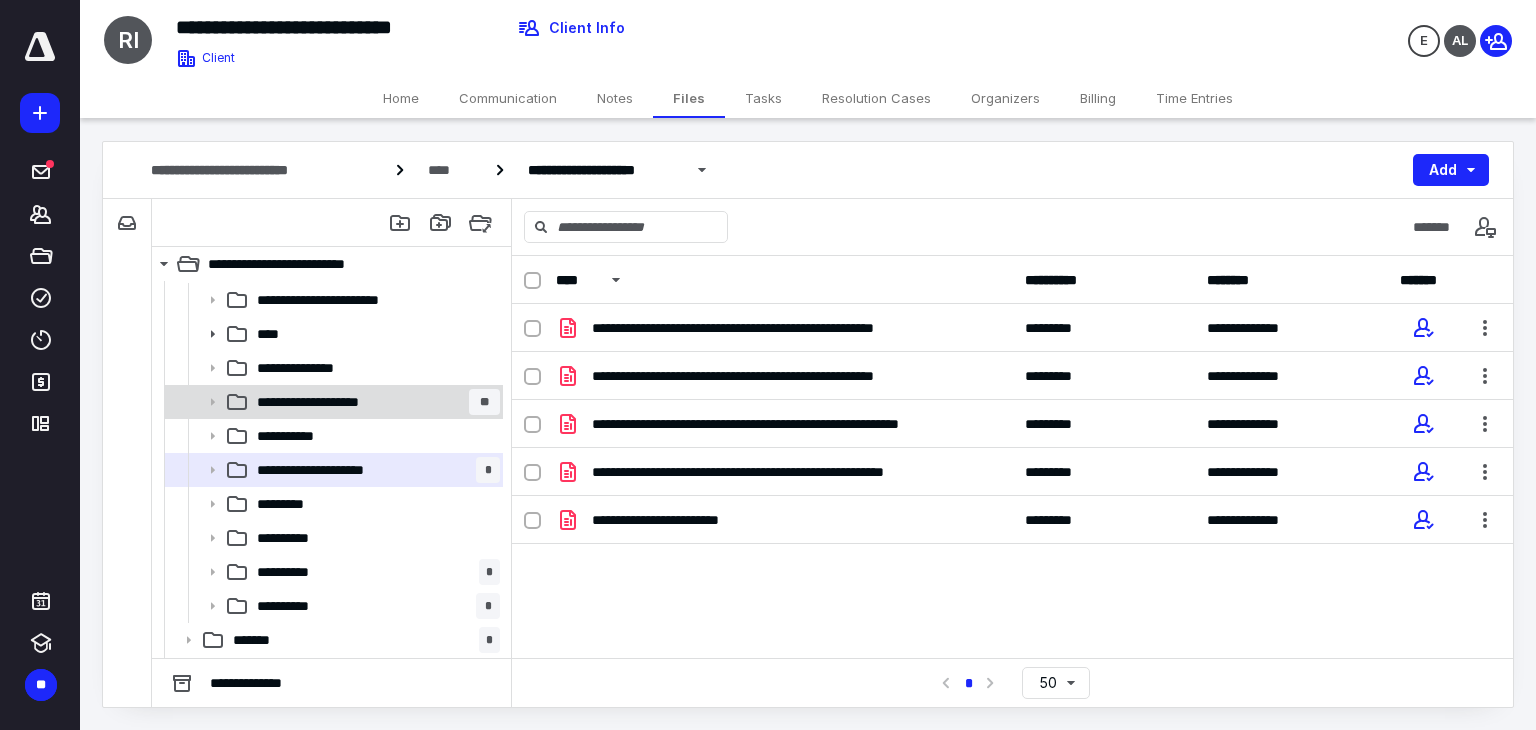 click on "**********" at bounding box center [332, 402] 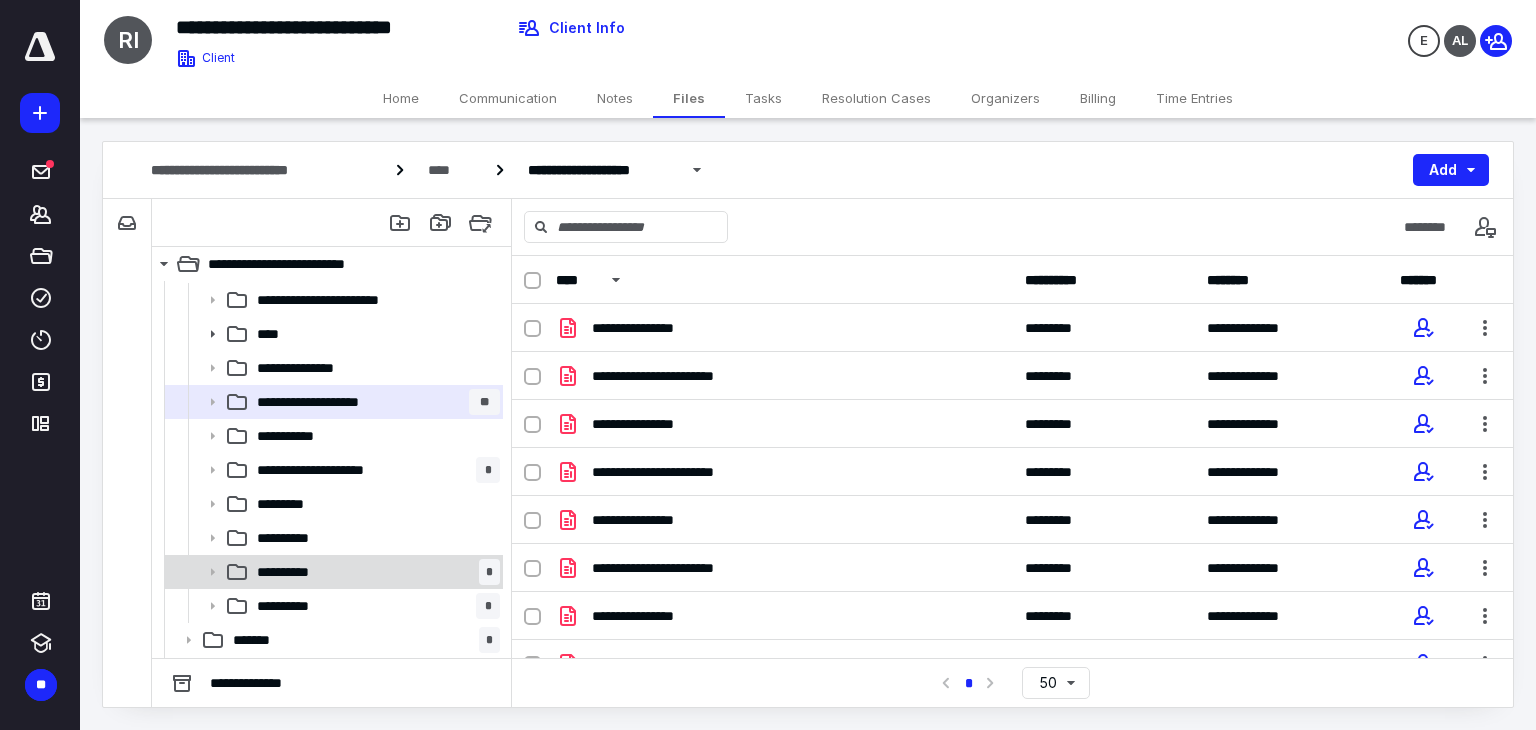 scroll, scrollTop: 200, scrollLeft: 0, axis: vertical 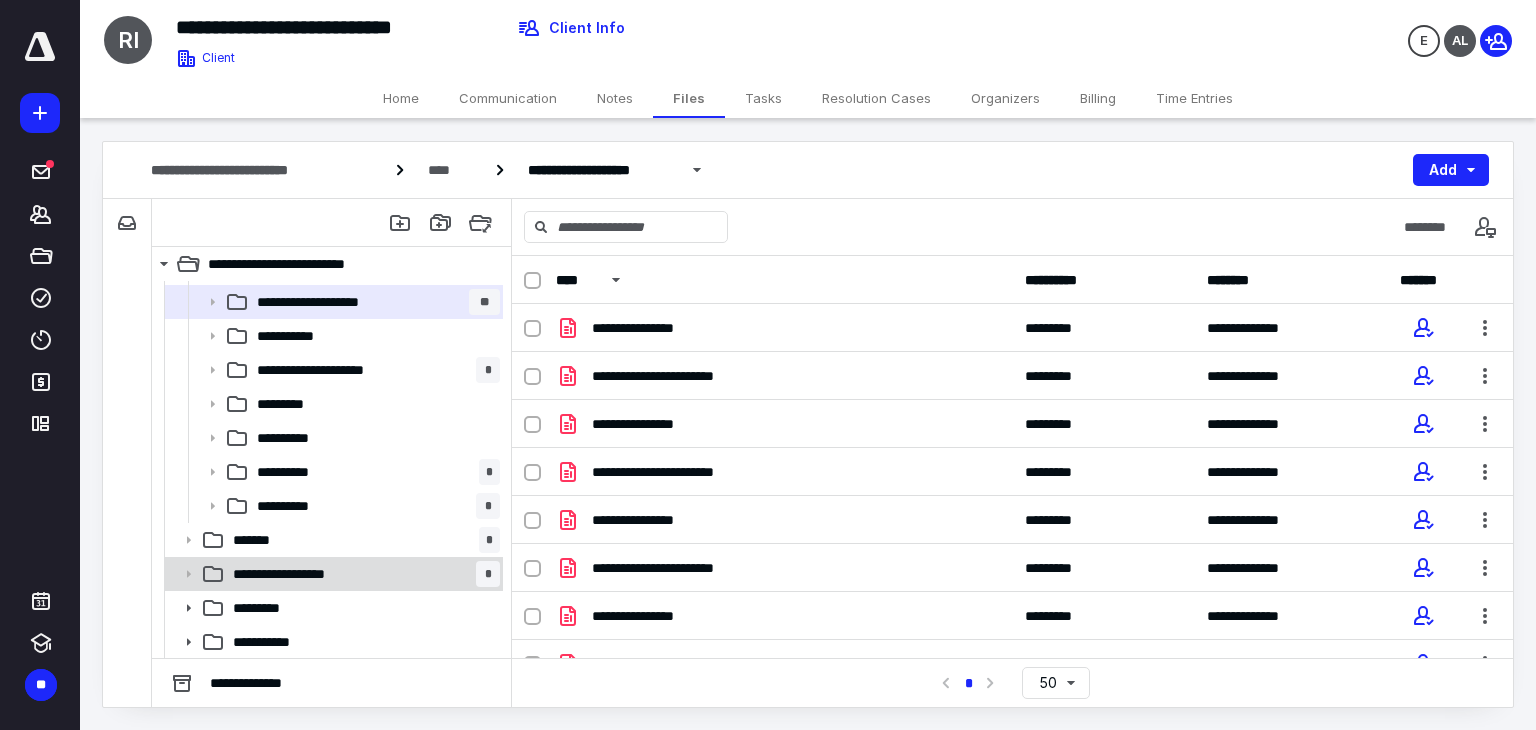 click on "**********" at bounding box center (299, 574) 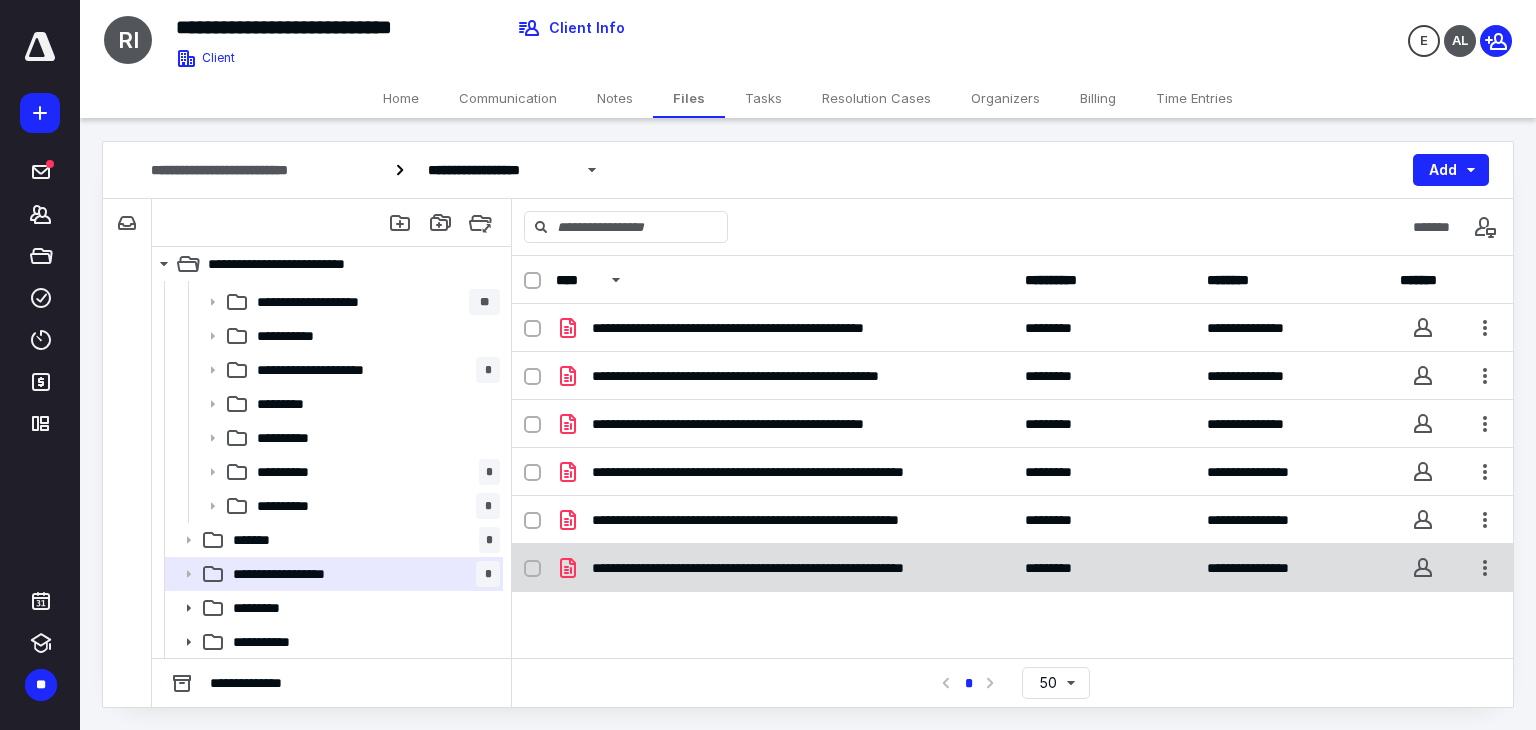 click on "**********" at bounding box center (1012, 568) 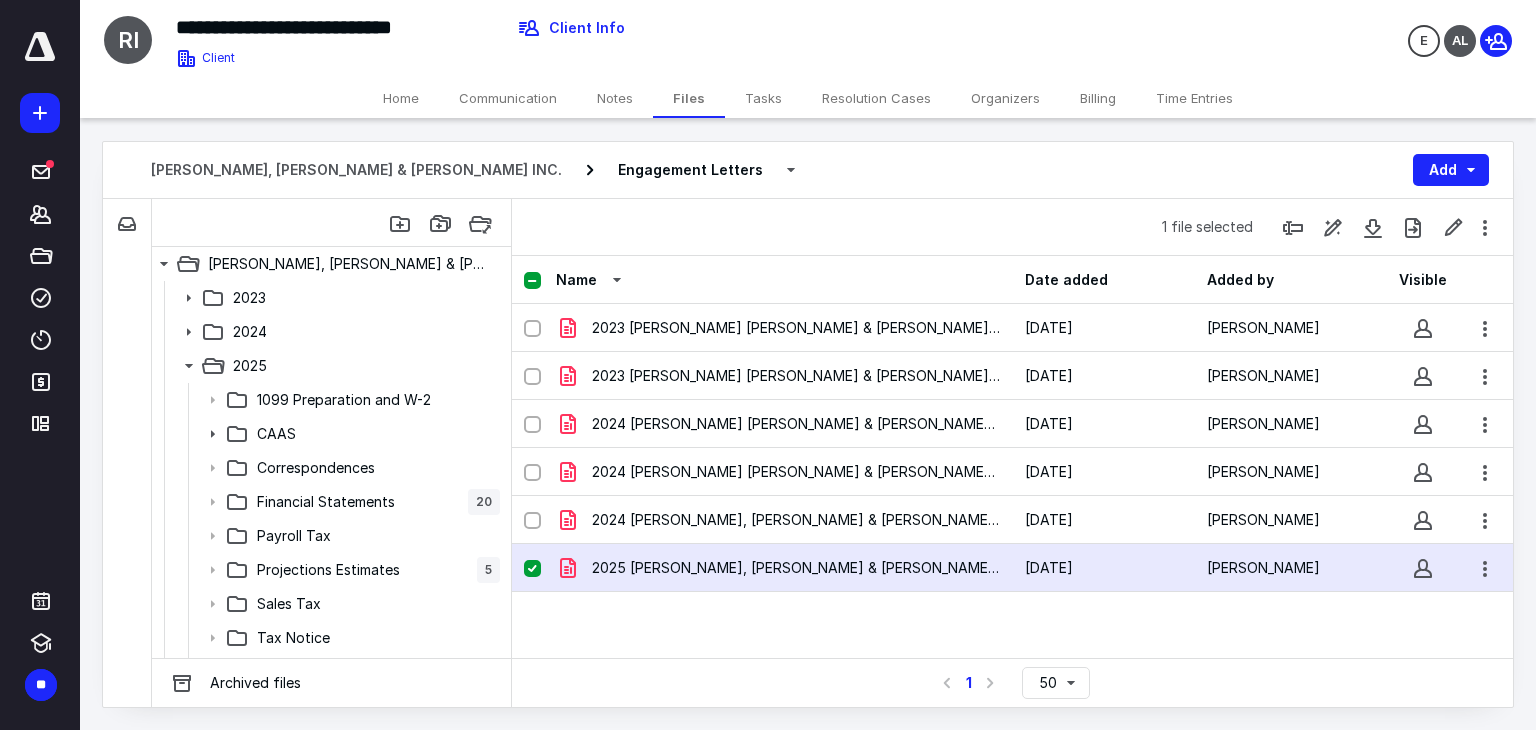 scroll, scrollTop: 200, scrollLeft: 0, axis: vertical 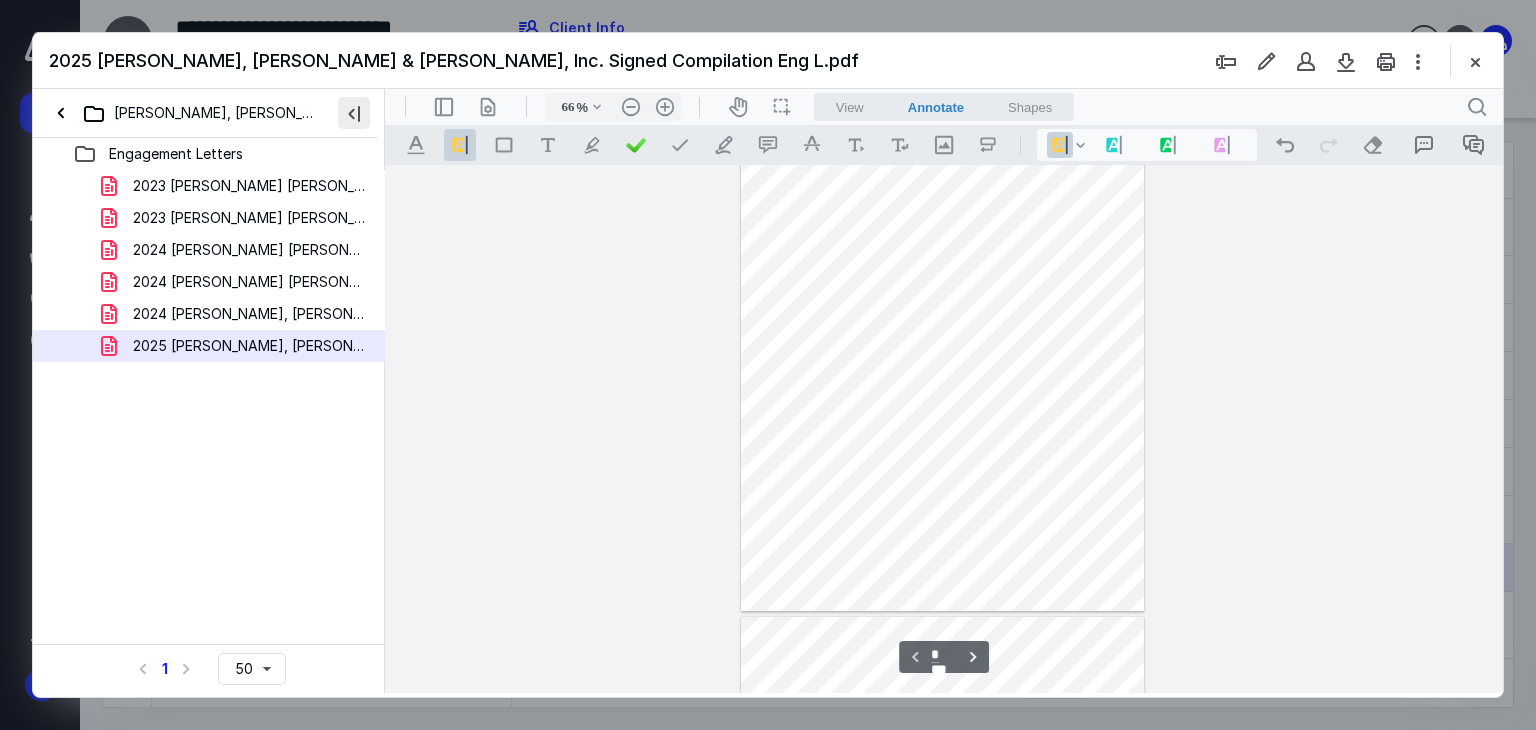 click at bounding box center (354, 113) 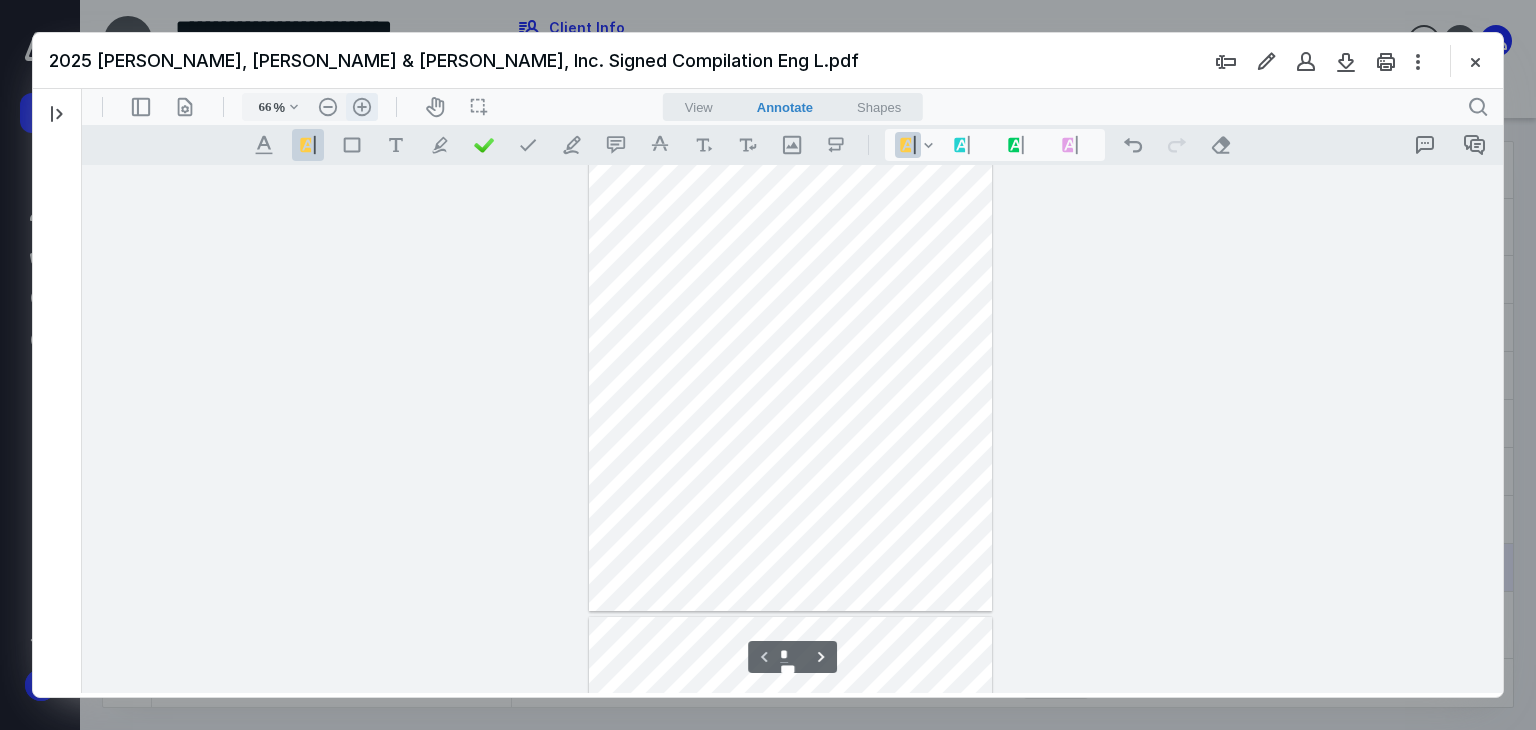 click on ".cls-1{fill:#abb0c4;} icon - header - zoom - in - line" at bounding box center [362, 107] 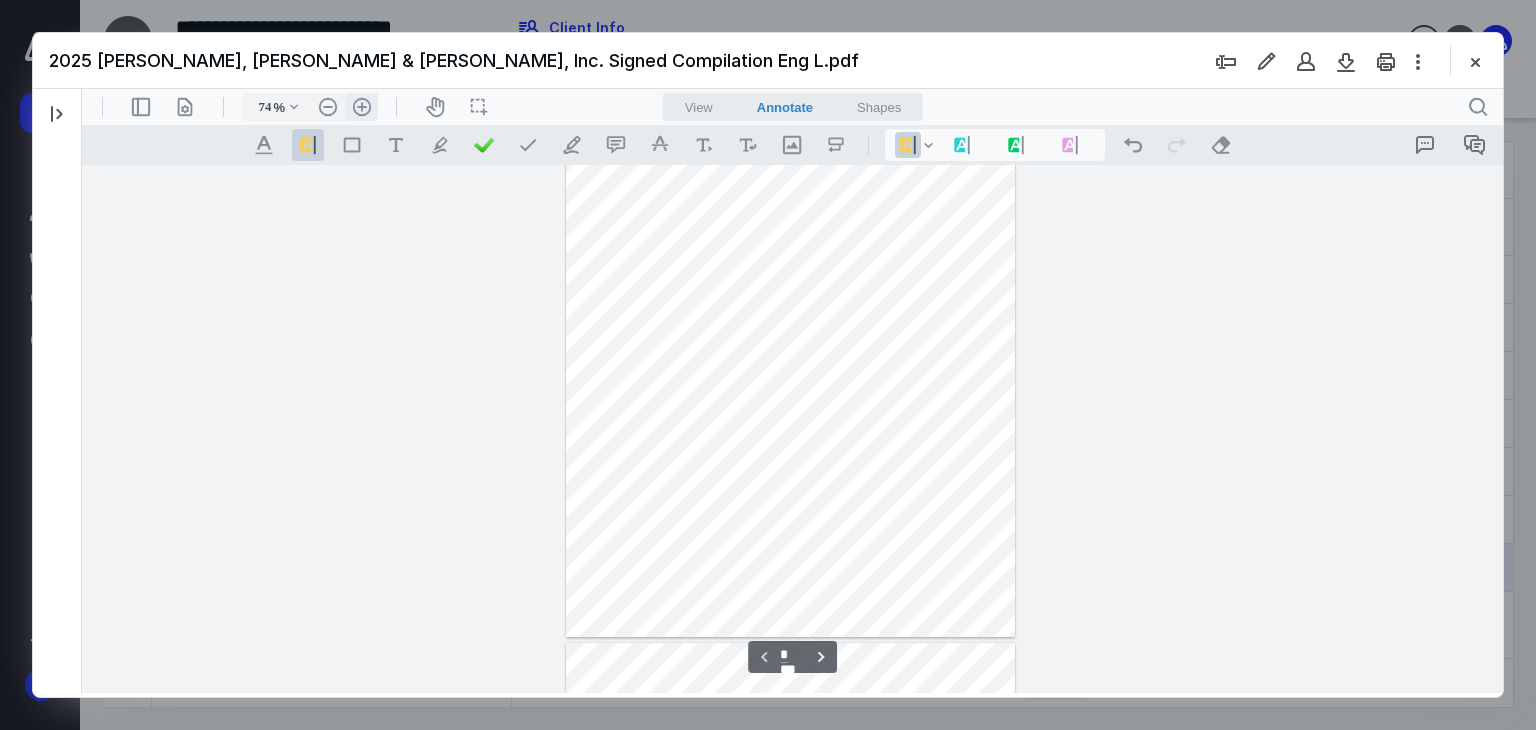 click on ".cls-1{fill:#abb0c4;} icon - header - zoom - in - line" at bounding box center [362, 107] 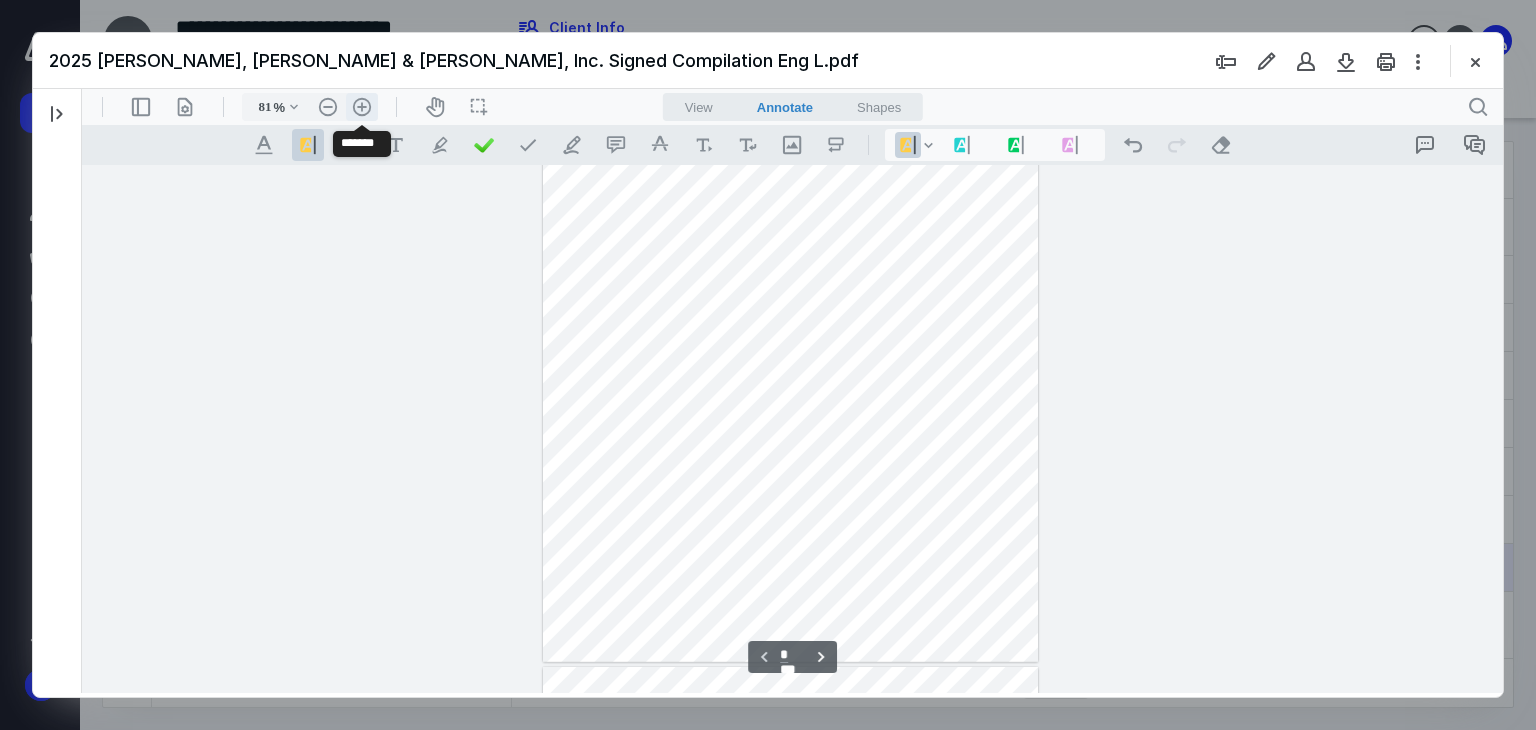 click on ".cls-1{fill:#abb0c4;} icon - header - zoom - in - line" at bounding box center [362, 107] 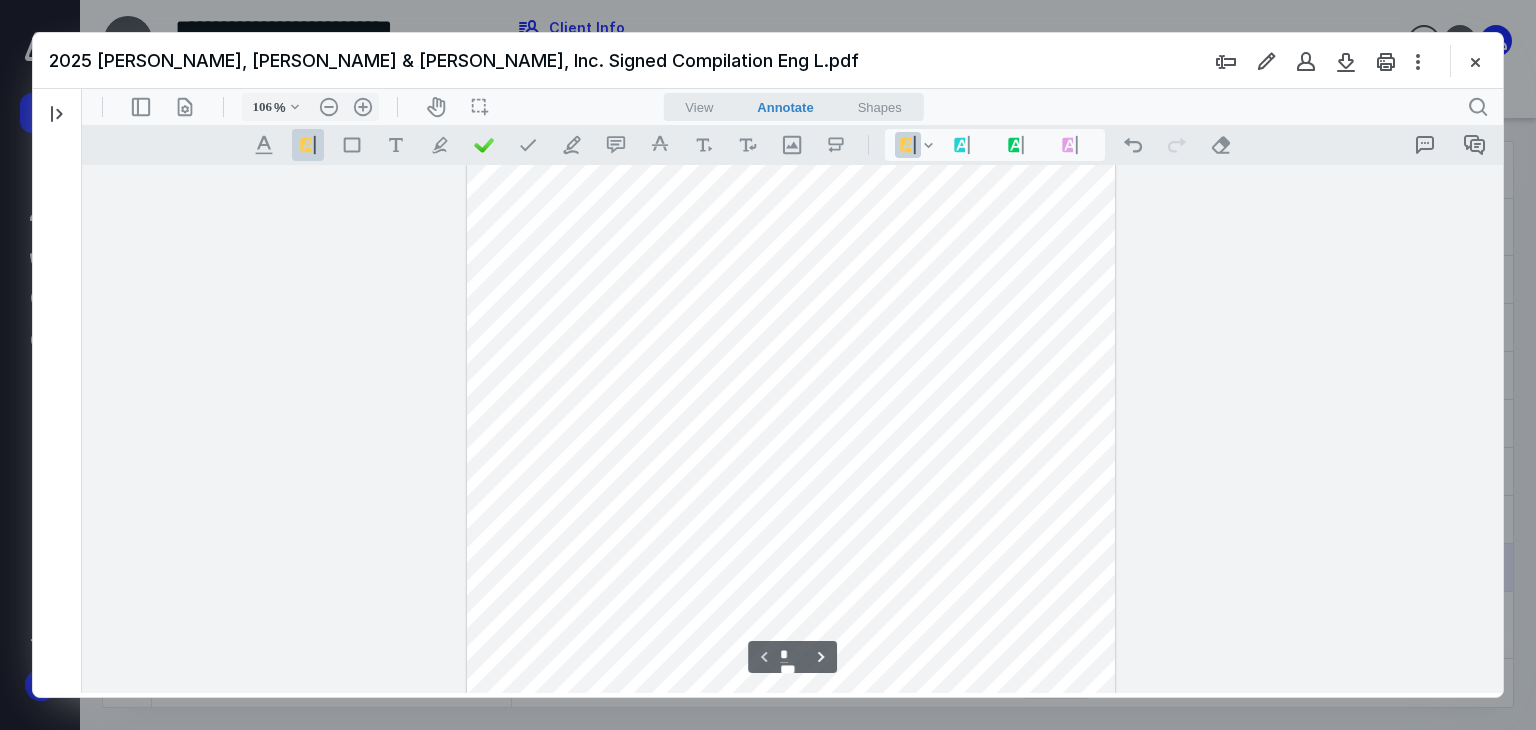 scroll, scrollTop: 400, scrollLeft: 0, axis: vertical 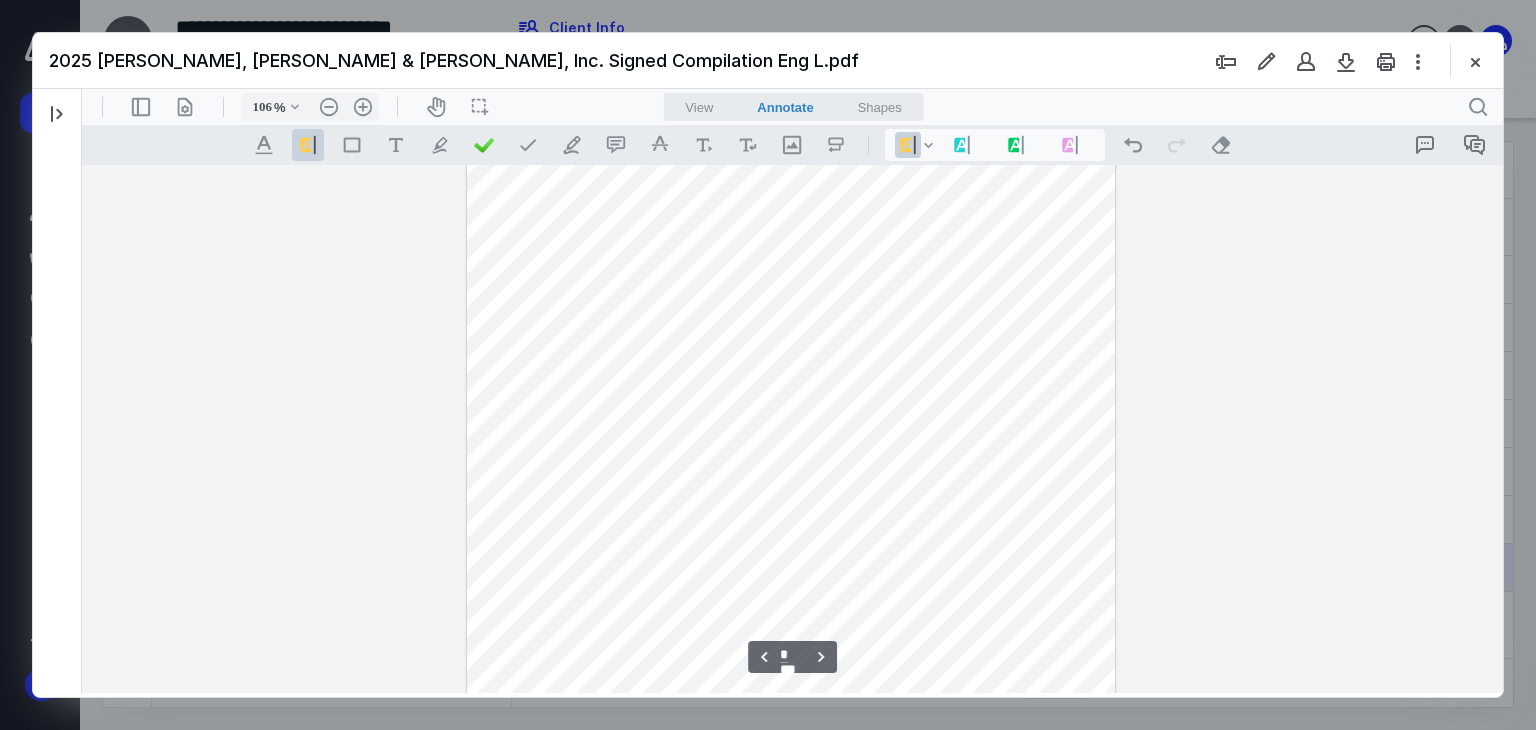 type on "*" 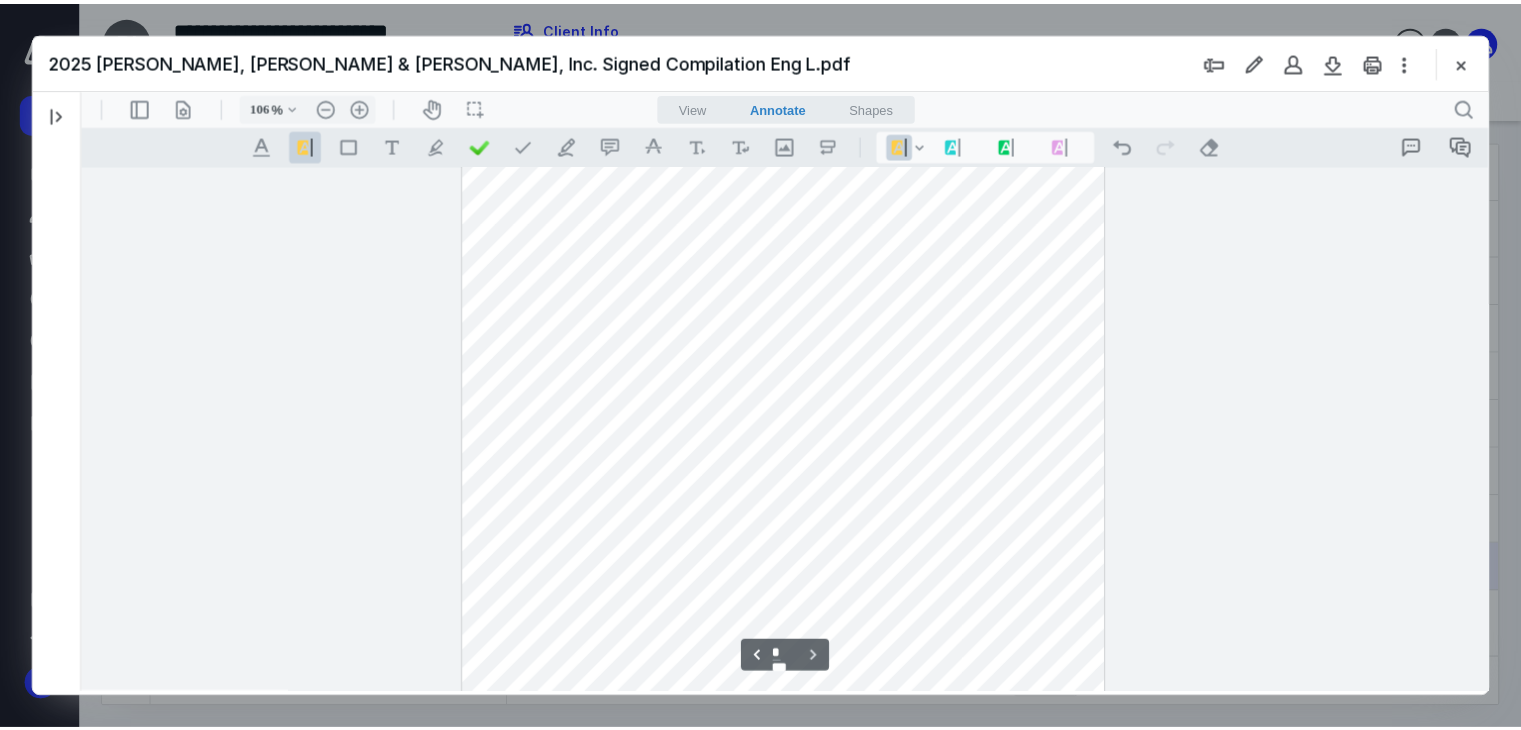 scroll, scrollTop: 3400, scrollLeft: 0, axis: vertical 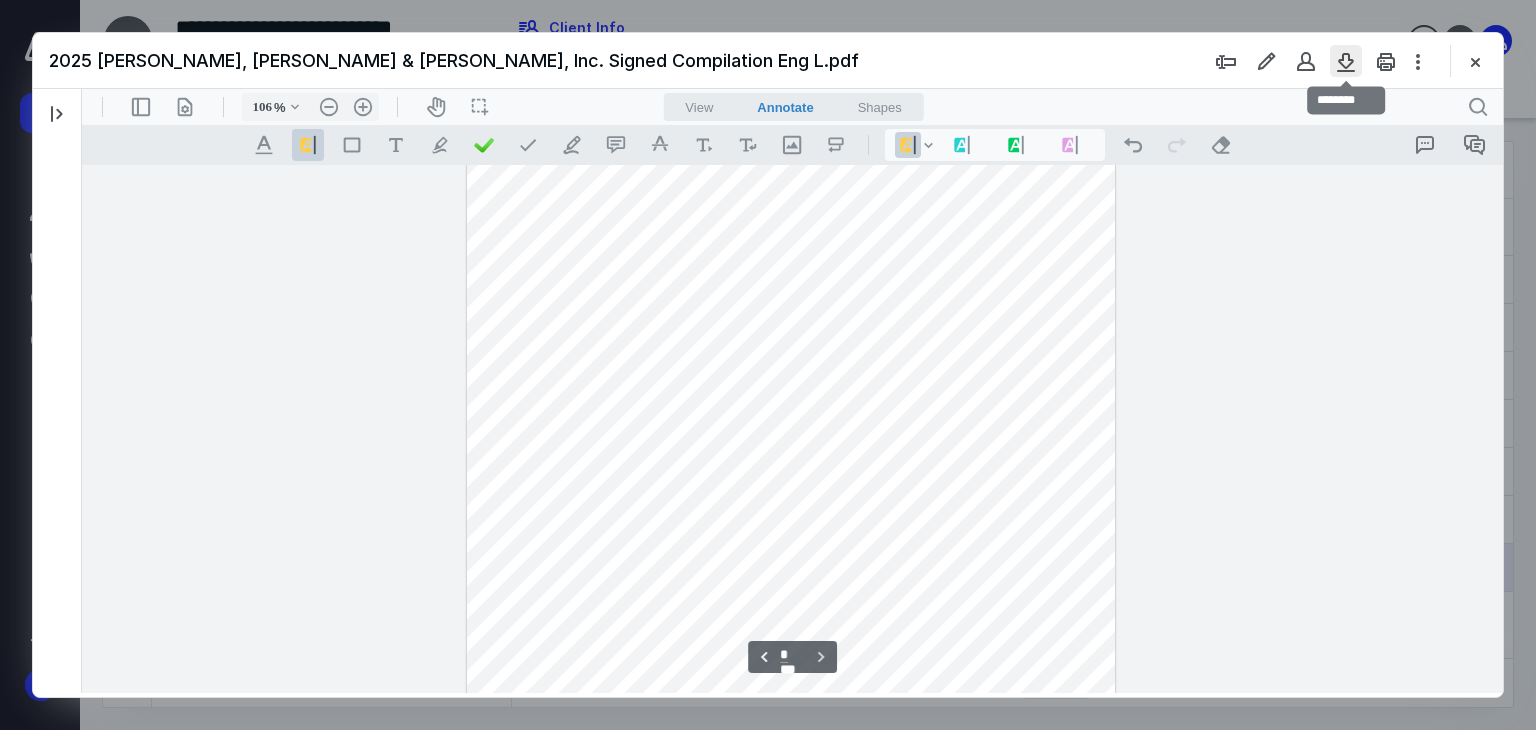 click at bounding box center [1346, 61] 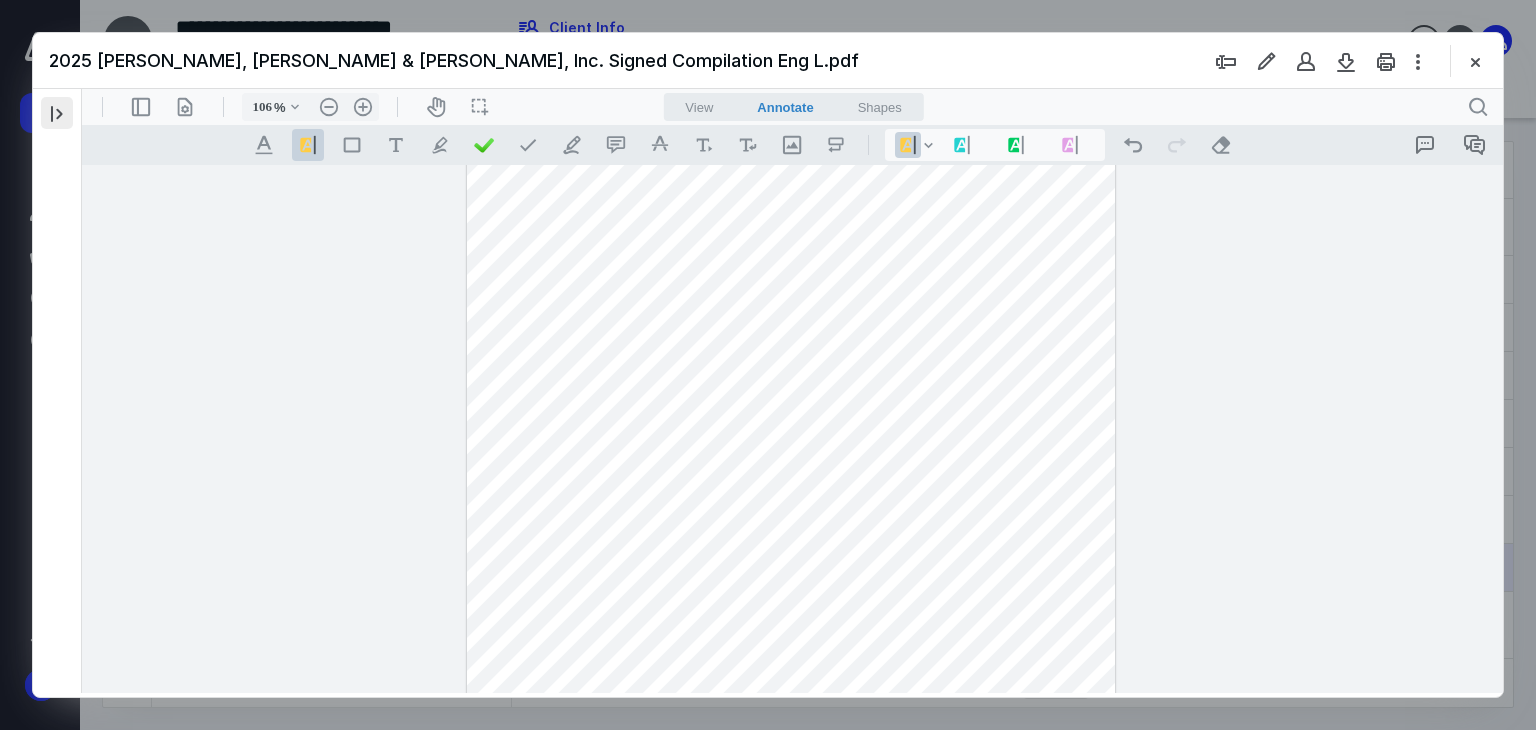 click at bounding box center (57, 113) 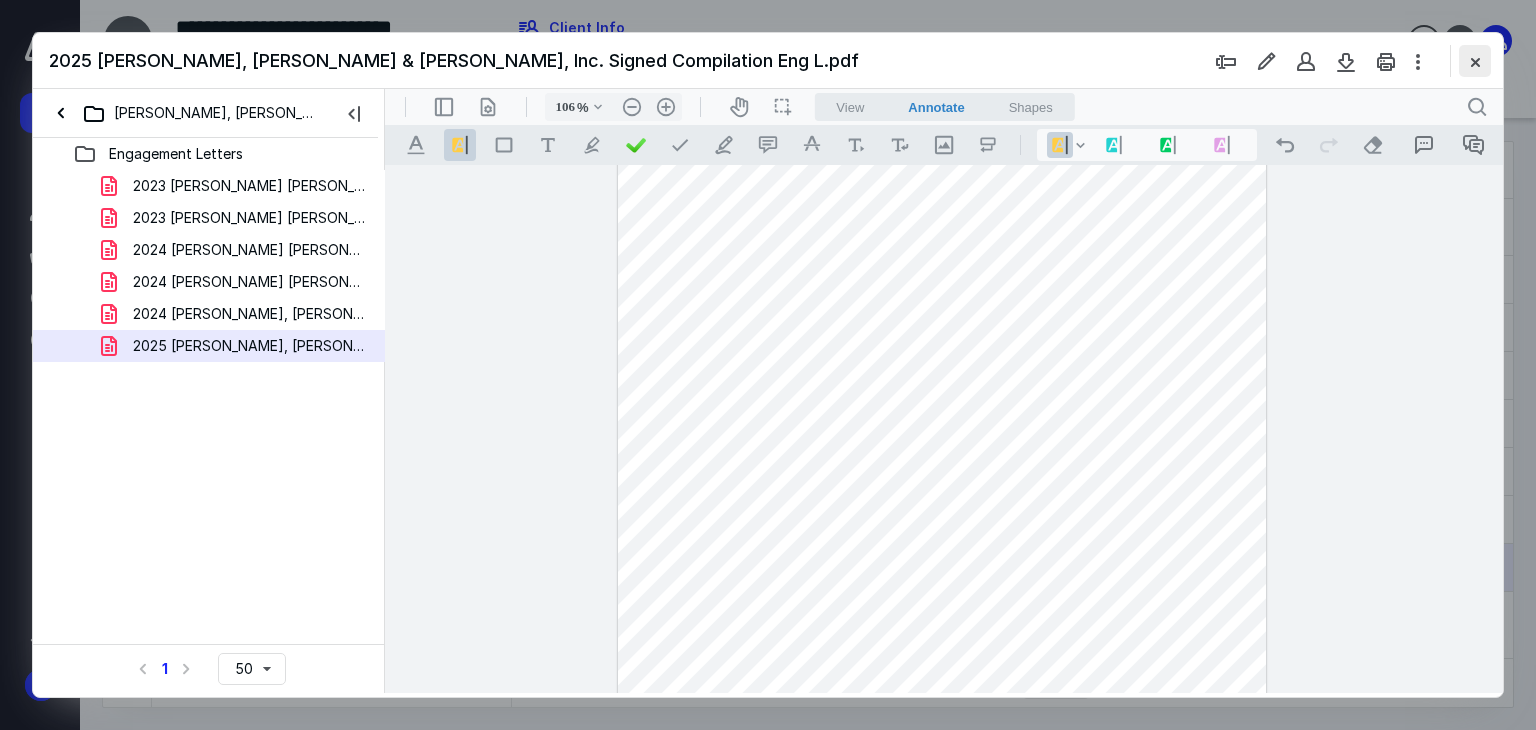 click at bounding box center (1475, 61) 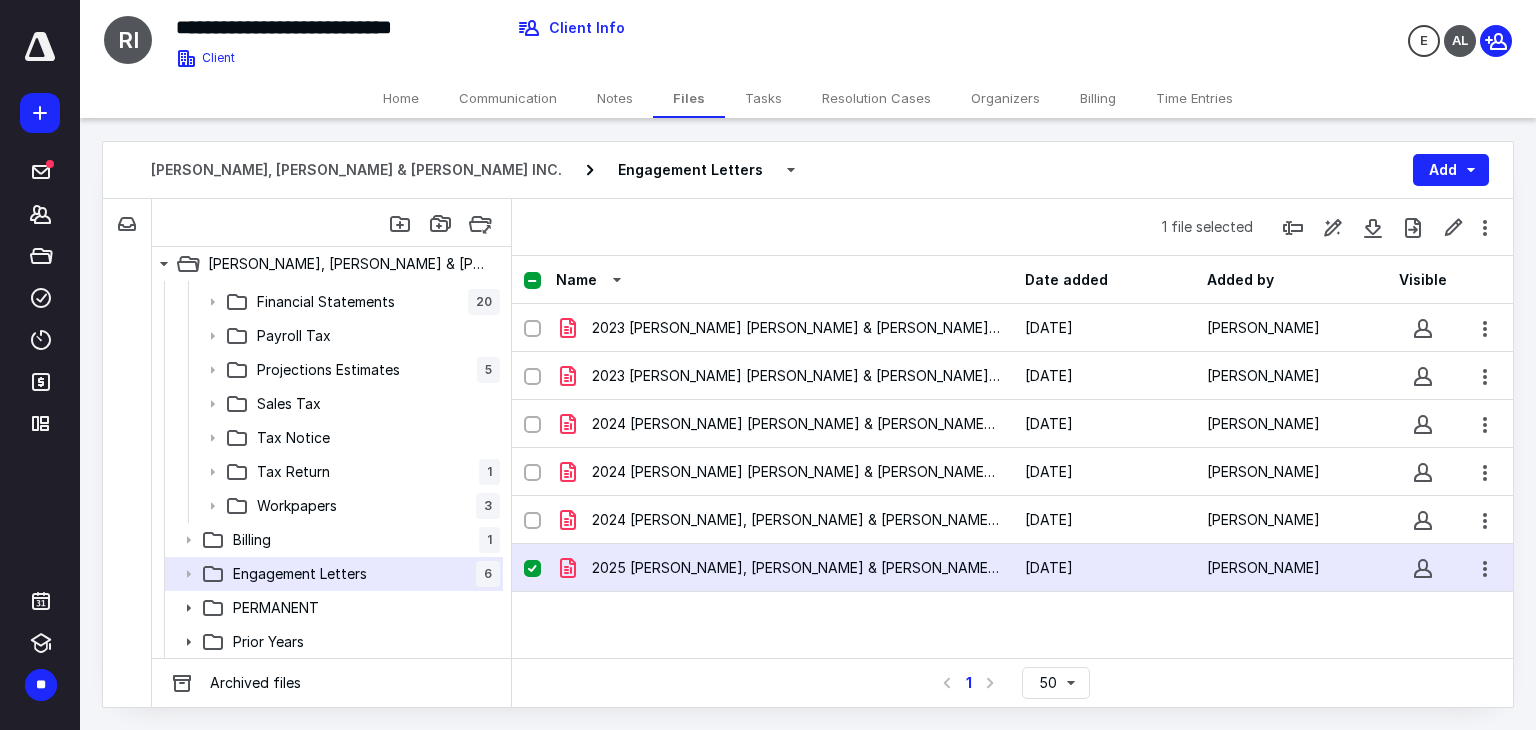 click on "Home" at bounding box center [401, 98] 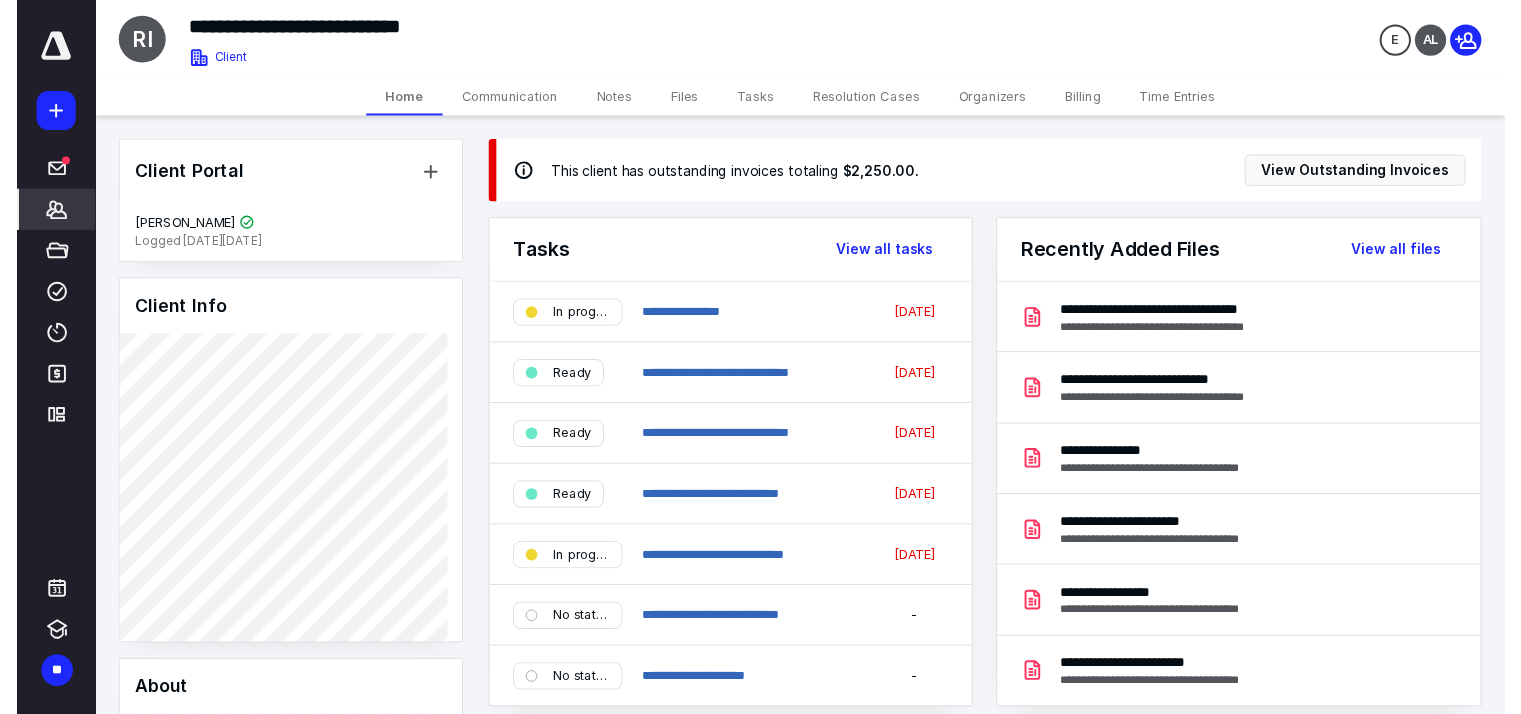 scroll, scrollTop: 700, scrollLeft: 0, axis: vertical 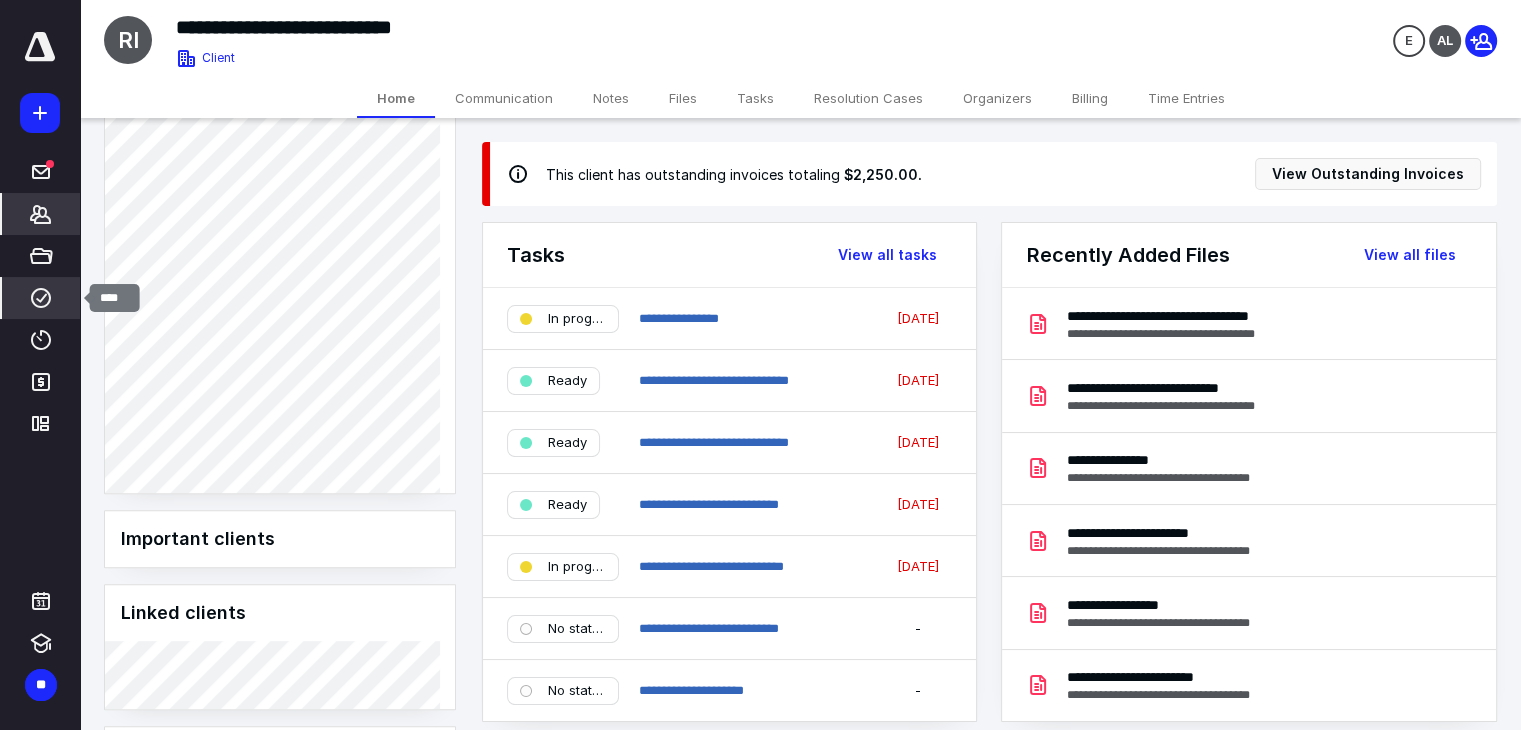 click 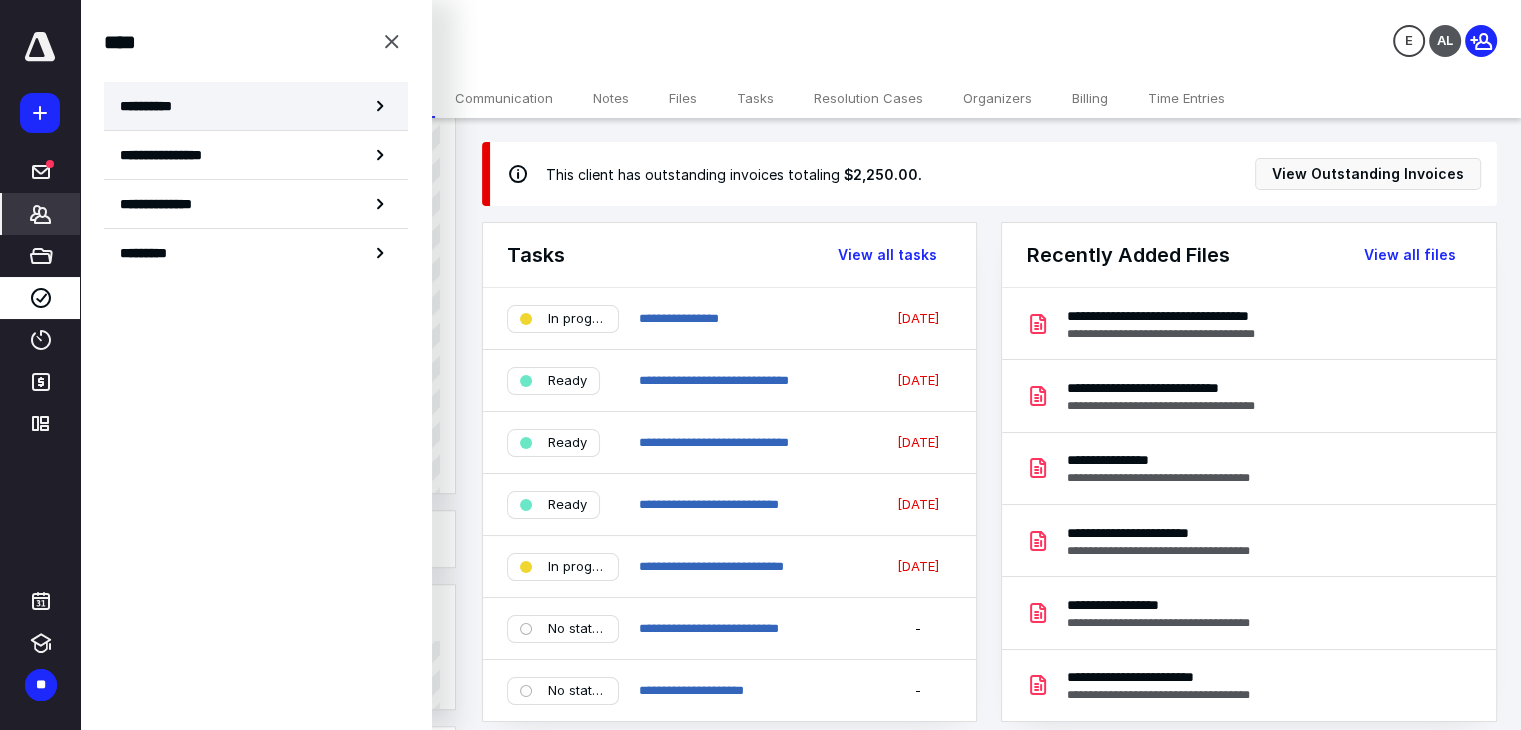 click on "**********" at bounding box center (153, 106) 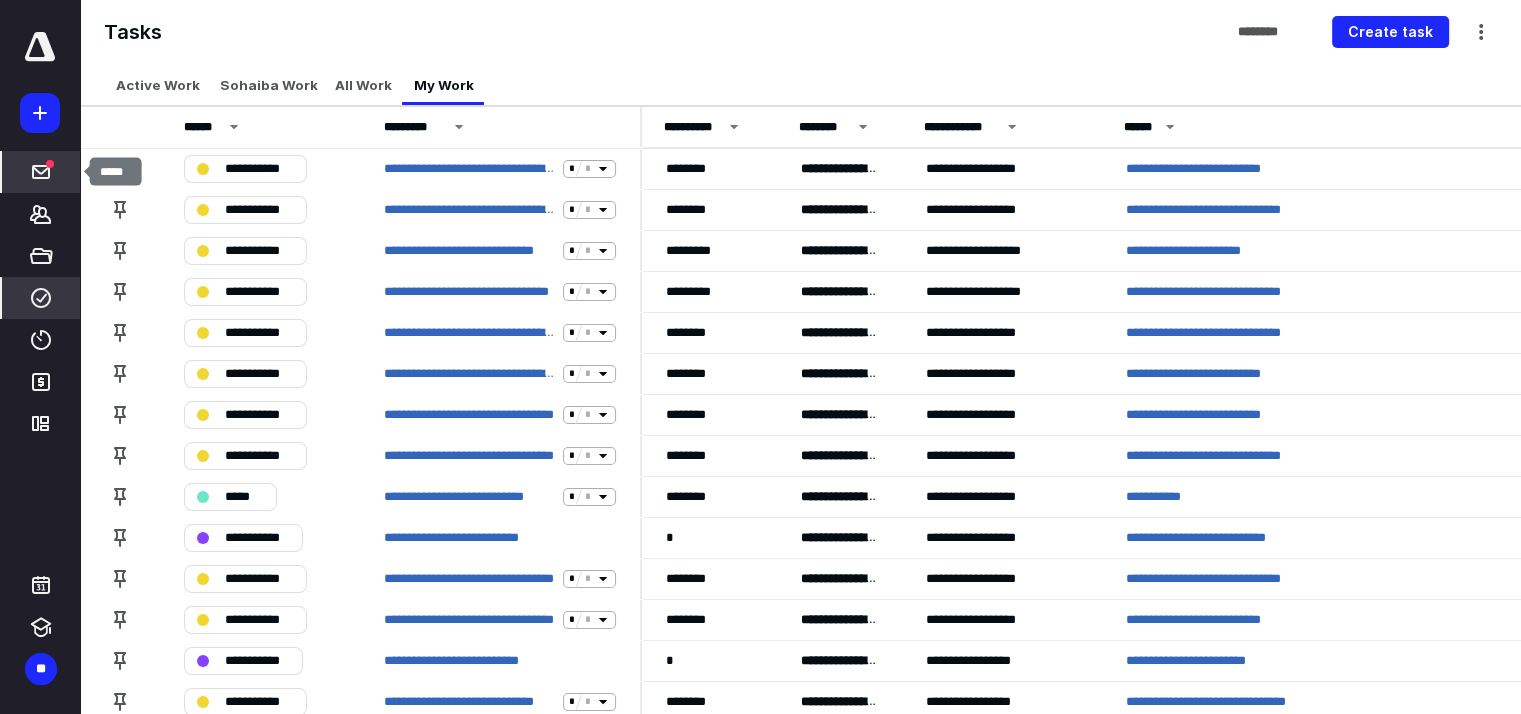 click on "*****" at bounding box center [41, 172] 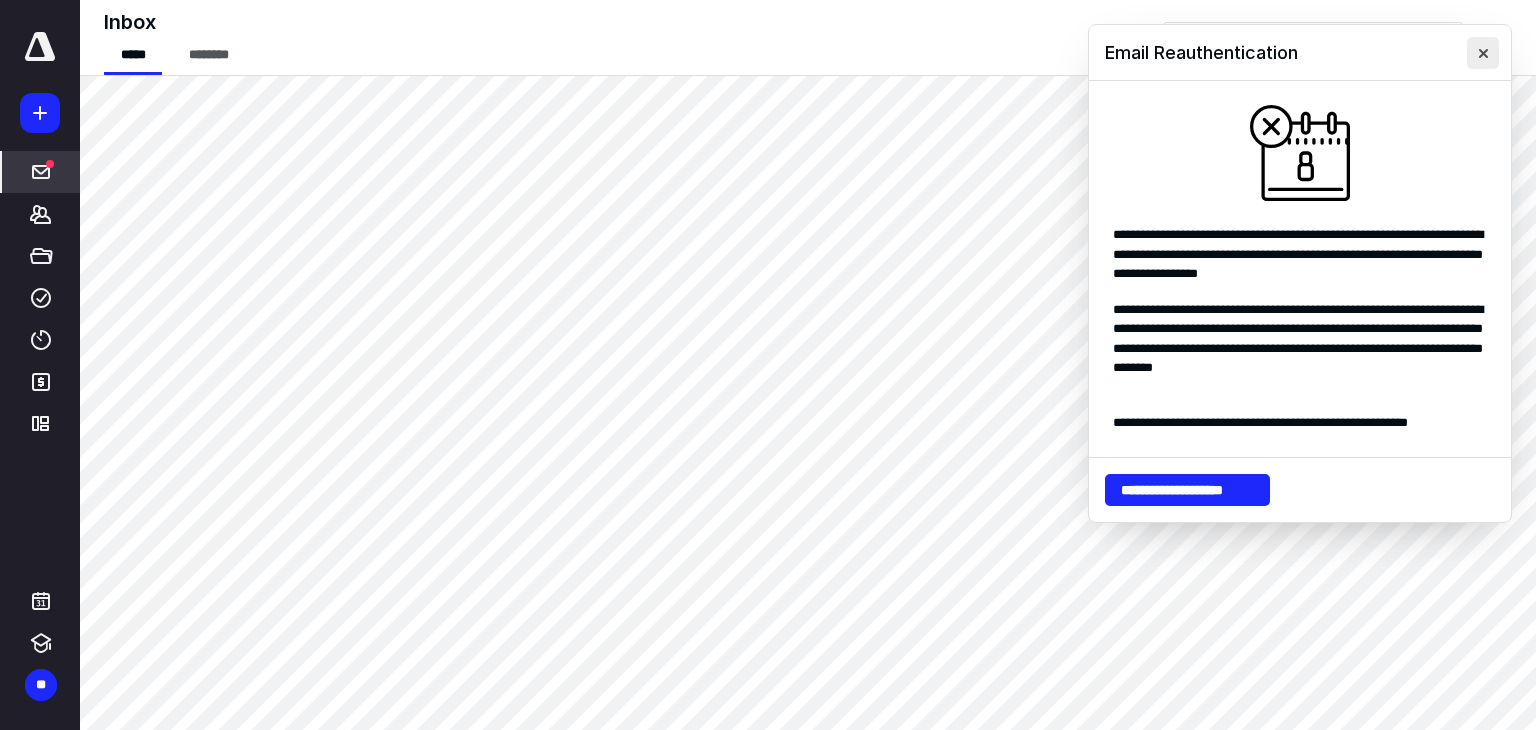 click at bounding box center [1483, 53] 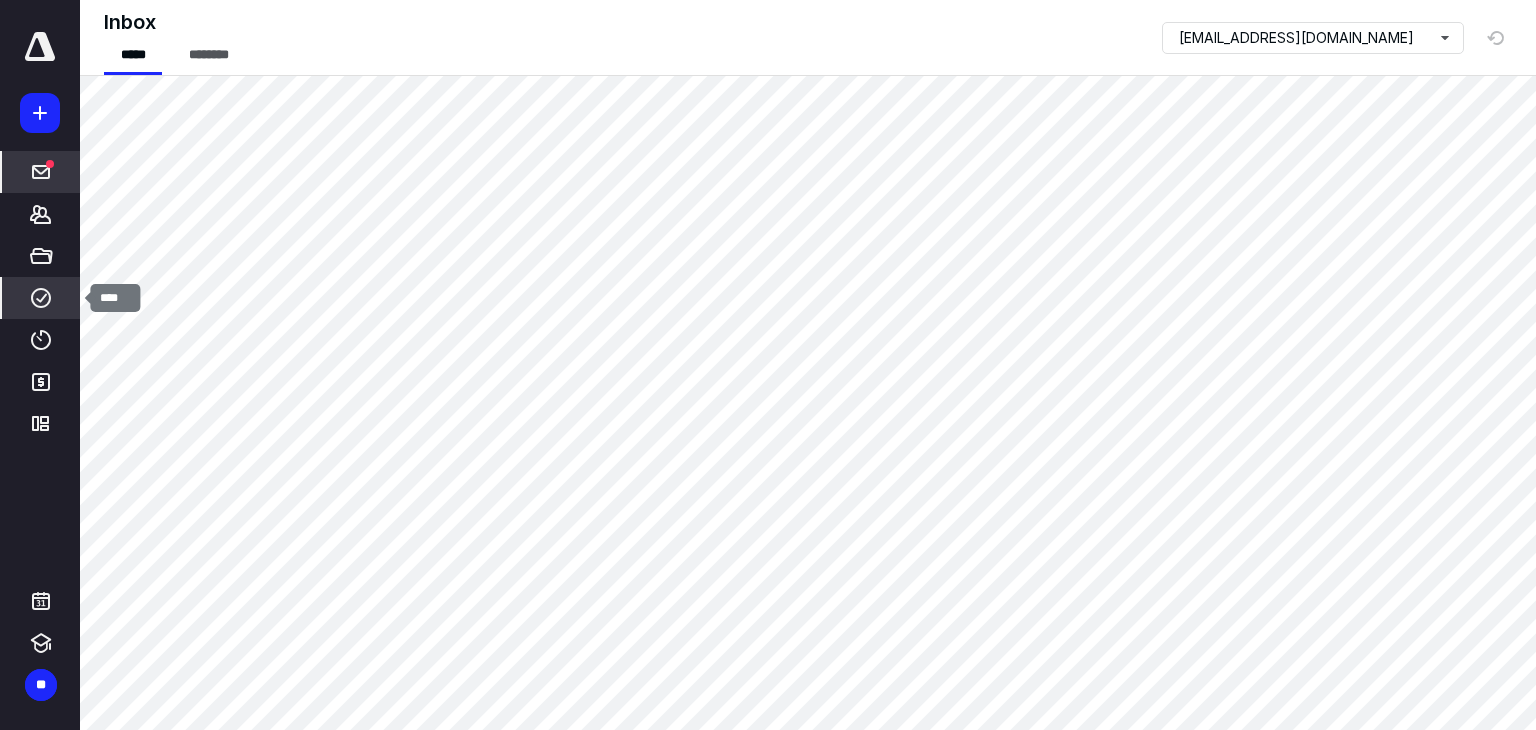 click 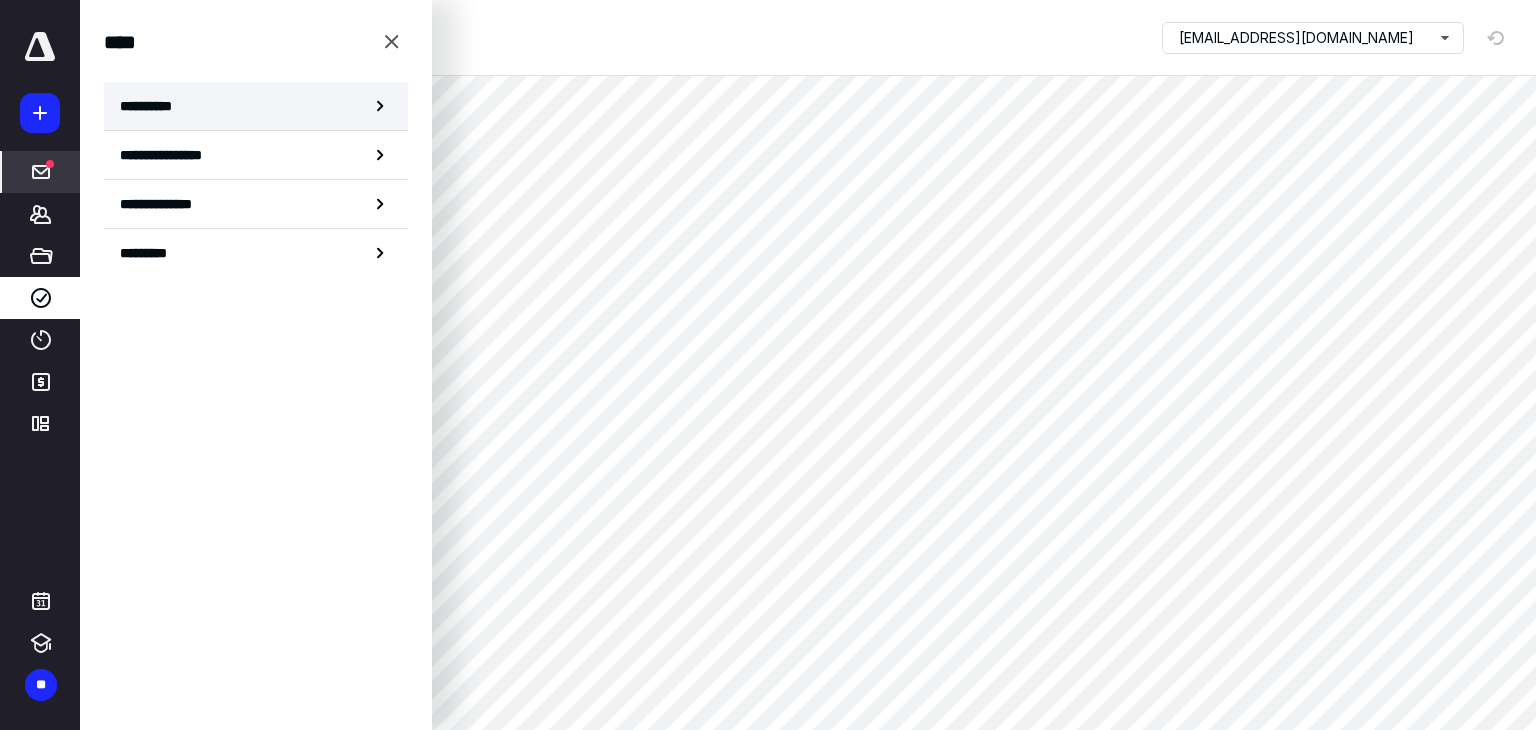 click on "**********" at bounding box center [153, 106] 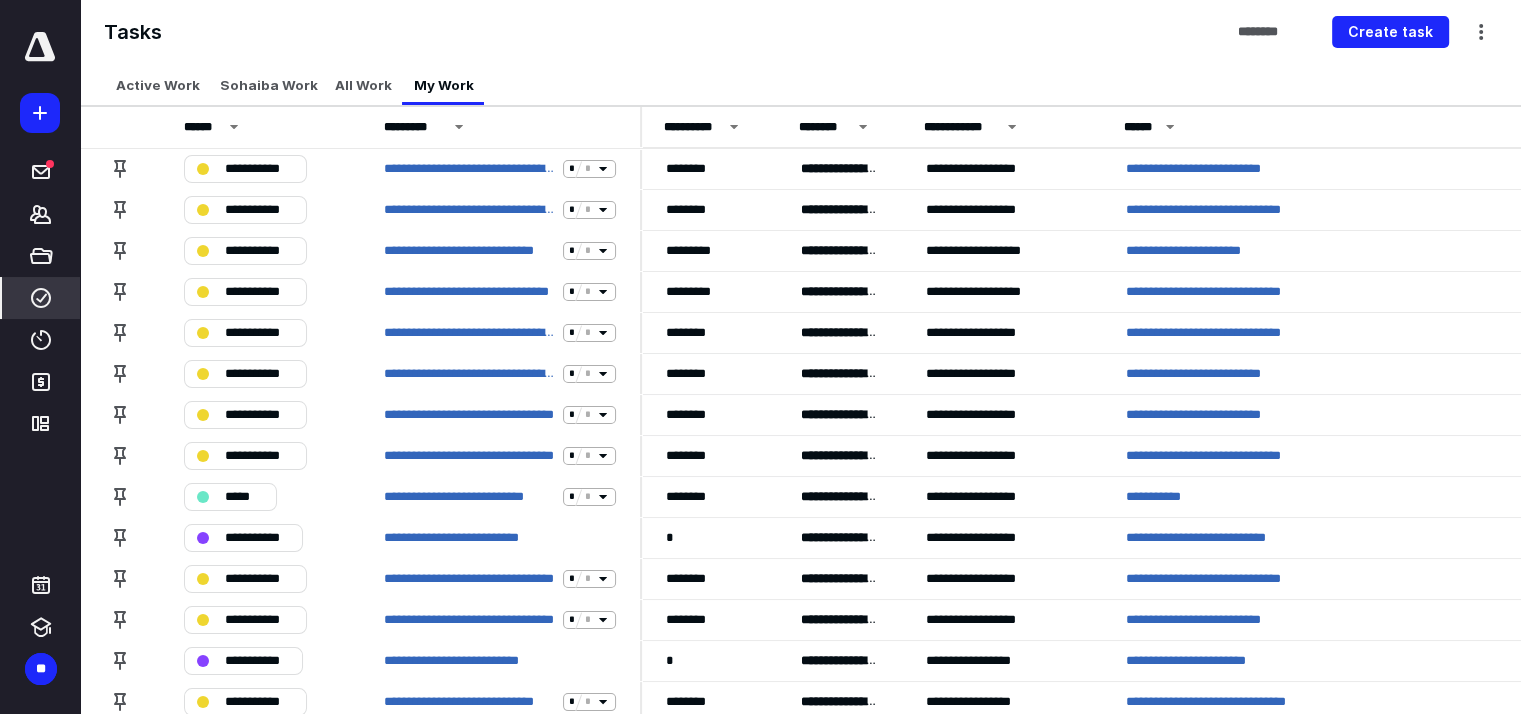 scroll, scrollTop: 624, scrollLeft: 0, axis: vertical 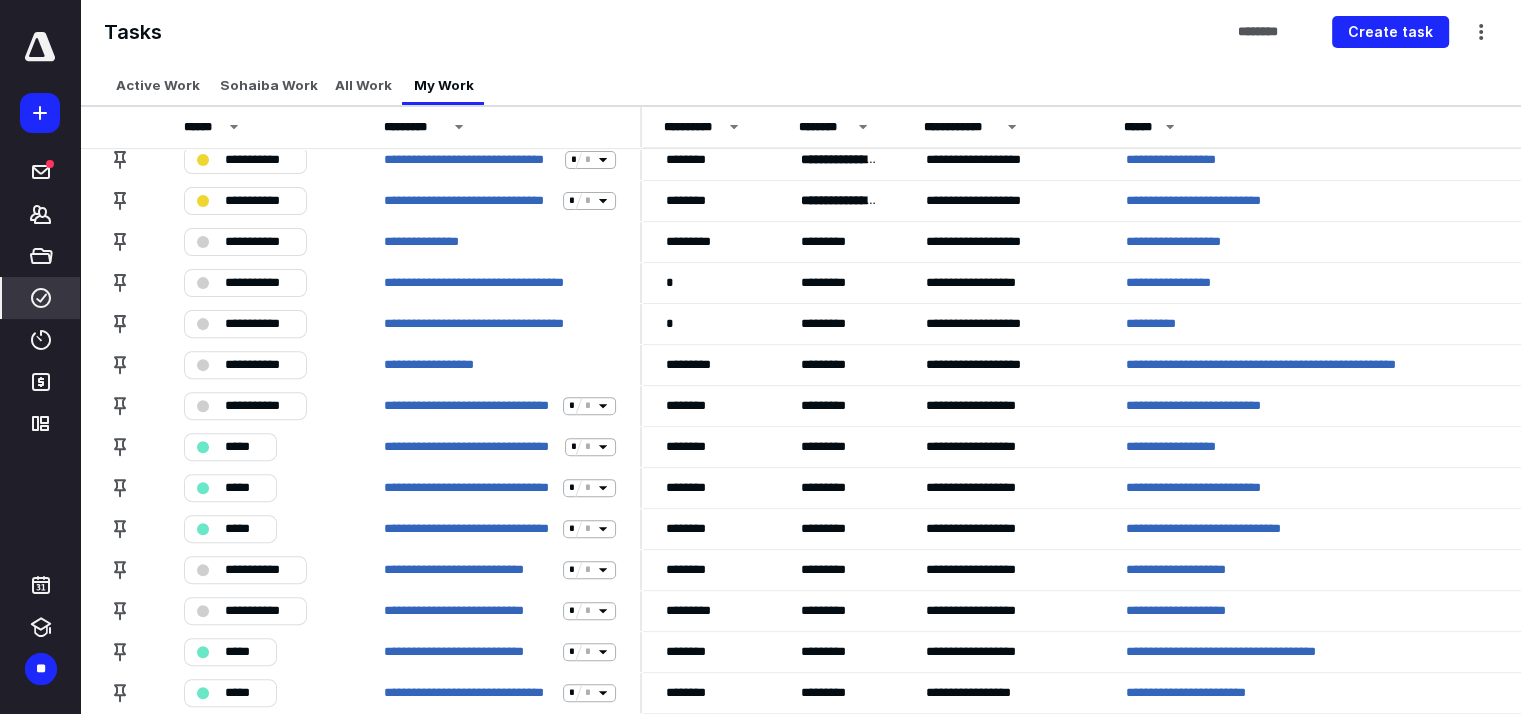 click at bounding box center [40, 47] 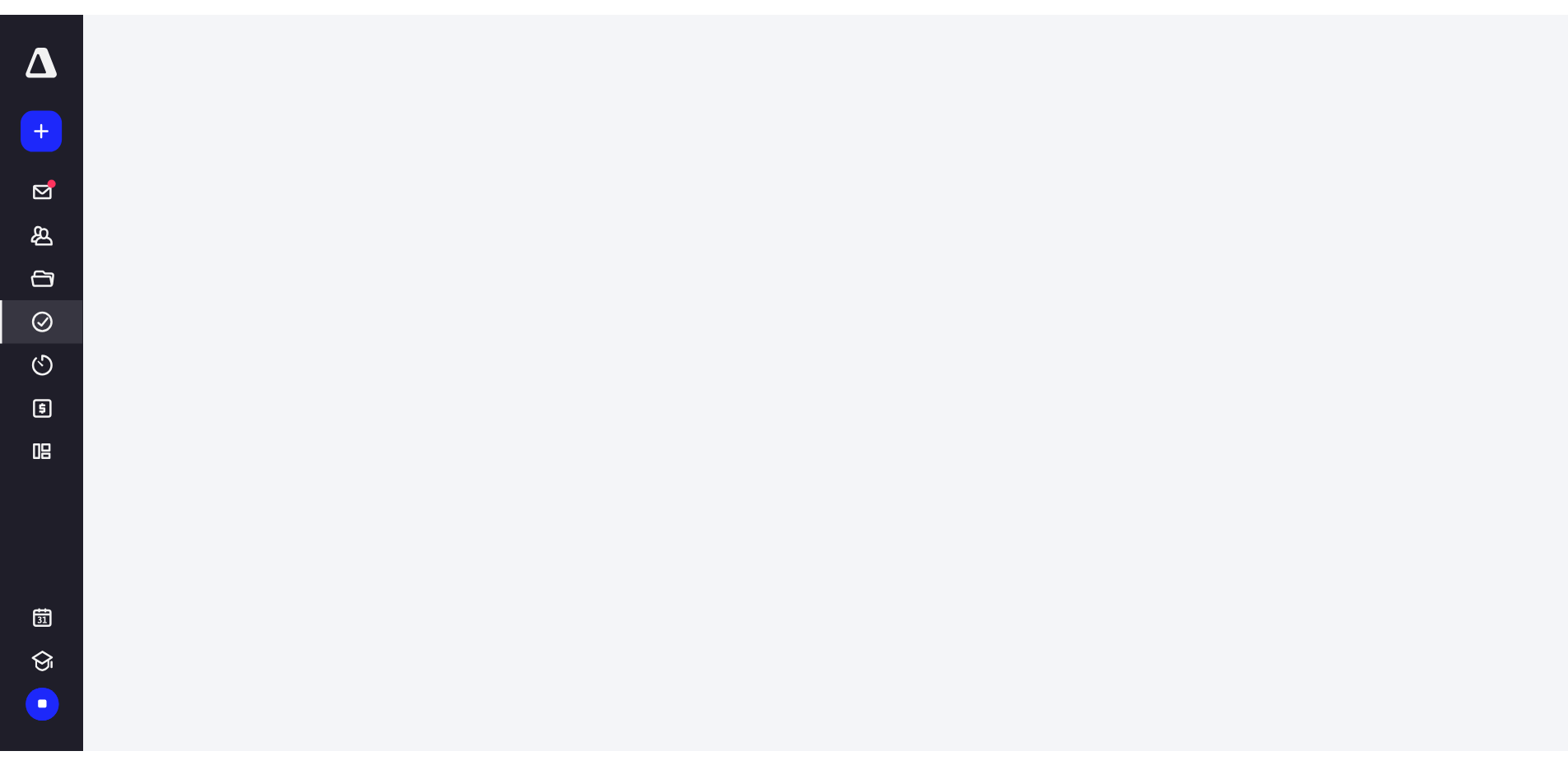 scroll, scrollTop: 0, scrollLeft: 0, axis: both 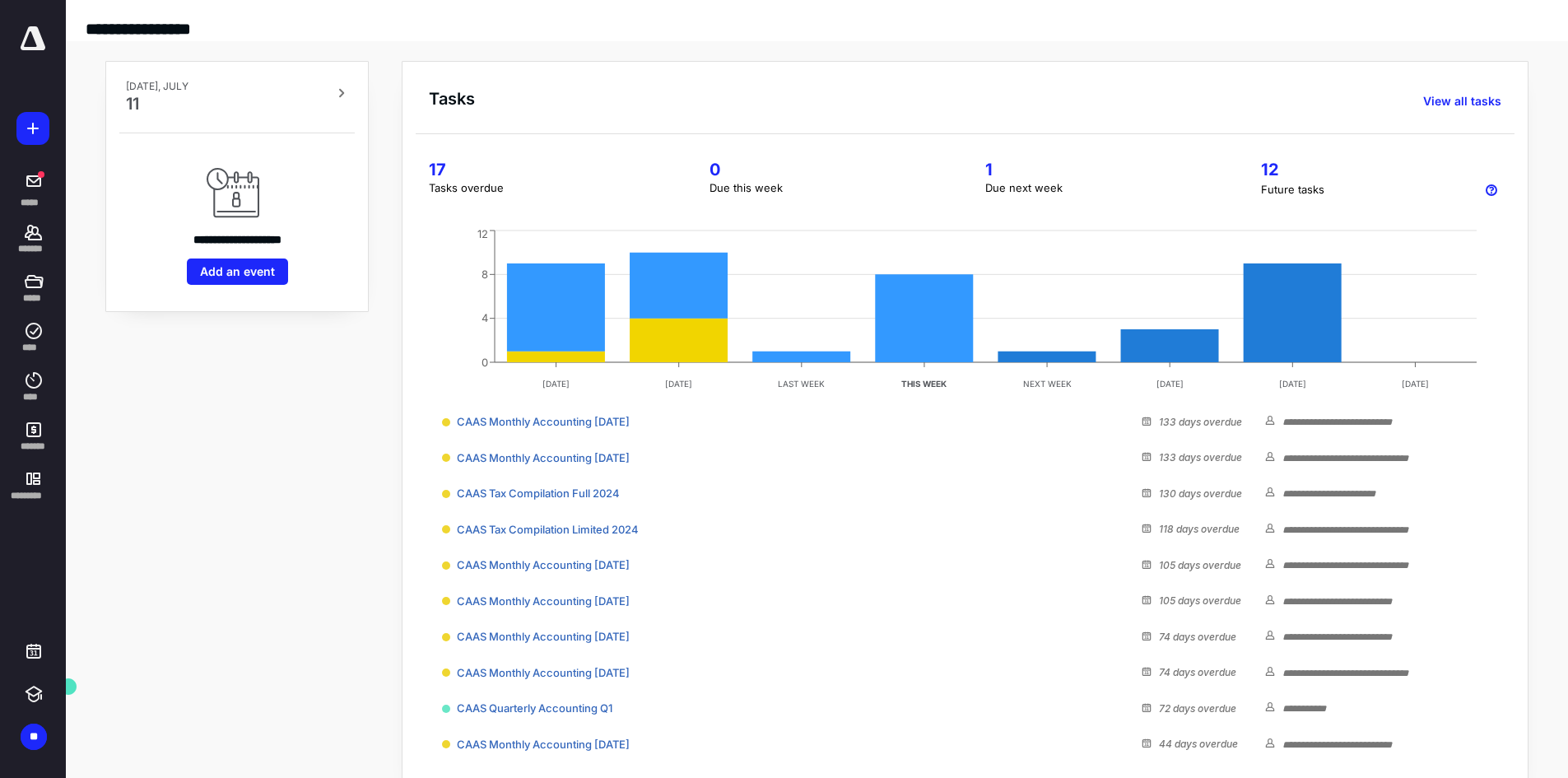 click on "17" at bounding box center (549, 170) 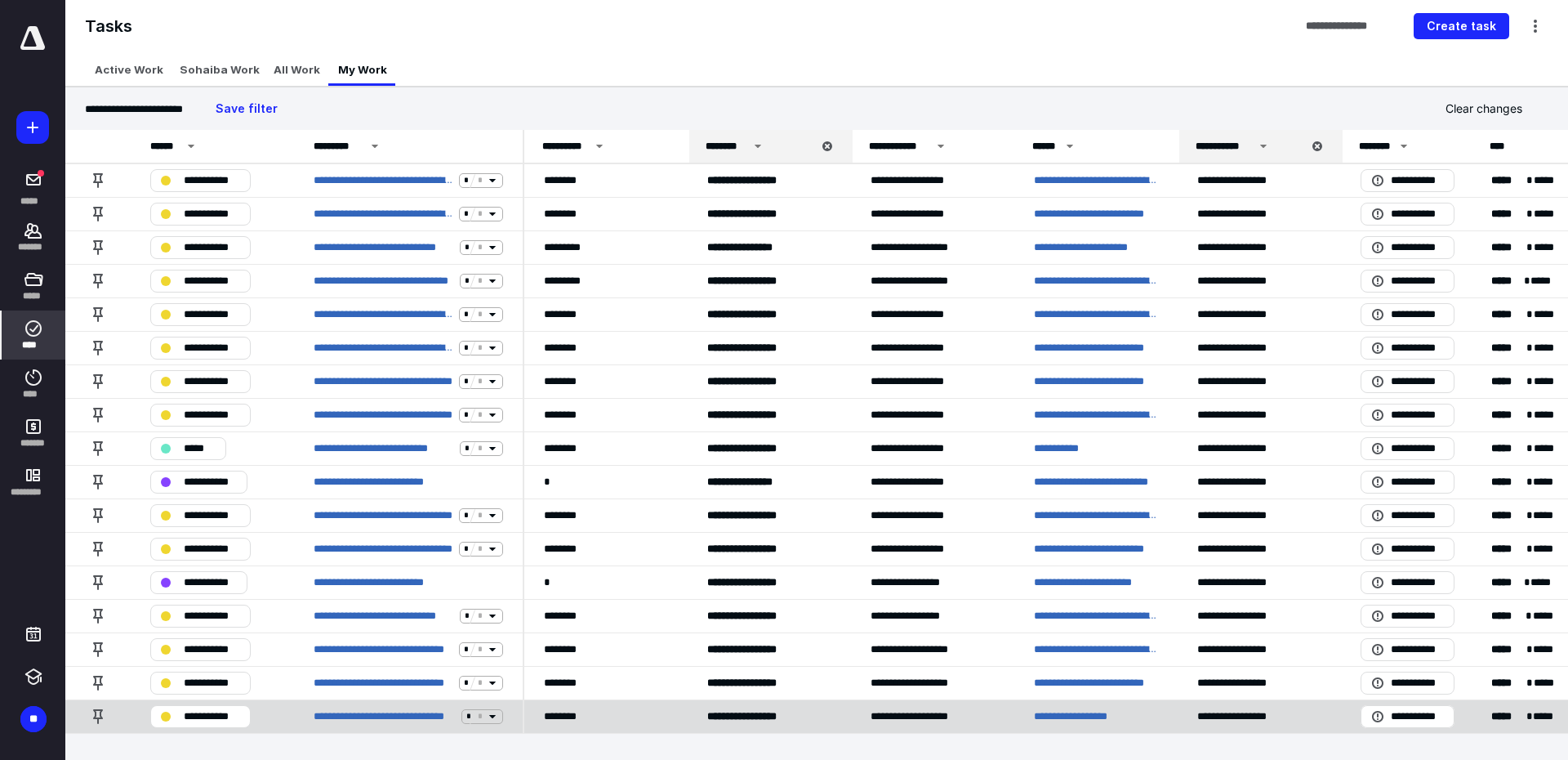 click 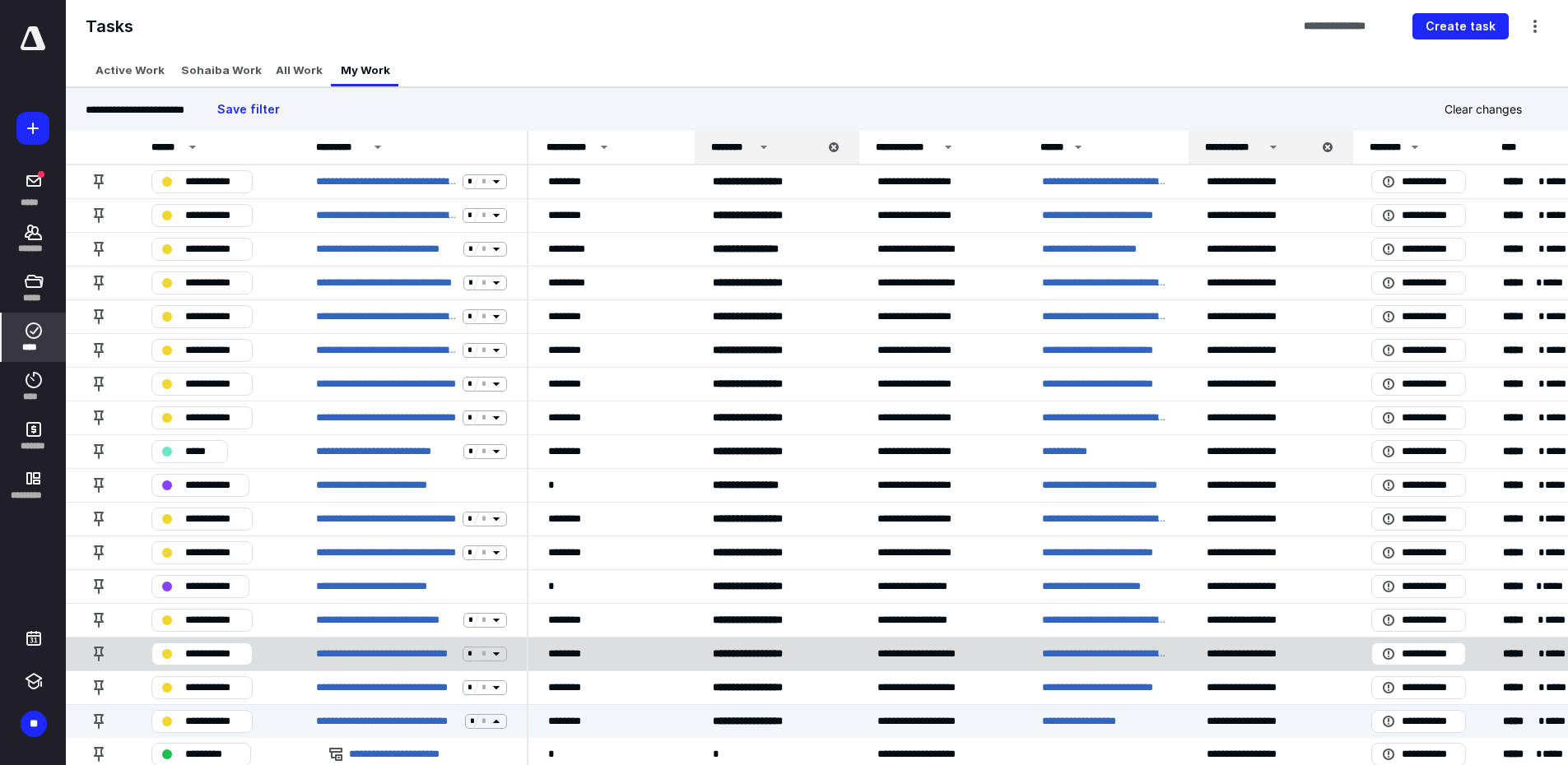 scroll, scrollTop: 92, scrollLeft: 0, axis: vertical 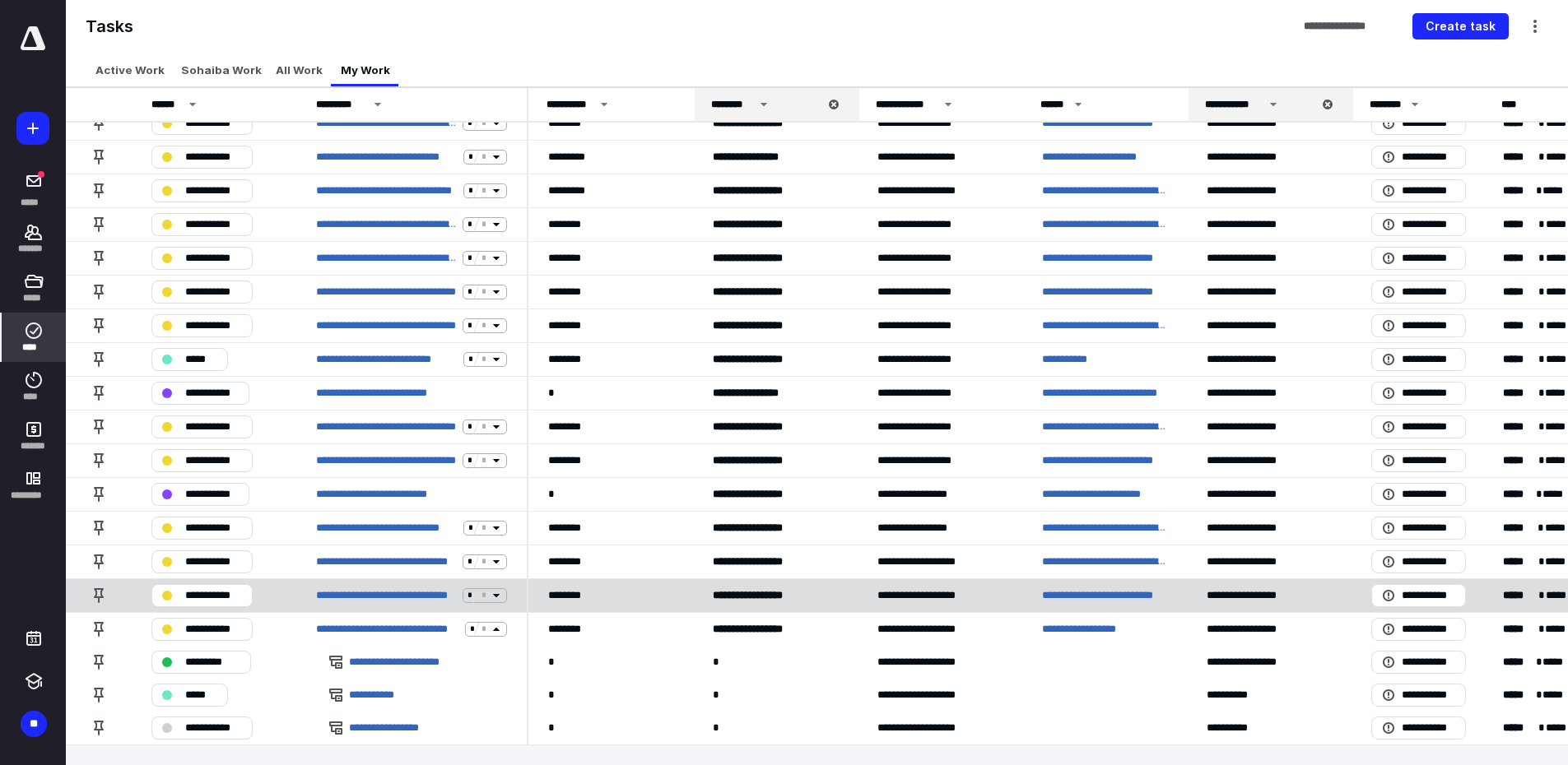 click 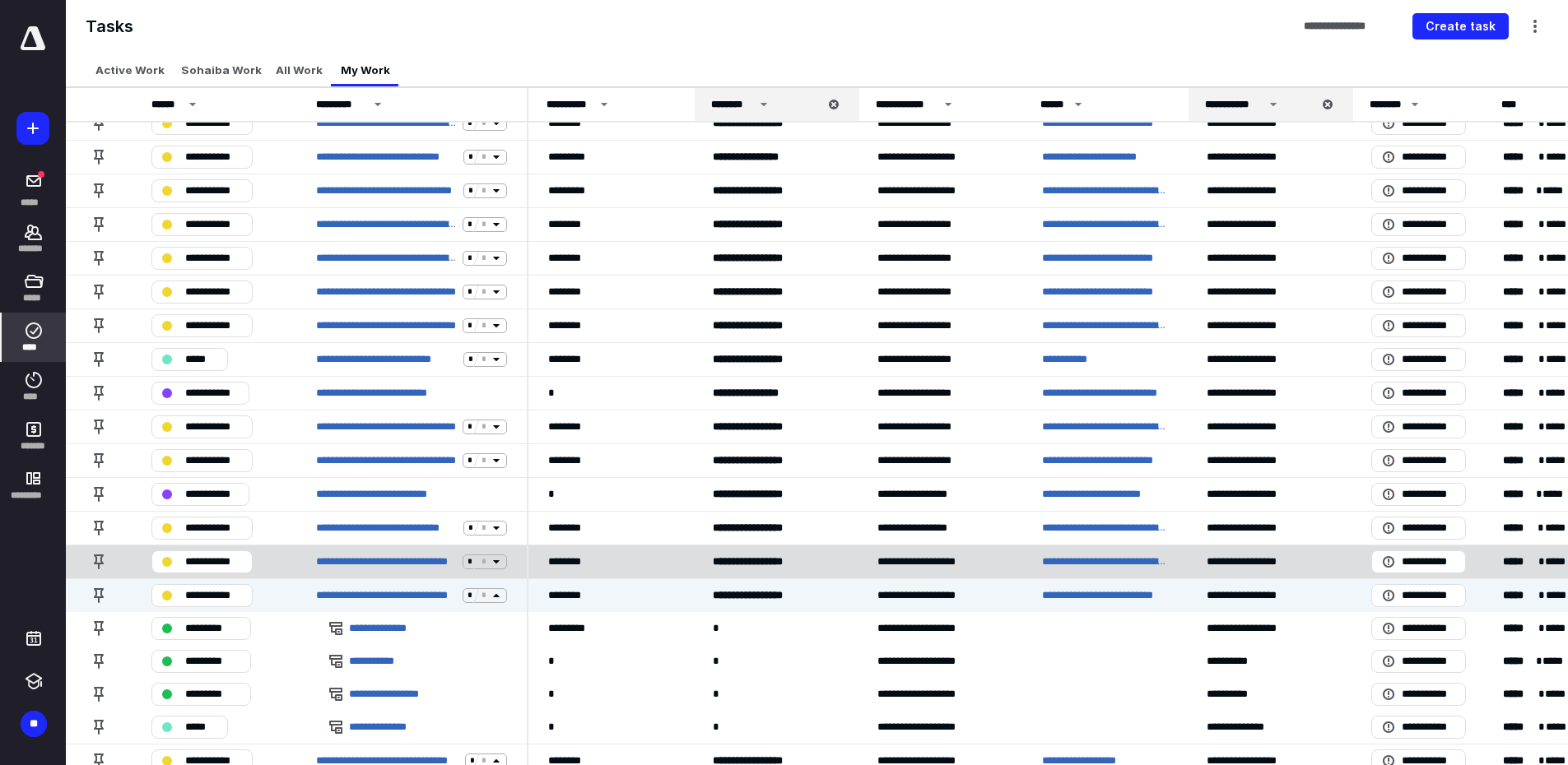 click 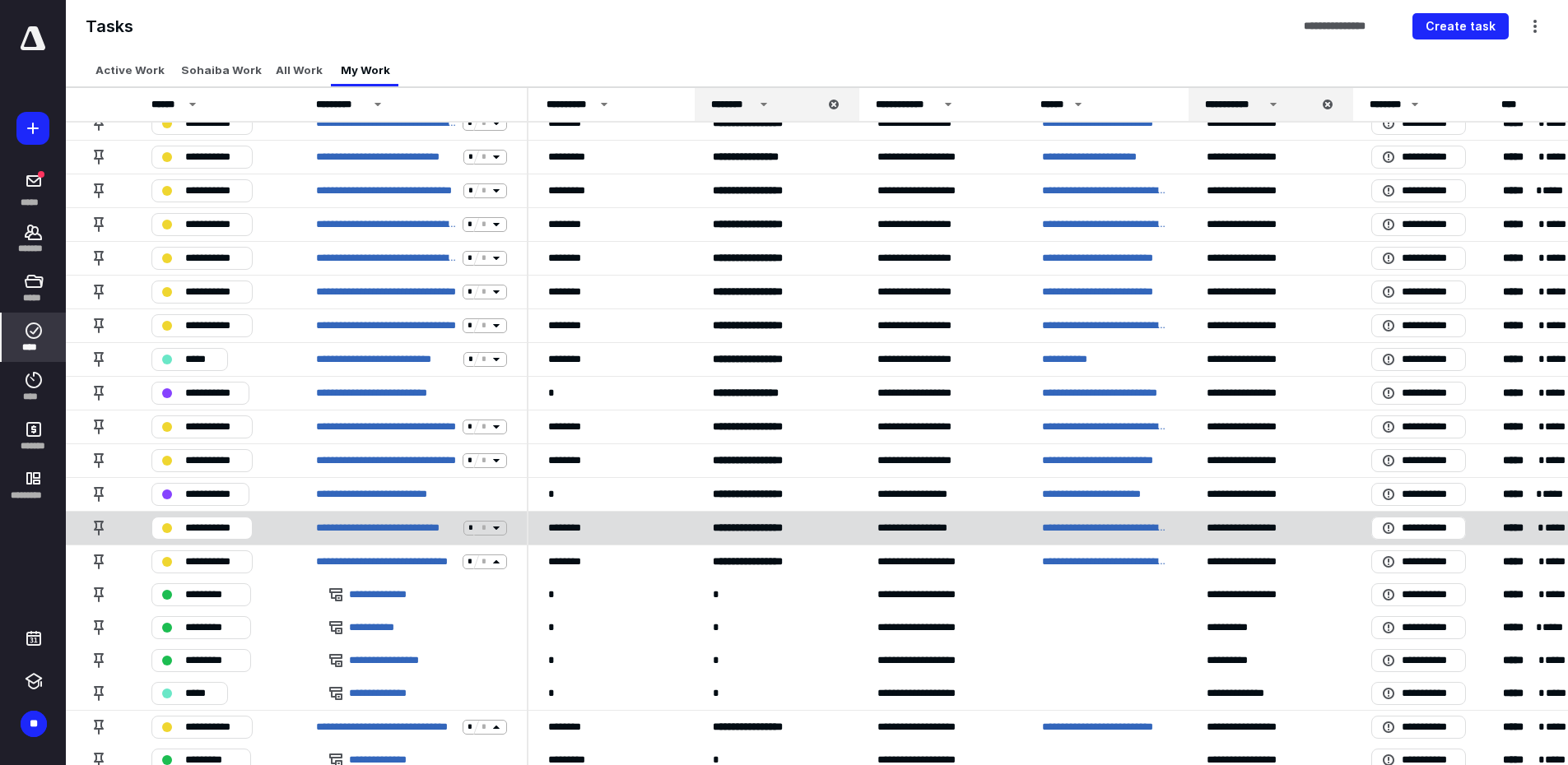 click 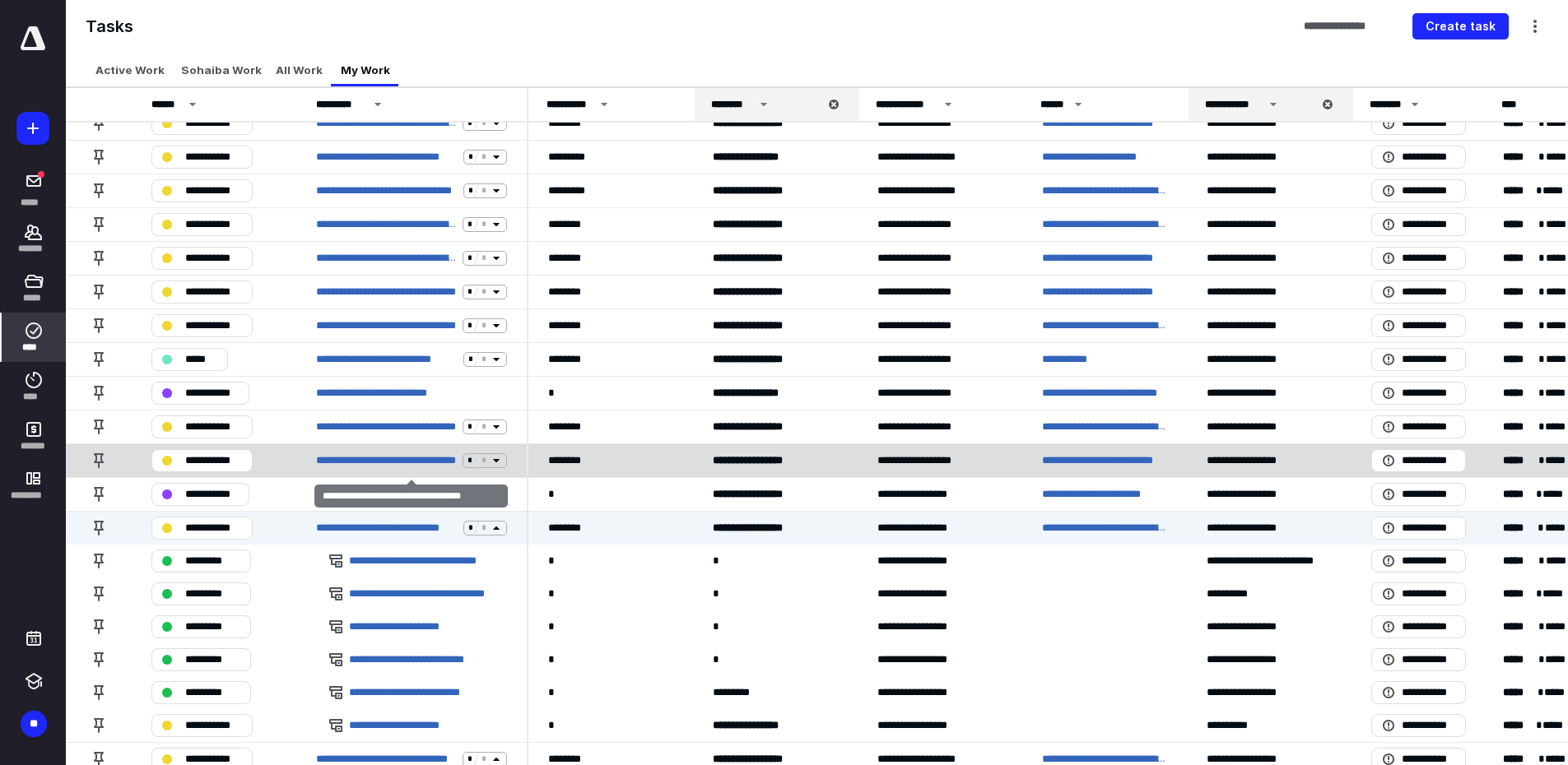 click 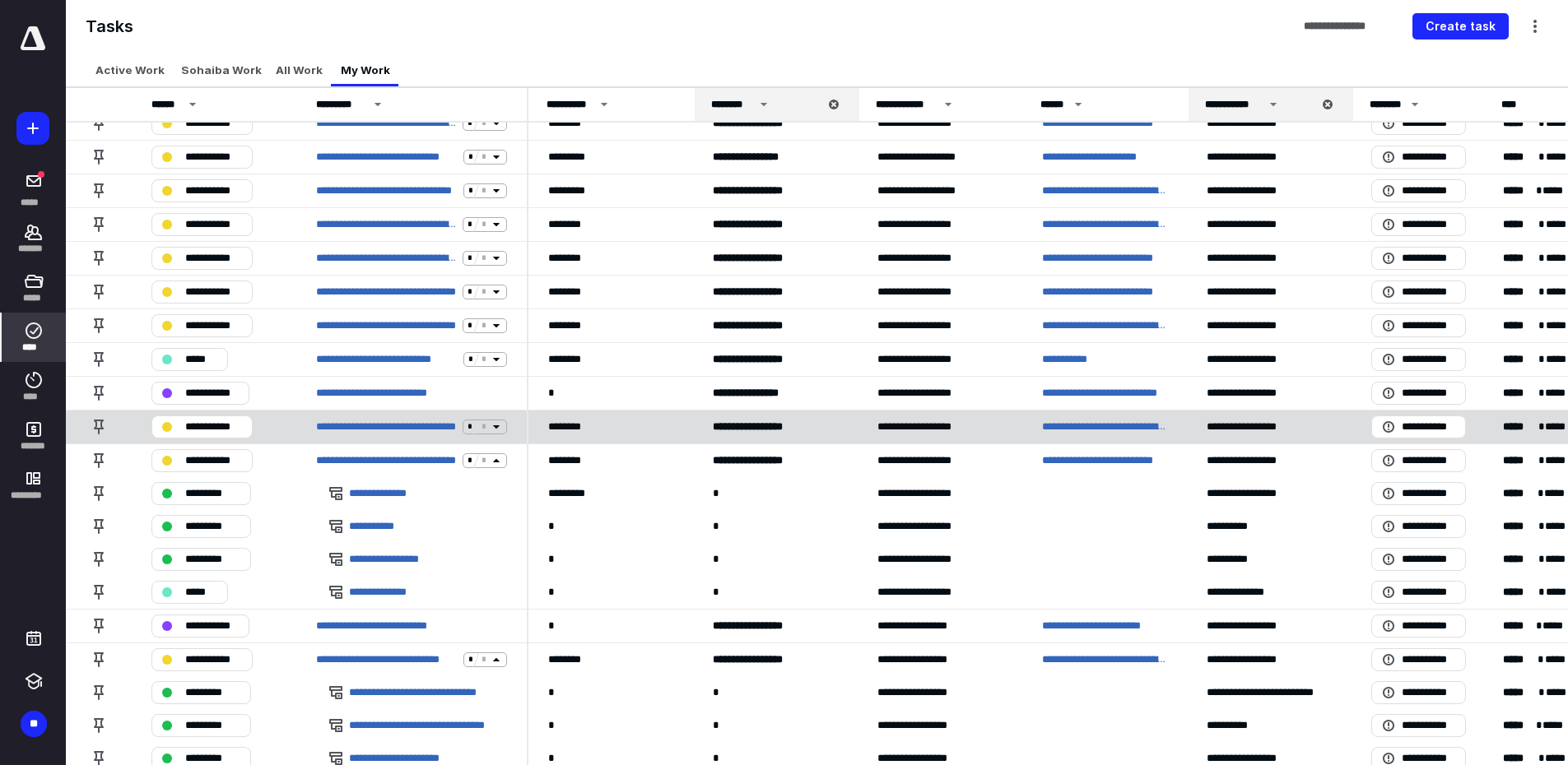 click 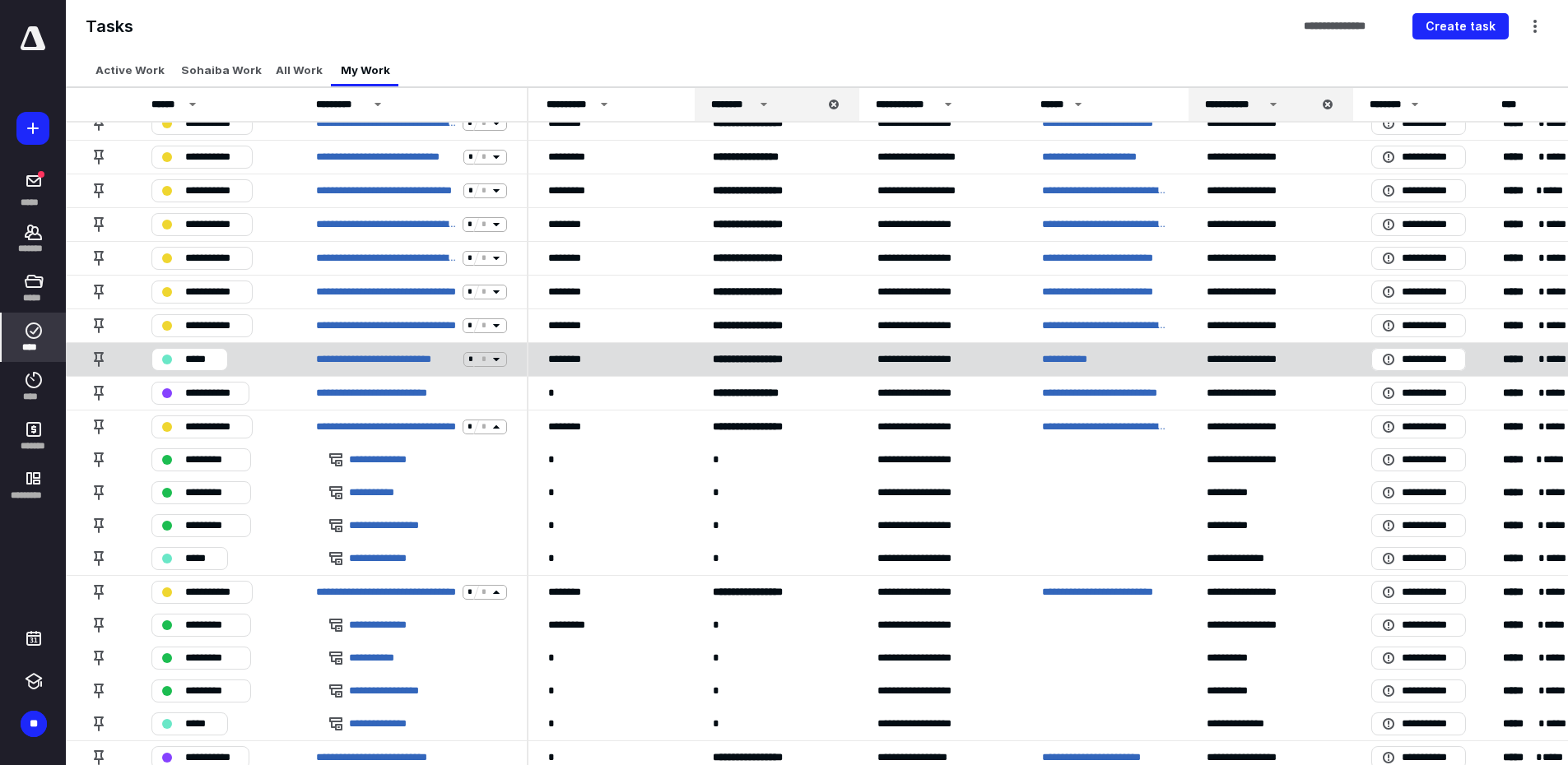 click 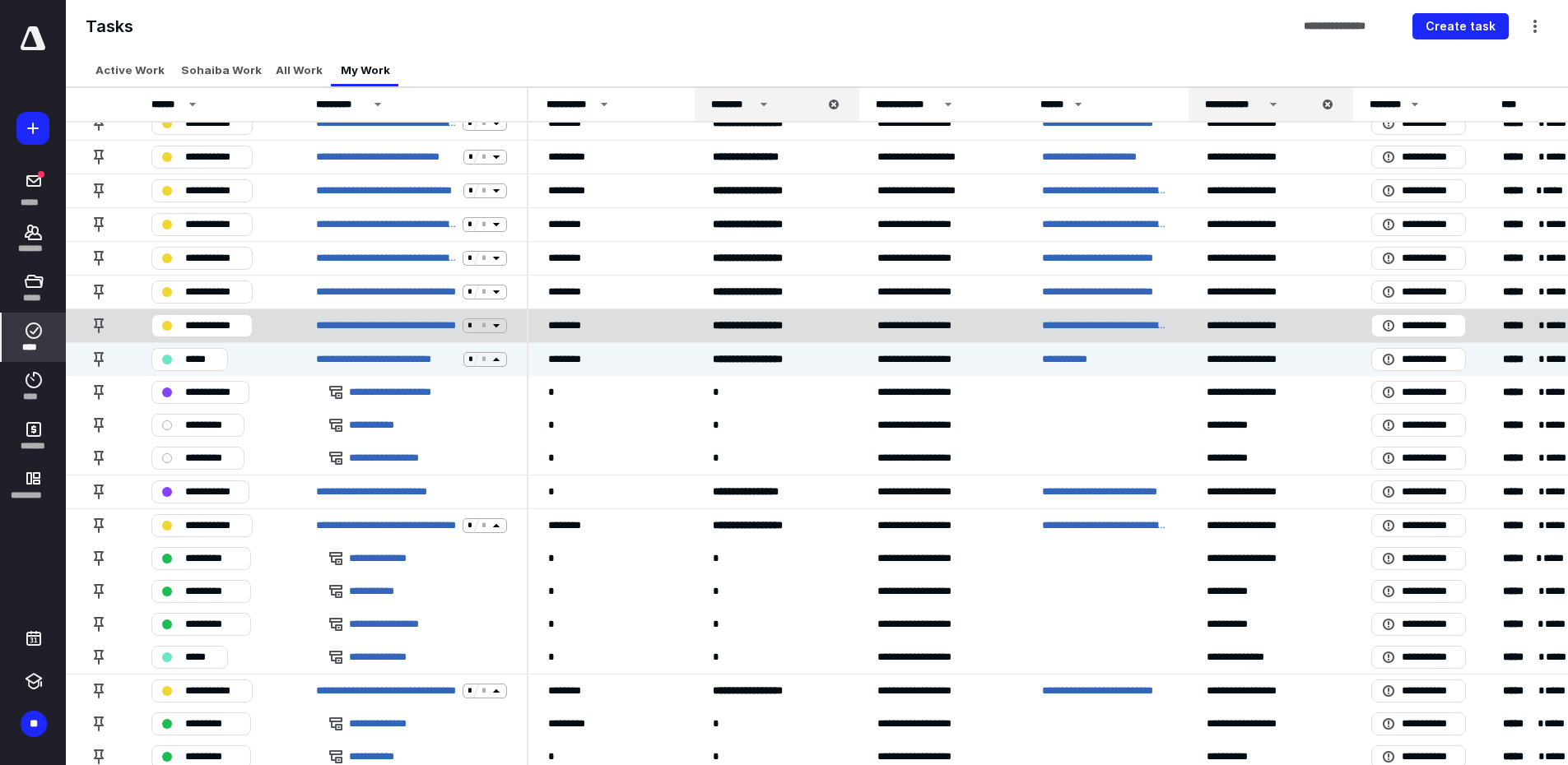 click at bounding box center [477, 326] 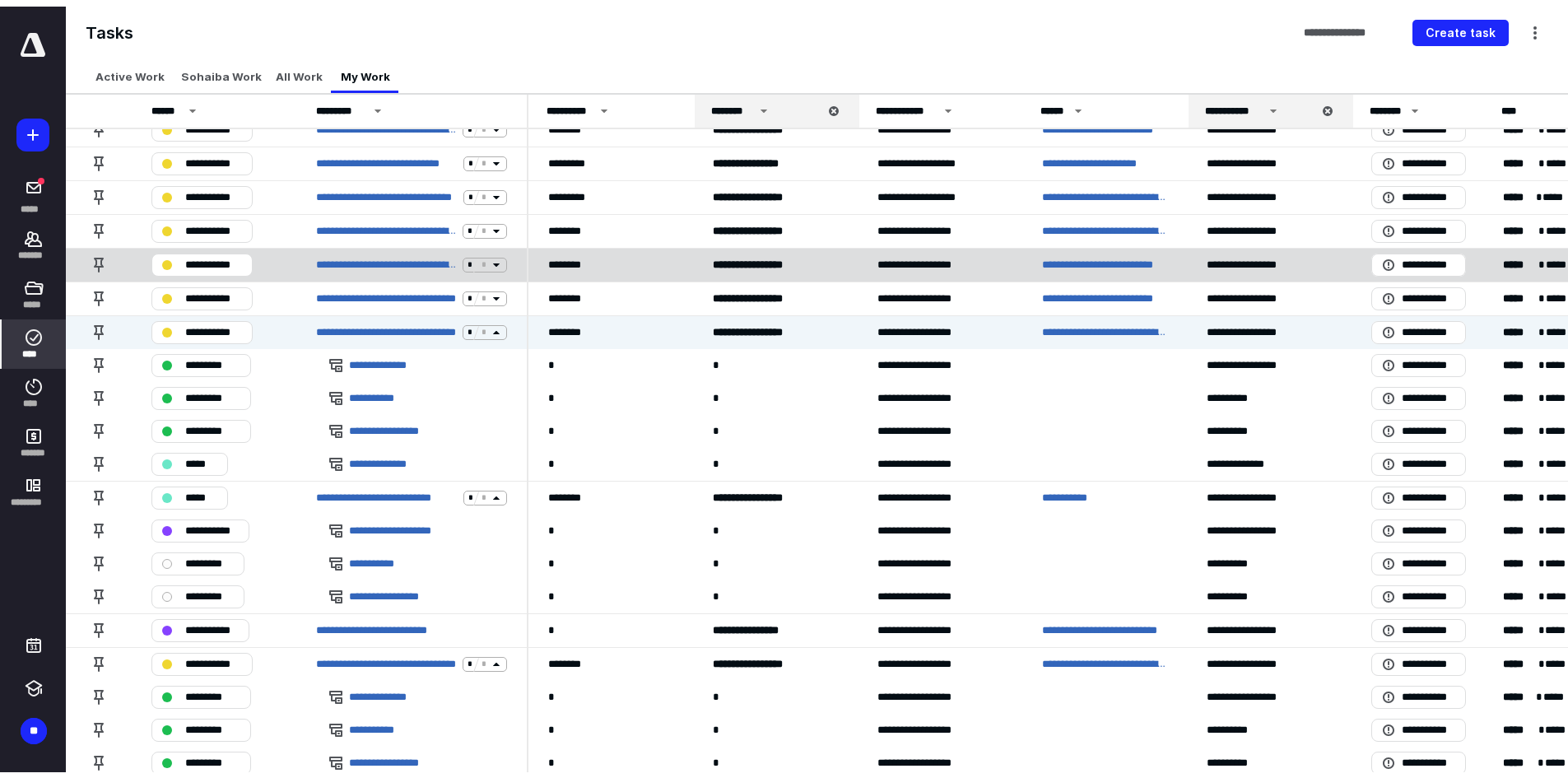 scroll, scrollTop: 0, scrollLeft: 0, axis: both 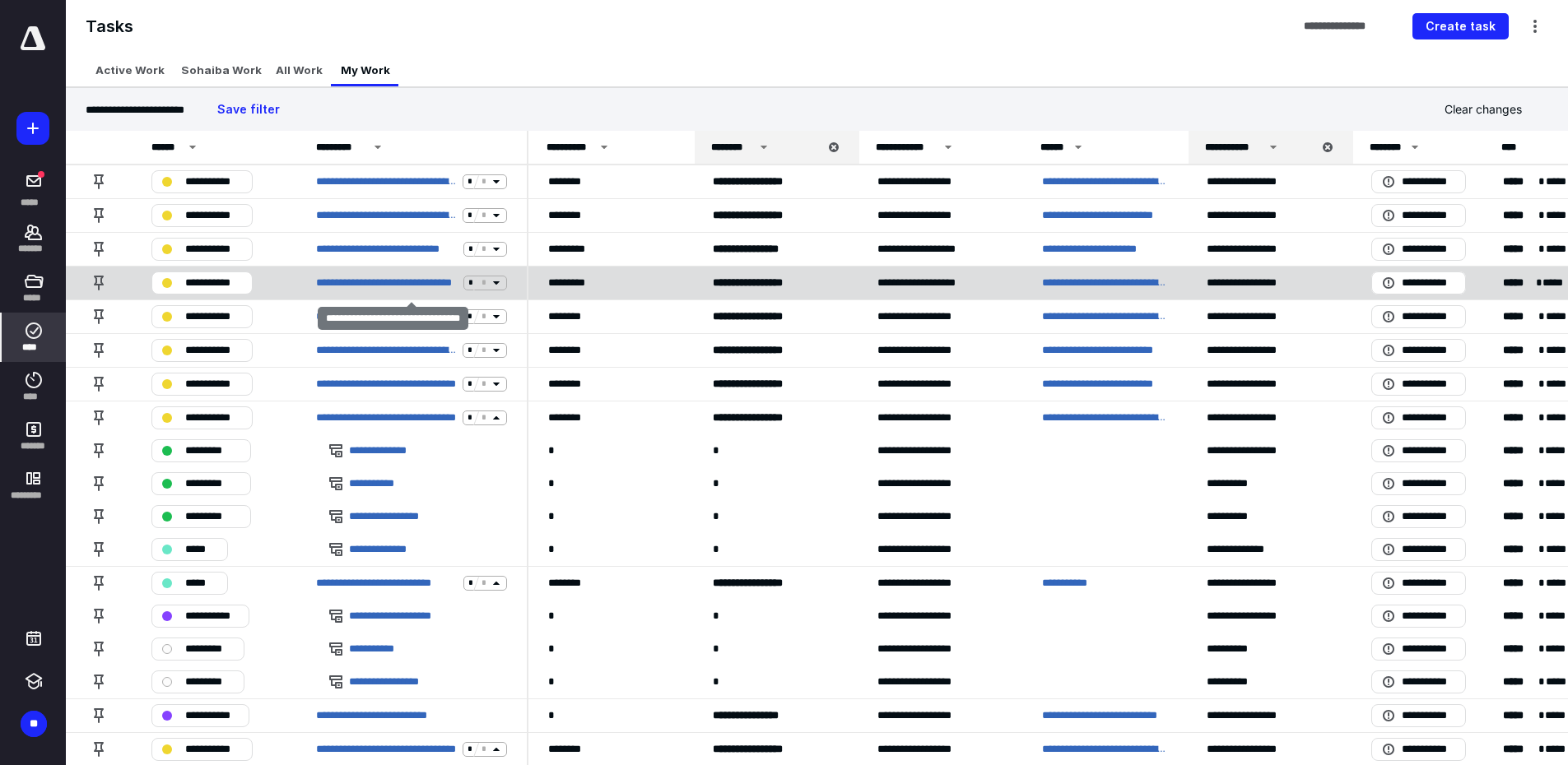 click 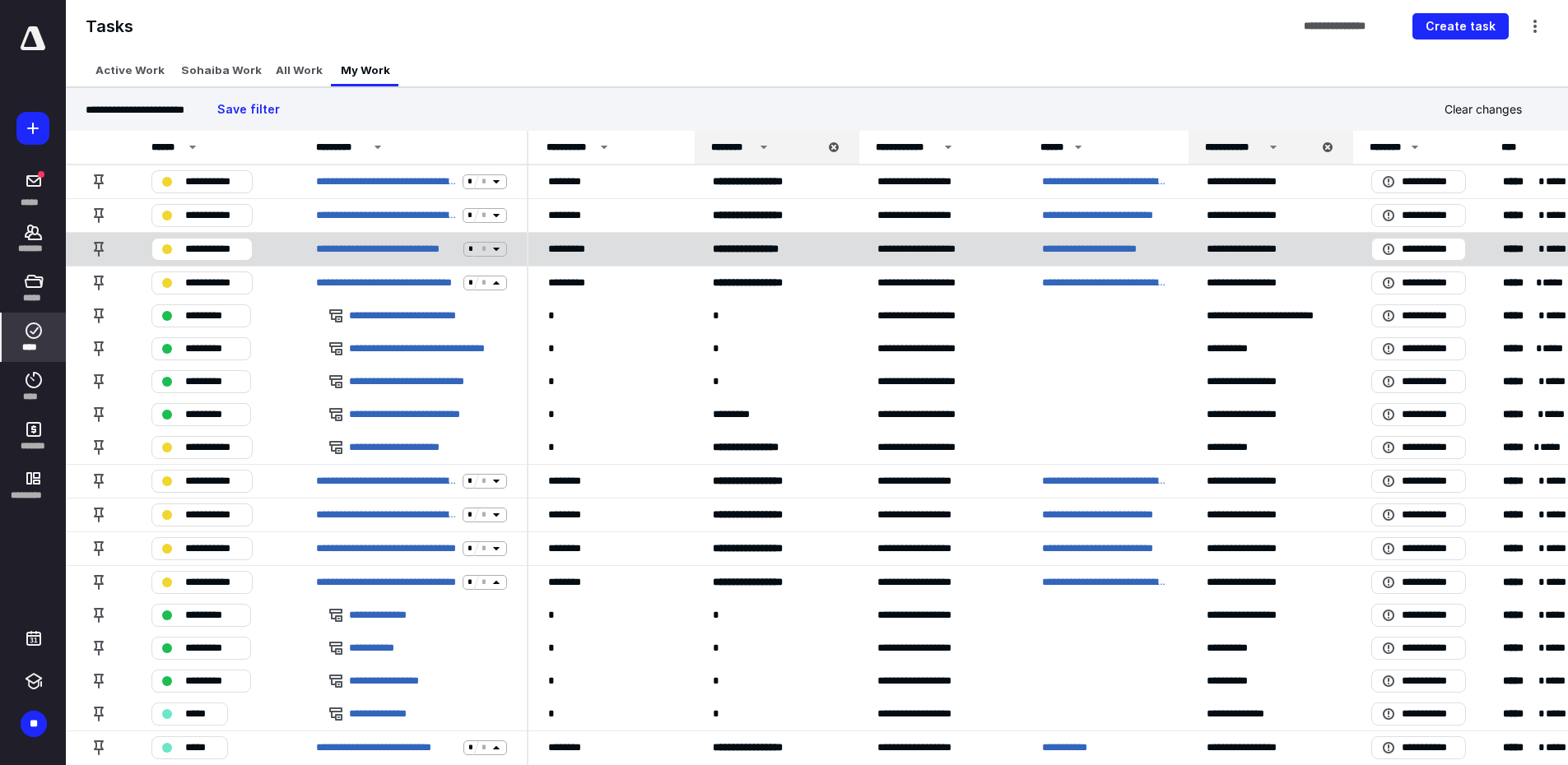 click 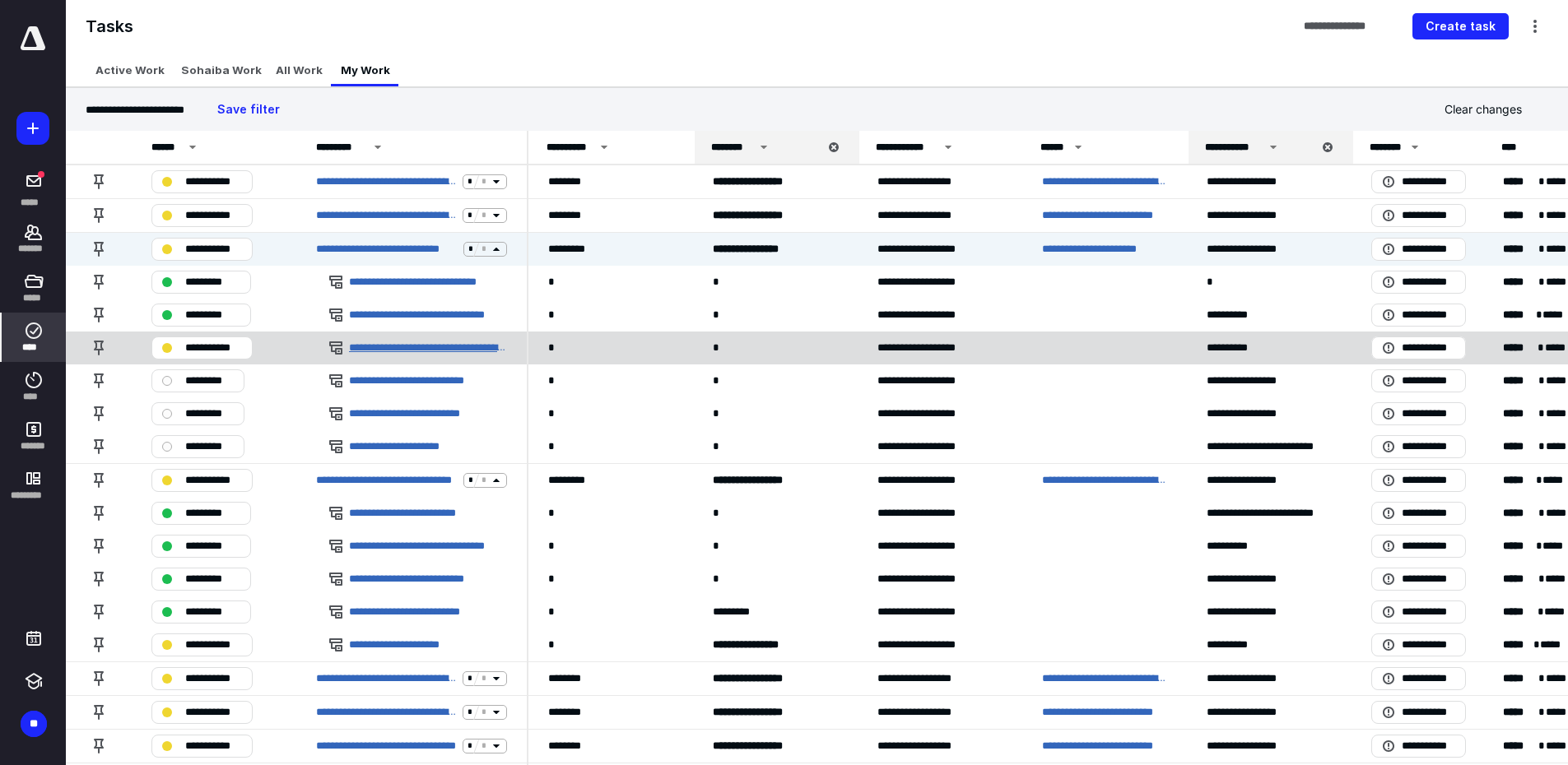 click on "**********" at bounding box center (427, 348) 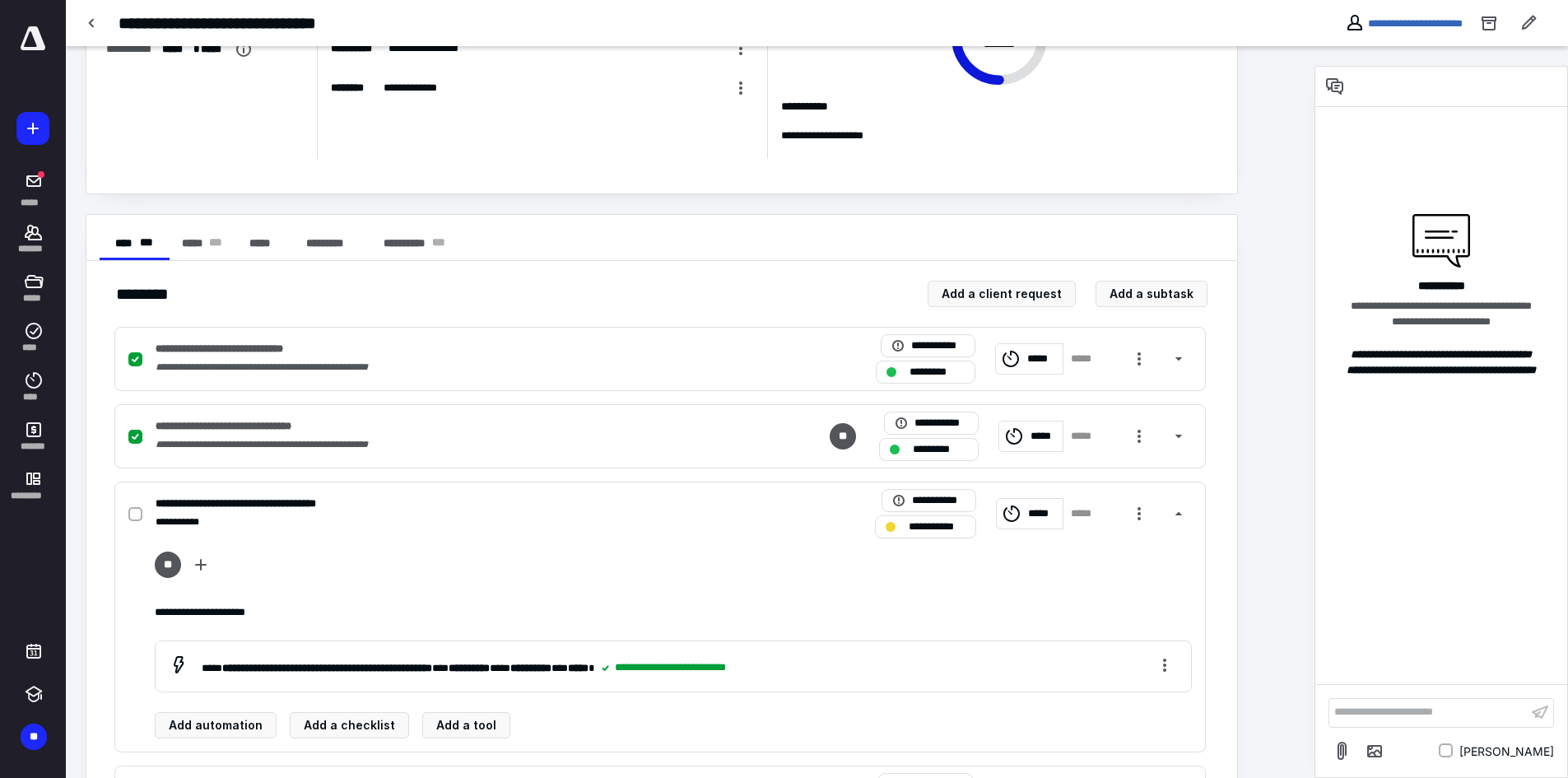 scroll, scrollTop: 0, scrollLeft: 0, axis: both 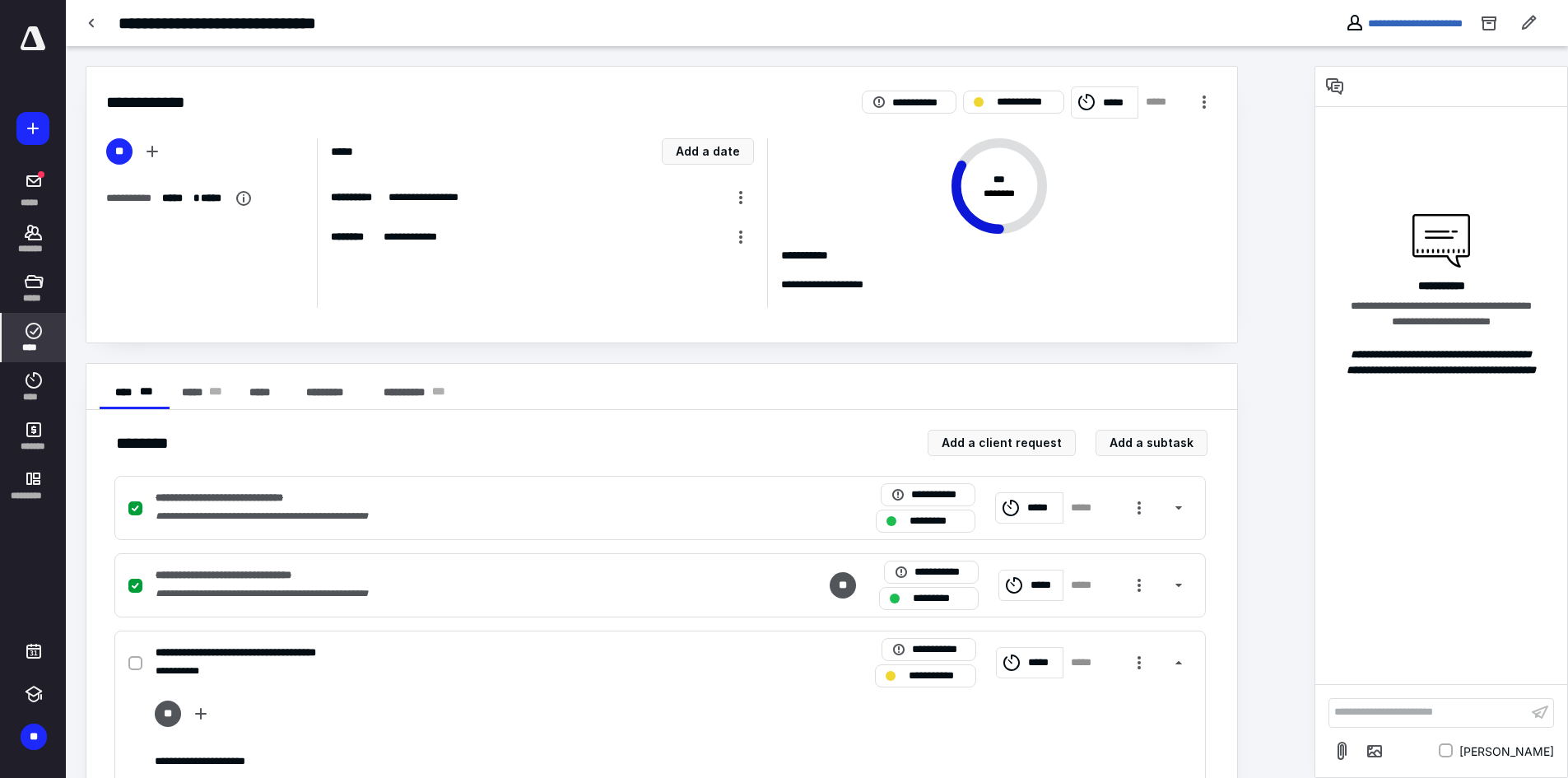 click 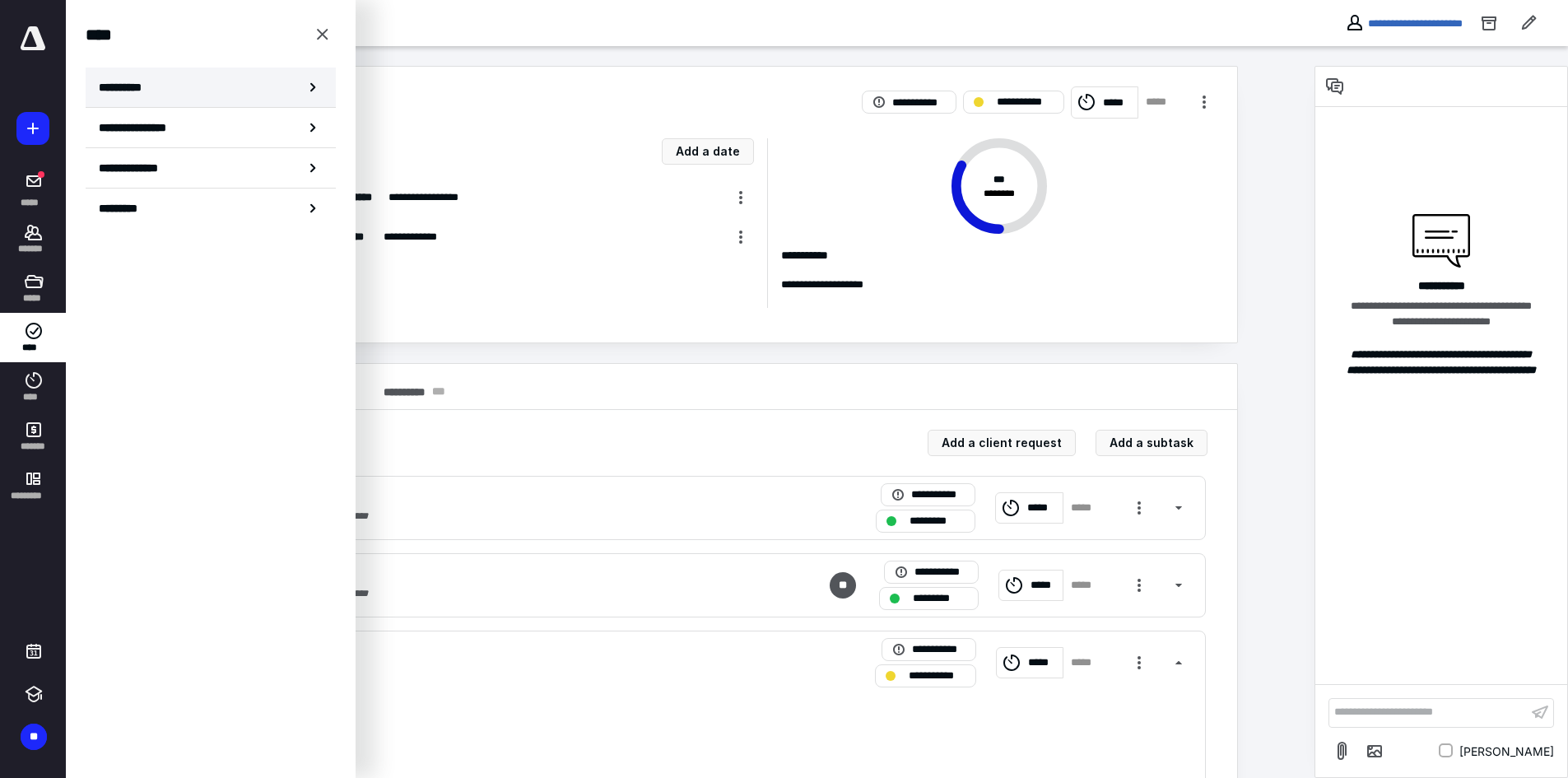click on "**********" at bounding box center (211, 87) 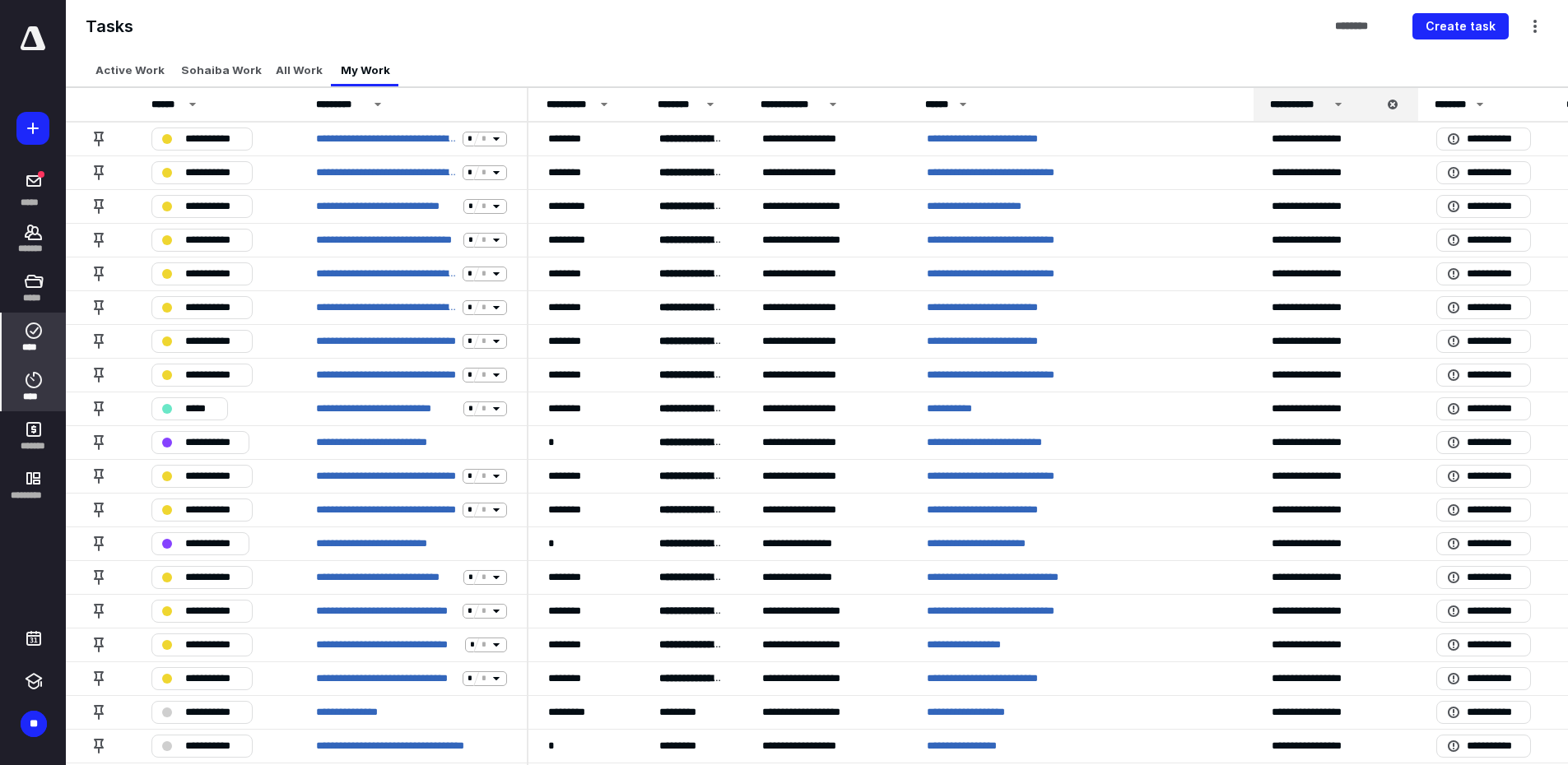 click on "****" at bounding box center (34, 396) 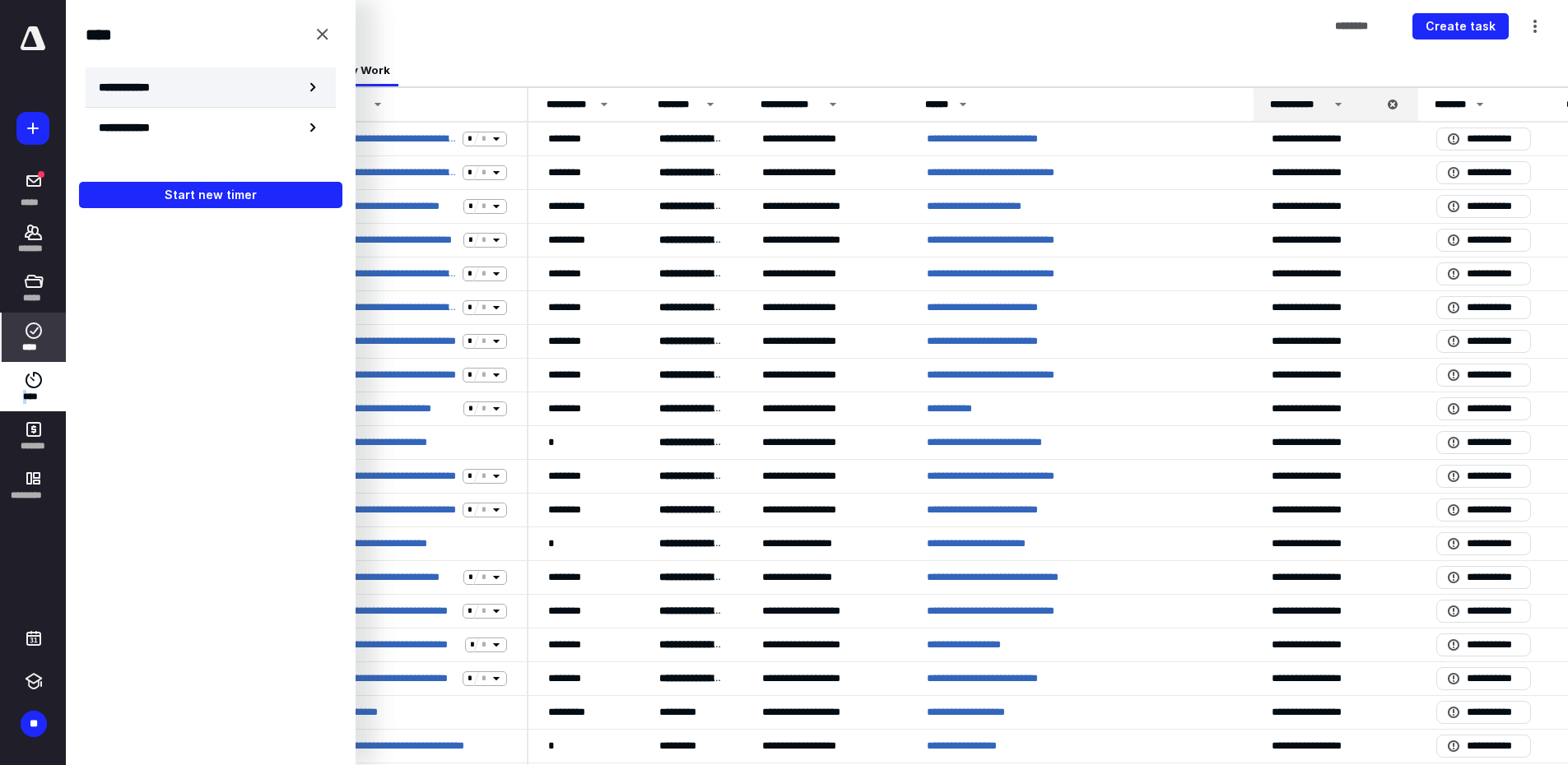 click on "**********" at bounding box center (211, 87) 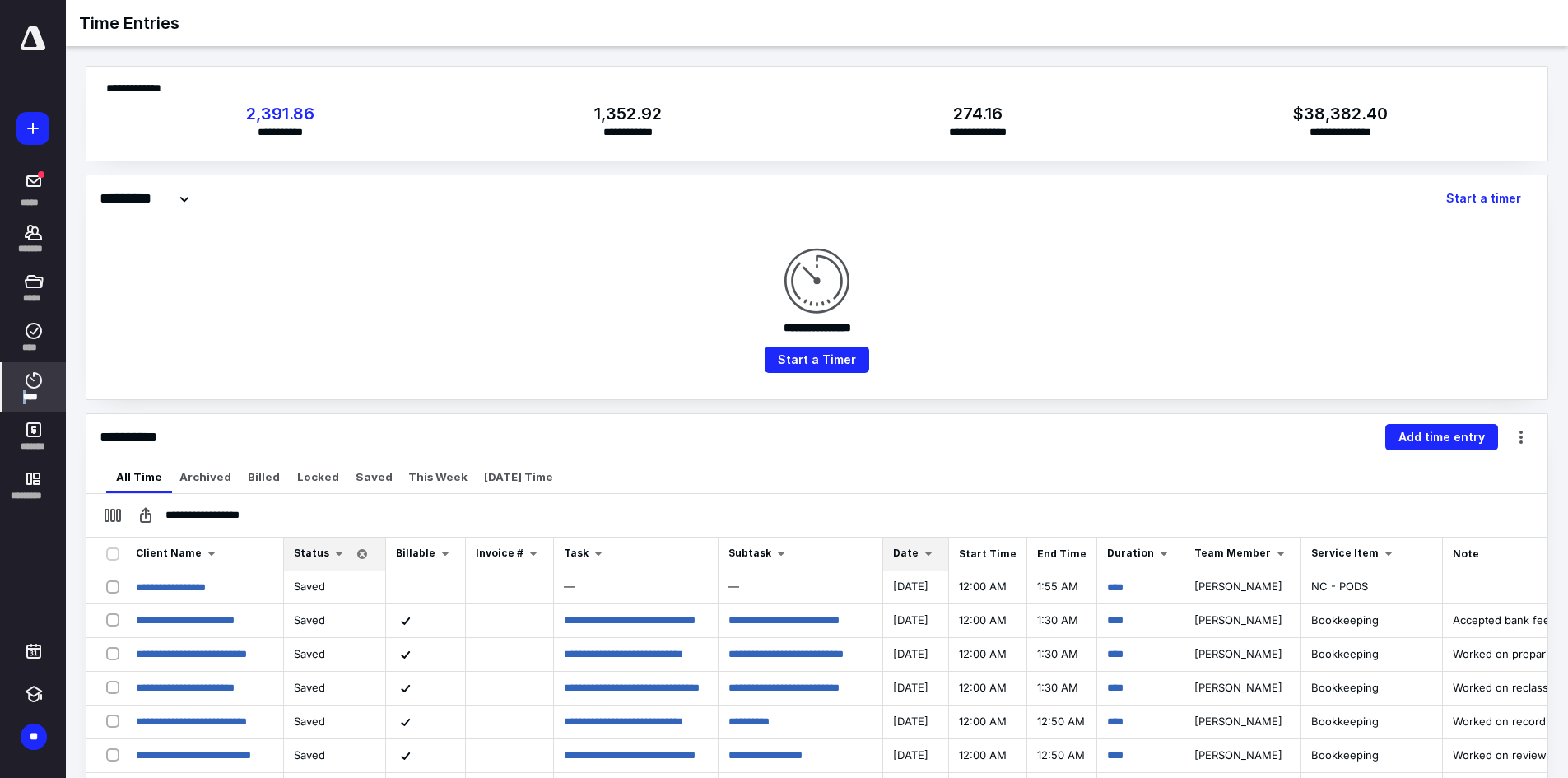 click at bounding box center (928, 554) 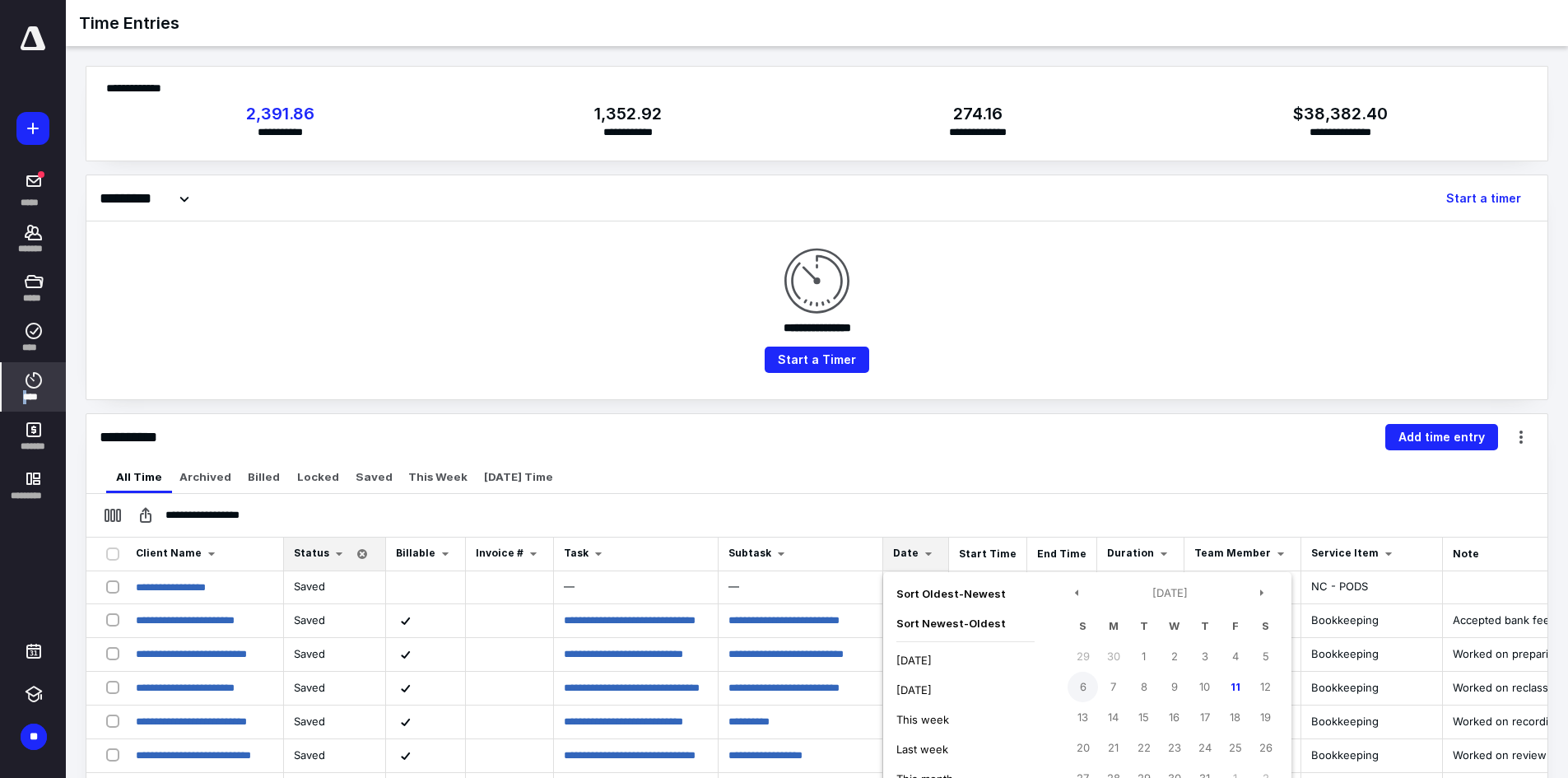 drag, startPoint x: 1064, startPoint y: 686, endPoint x: 1083, endPoint y: 688, distance: 19.104973 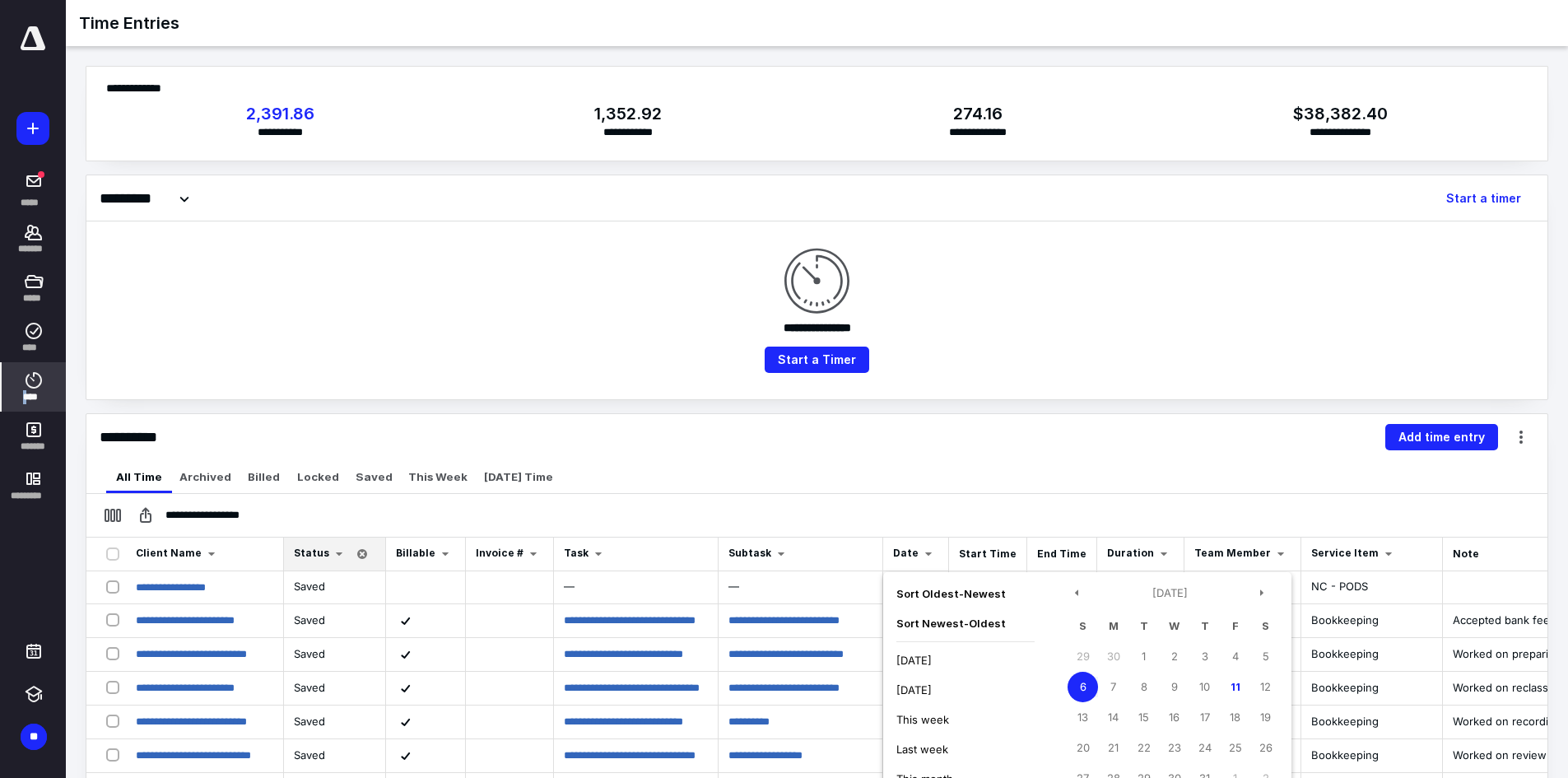 scroll, scrollTop: 247, scrollLeft: 0, axis: vertical 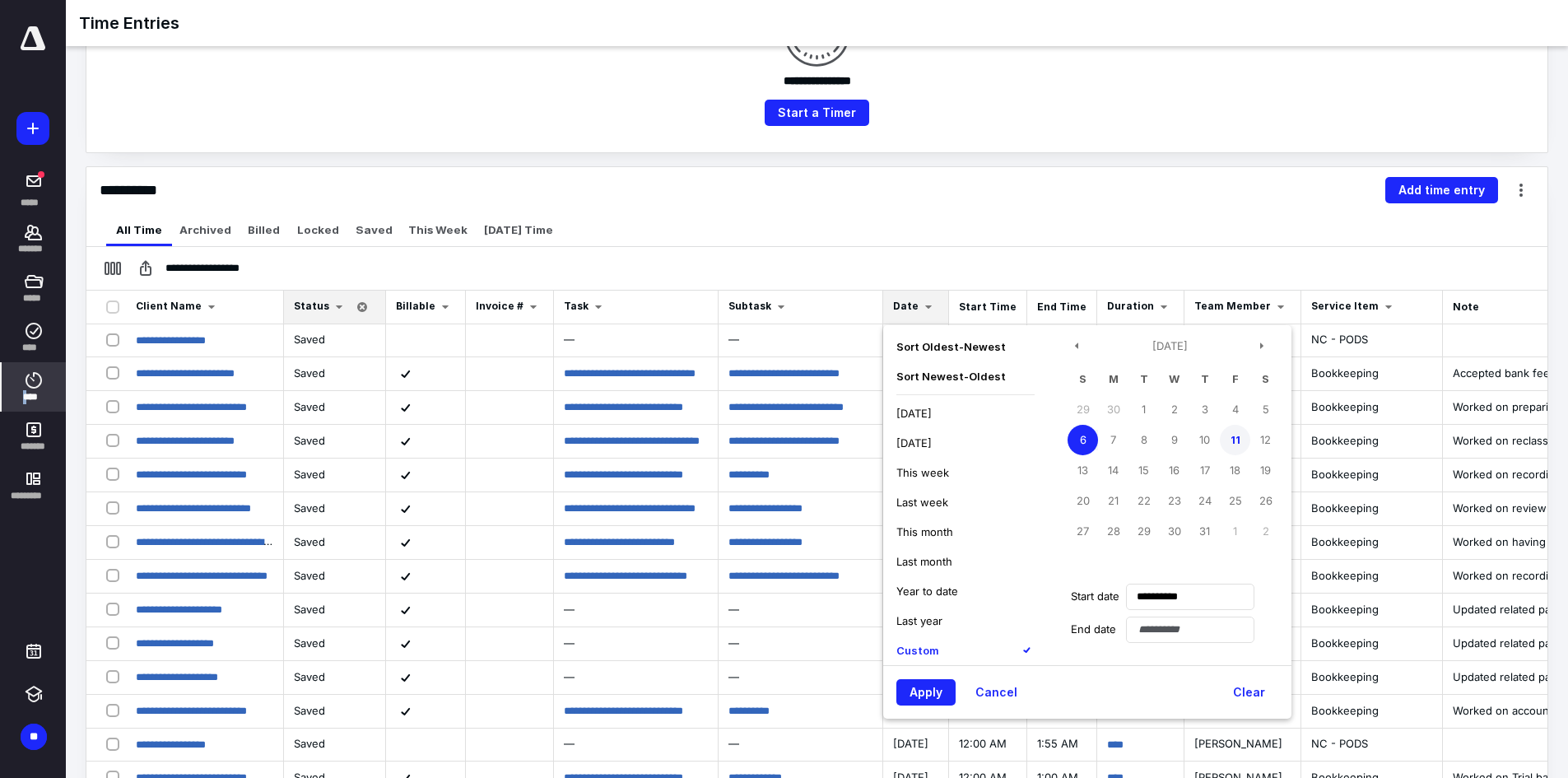 click on "11" at bounding box center (1235, 440) 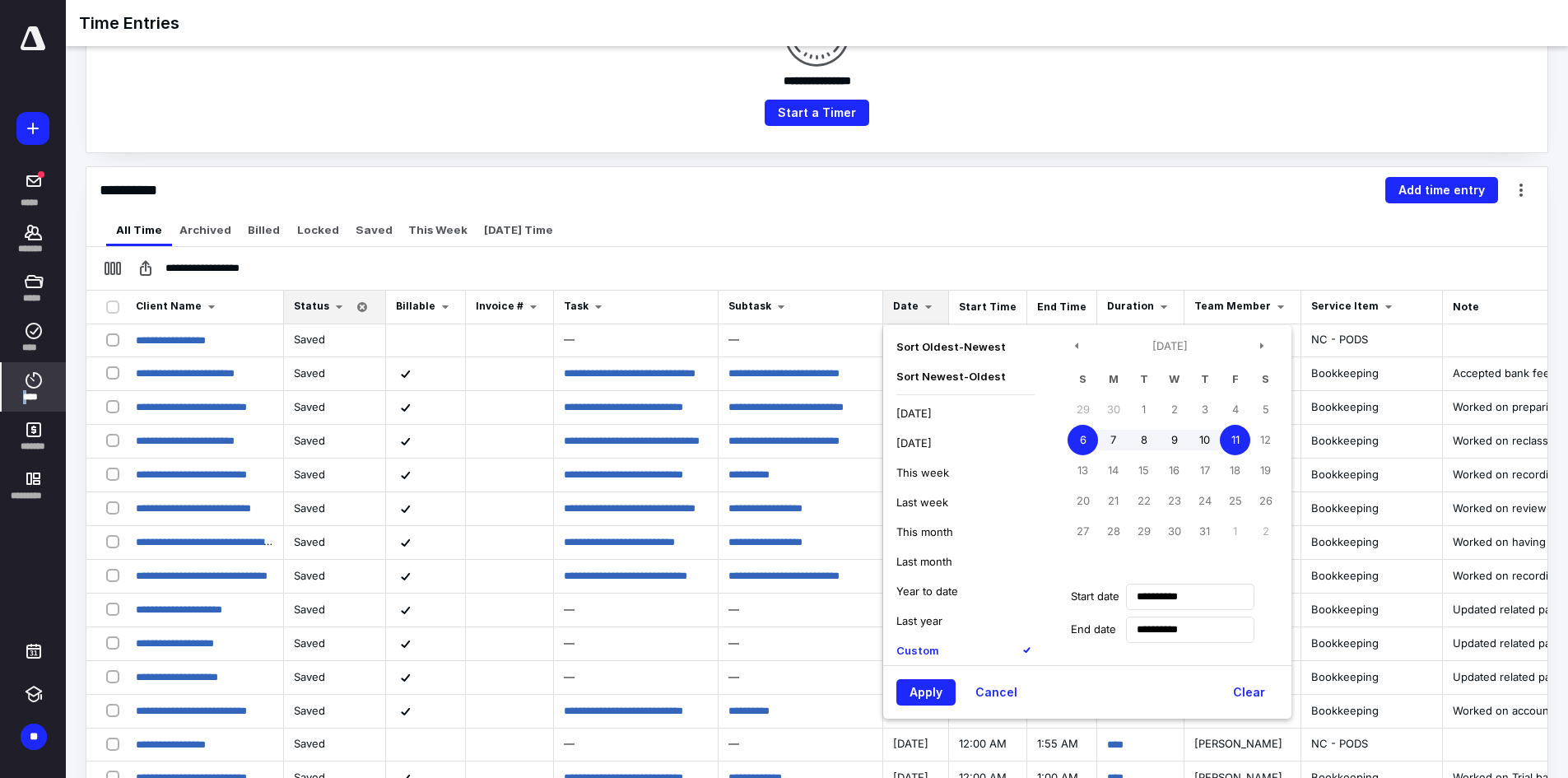 click on "Apply Cancel Clear" at bounding box center [1087, 692] 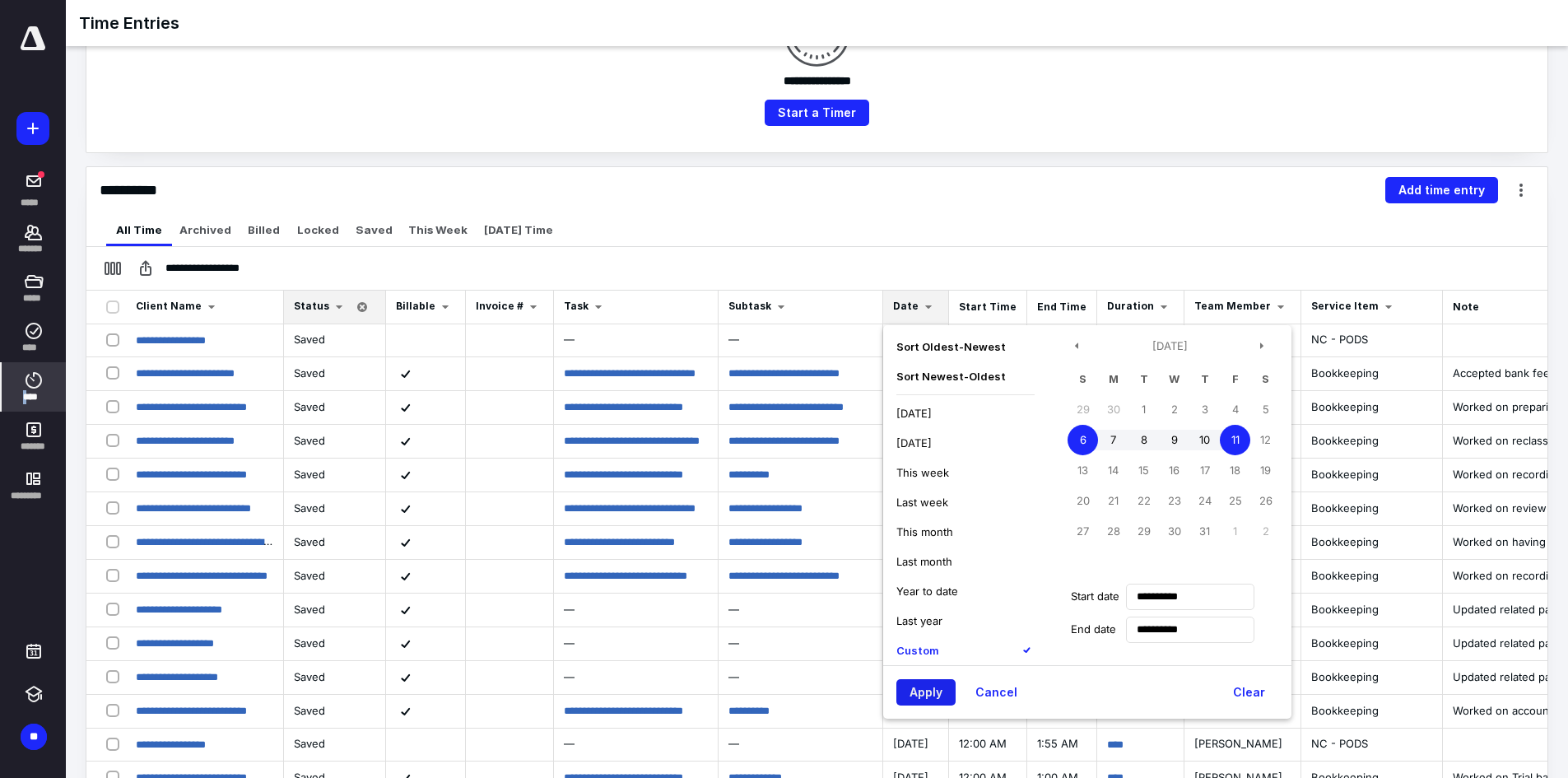 click on "Apply" at bounding box center (926, 692) 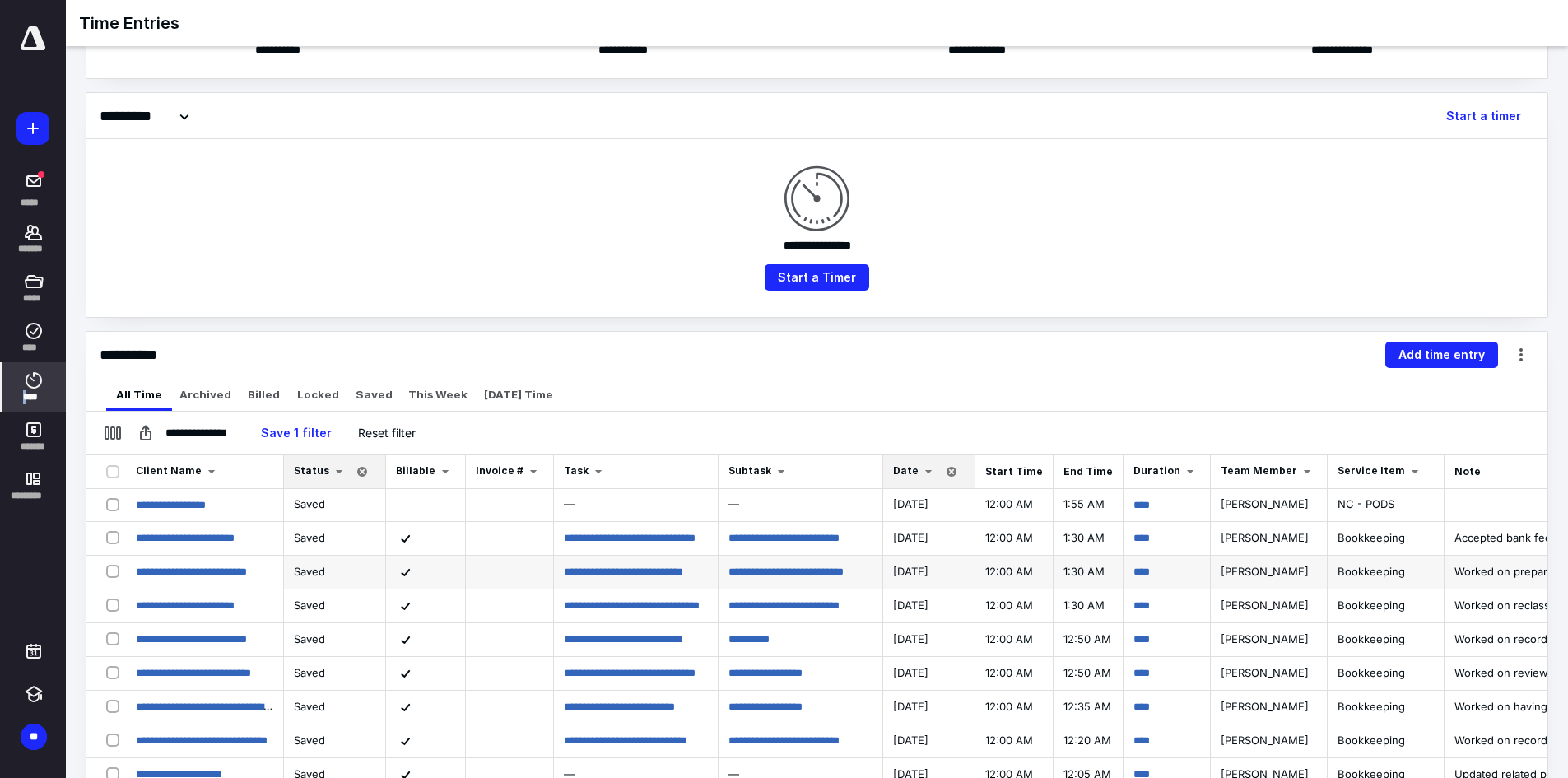 scroll, scrollTop: 0, scrollLeft: 0, axis: both 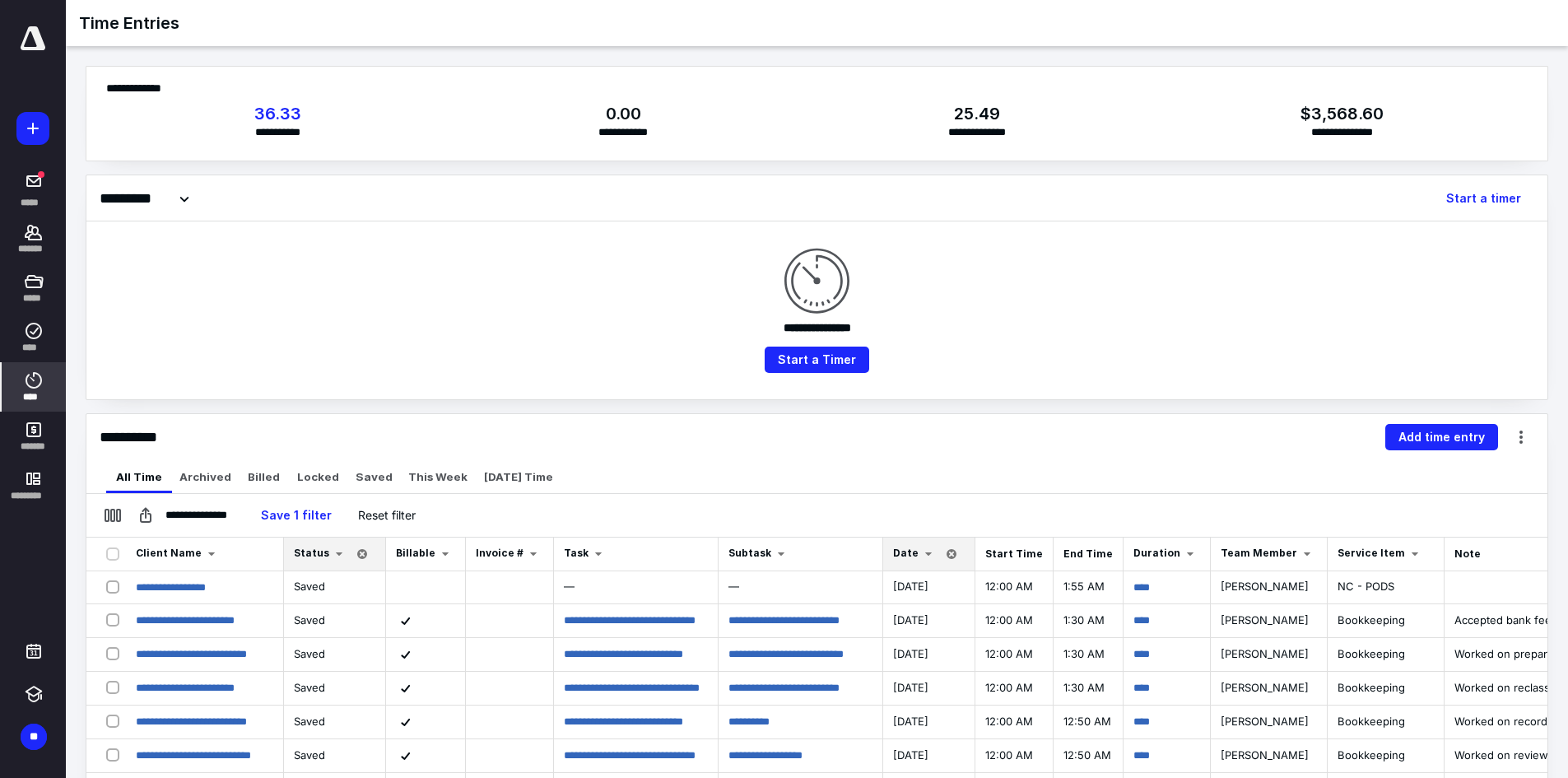 click at bounding box center (33, 128) 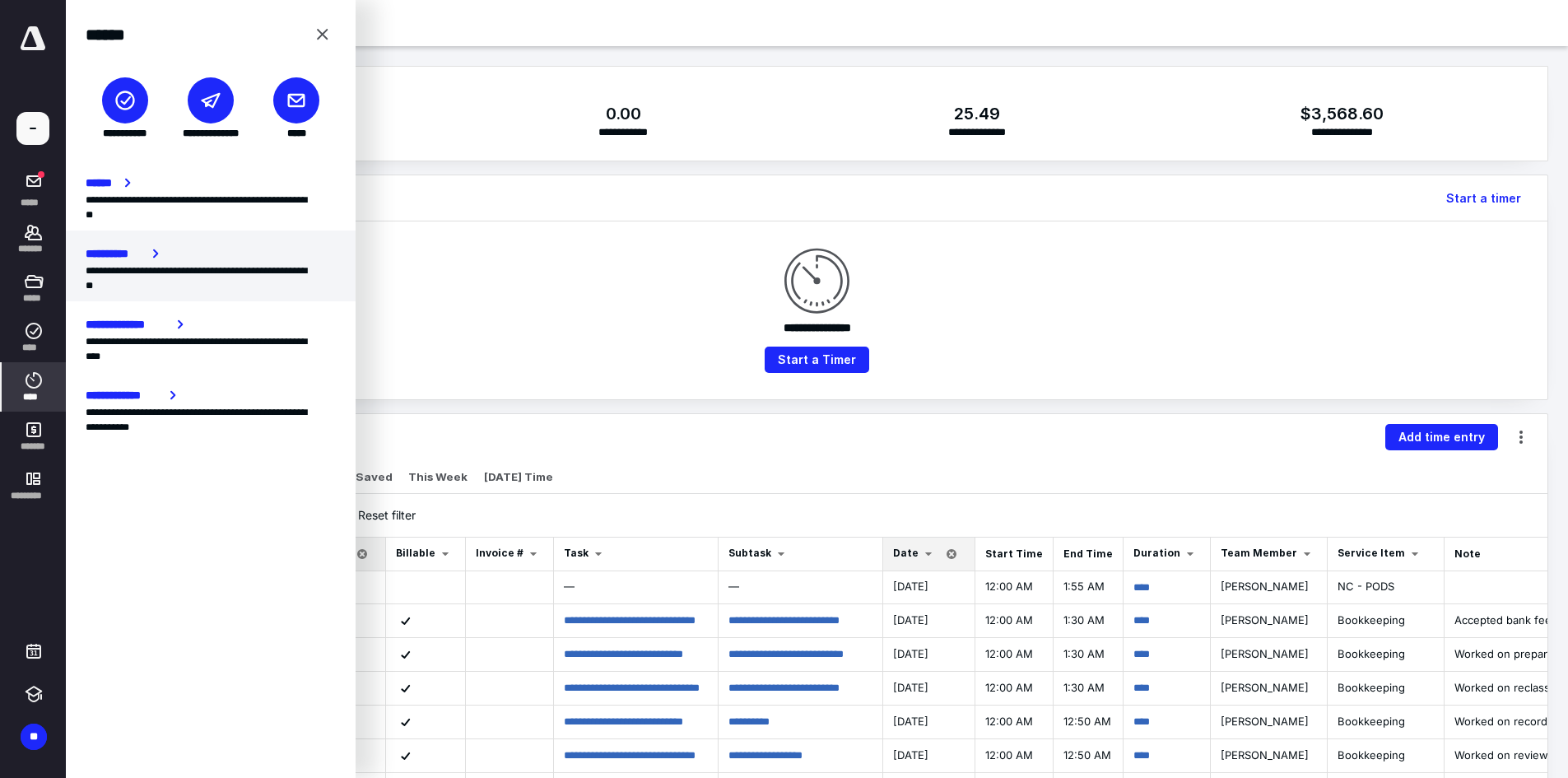 click on "**********" at bounding box center [211, 266] 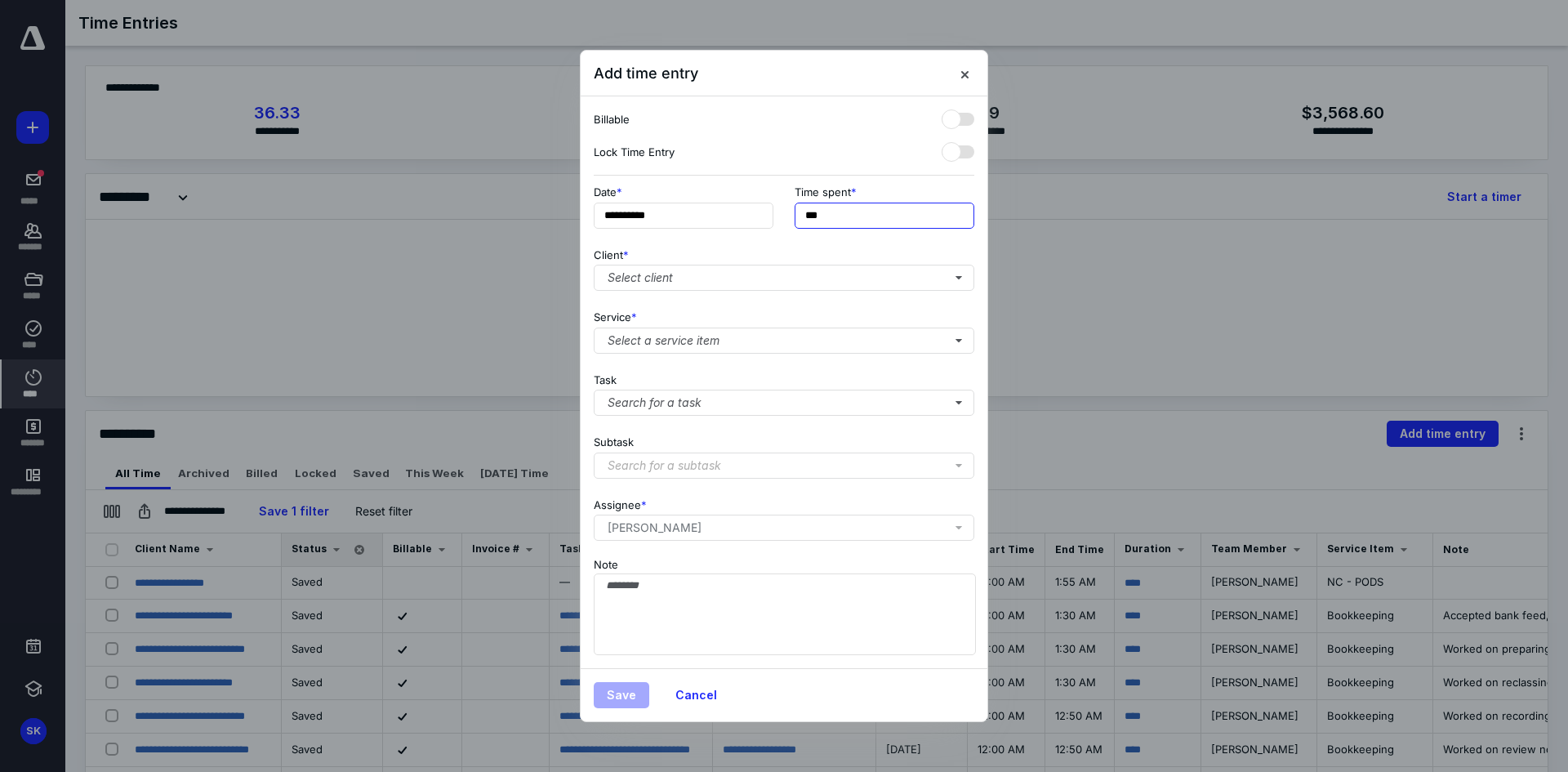 drag, startPoint x: 866, startPoint y: 216, endPoint x: 546, endPoint y: 212, distance: 320.025 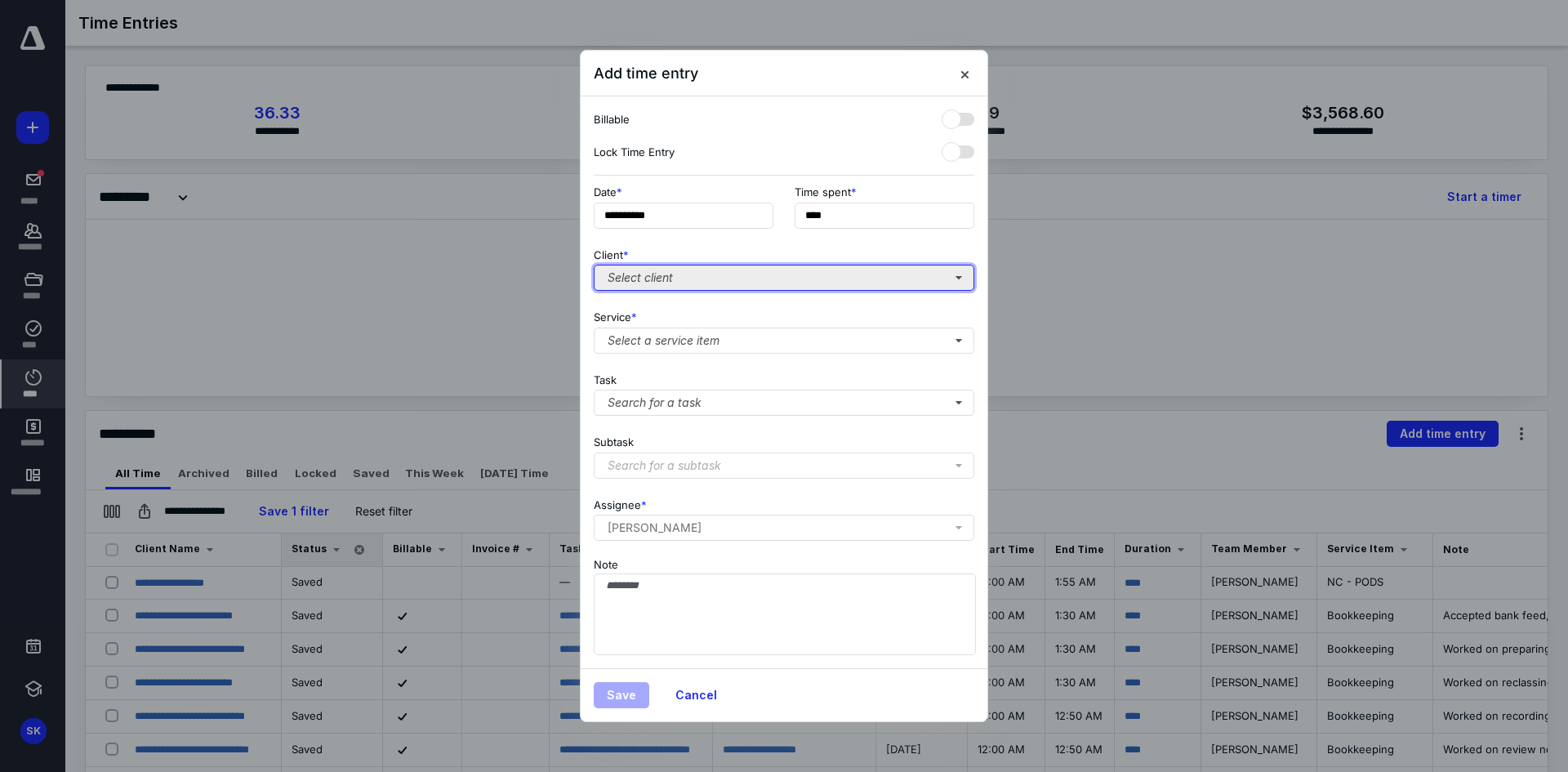 type on "**" 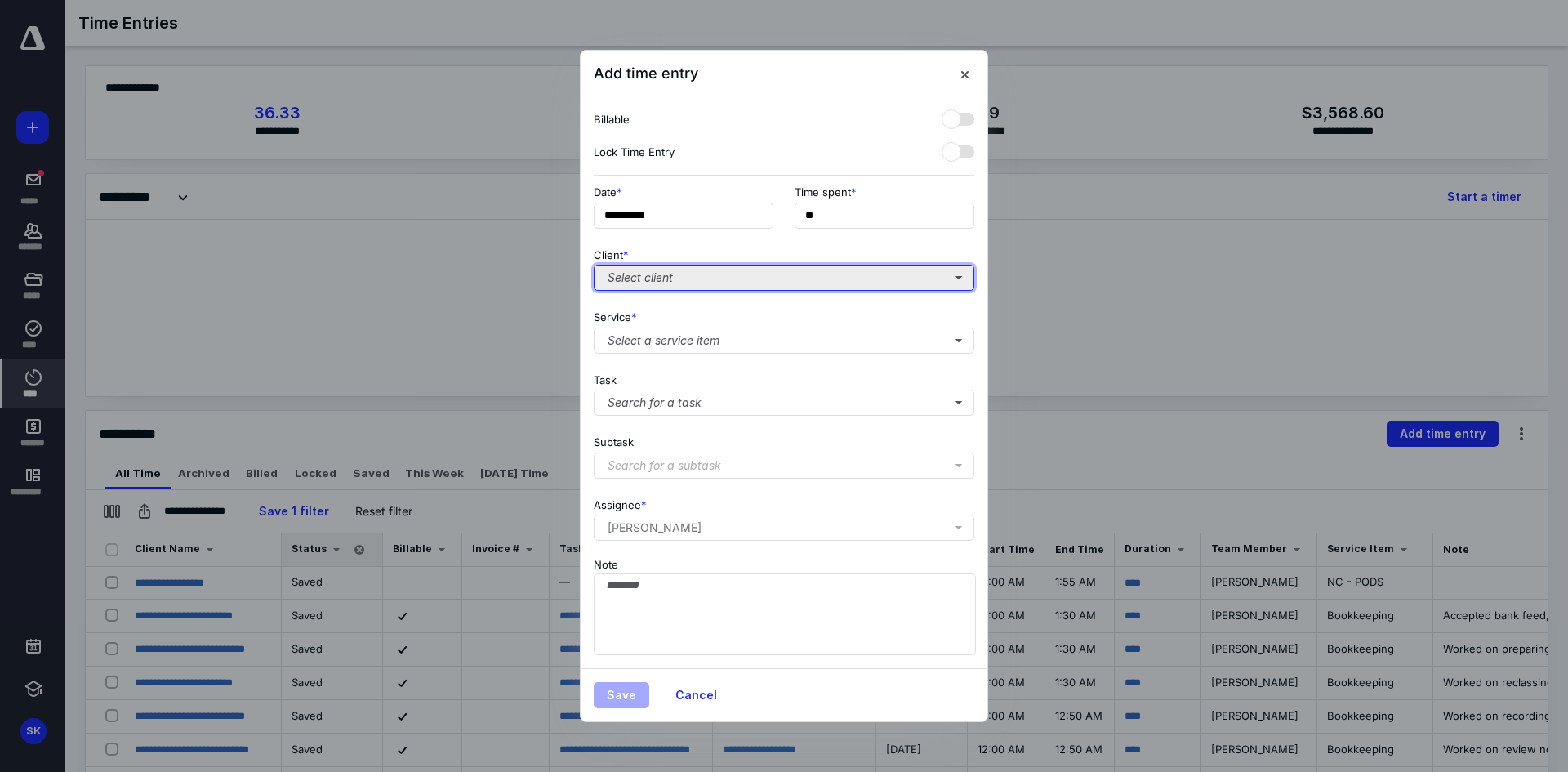 click on "Select client" at bounding box center (784, 278) 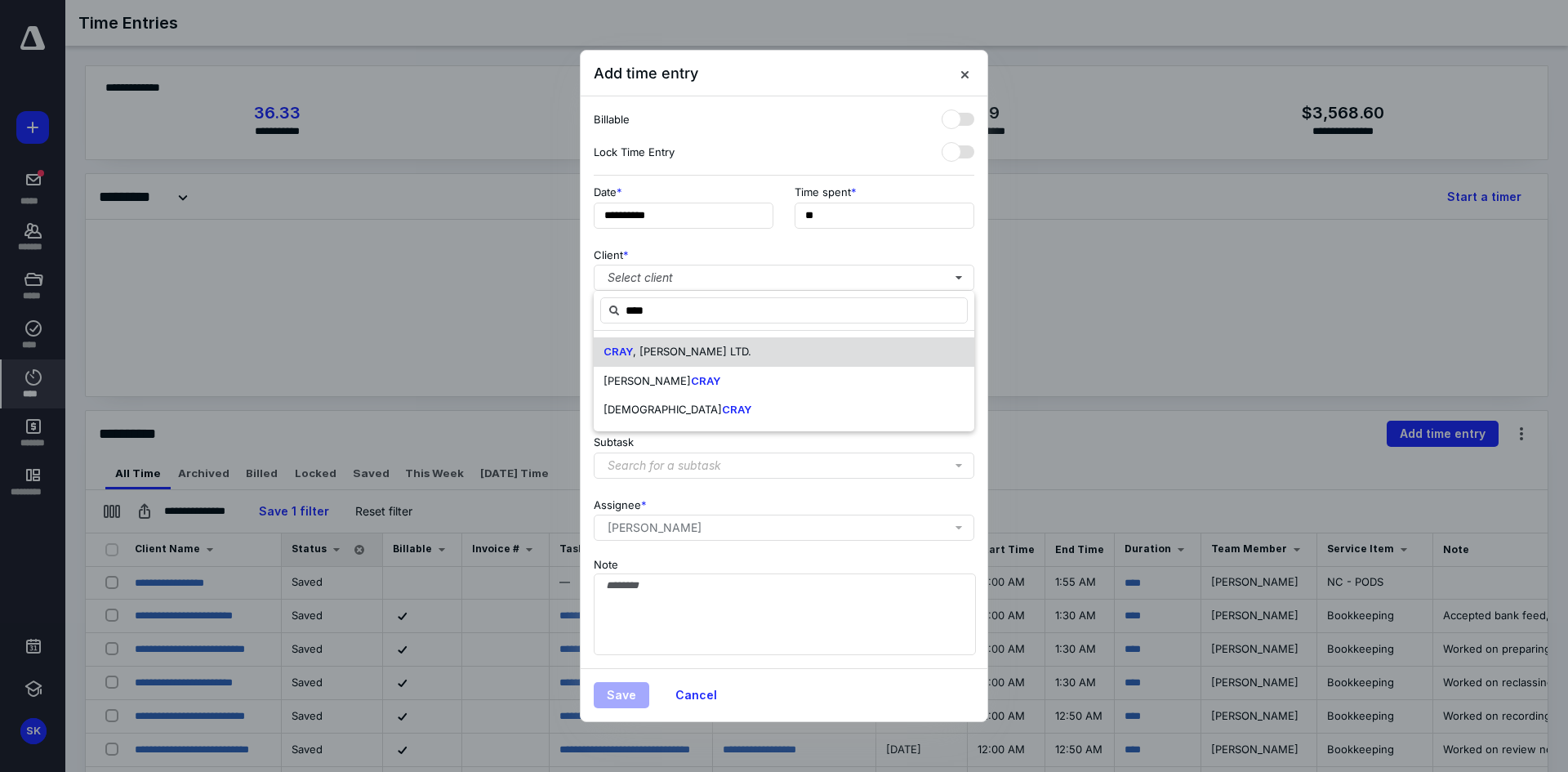 click on ", [PERSON_NAME] LTD." at bounding box center [692, 351] 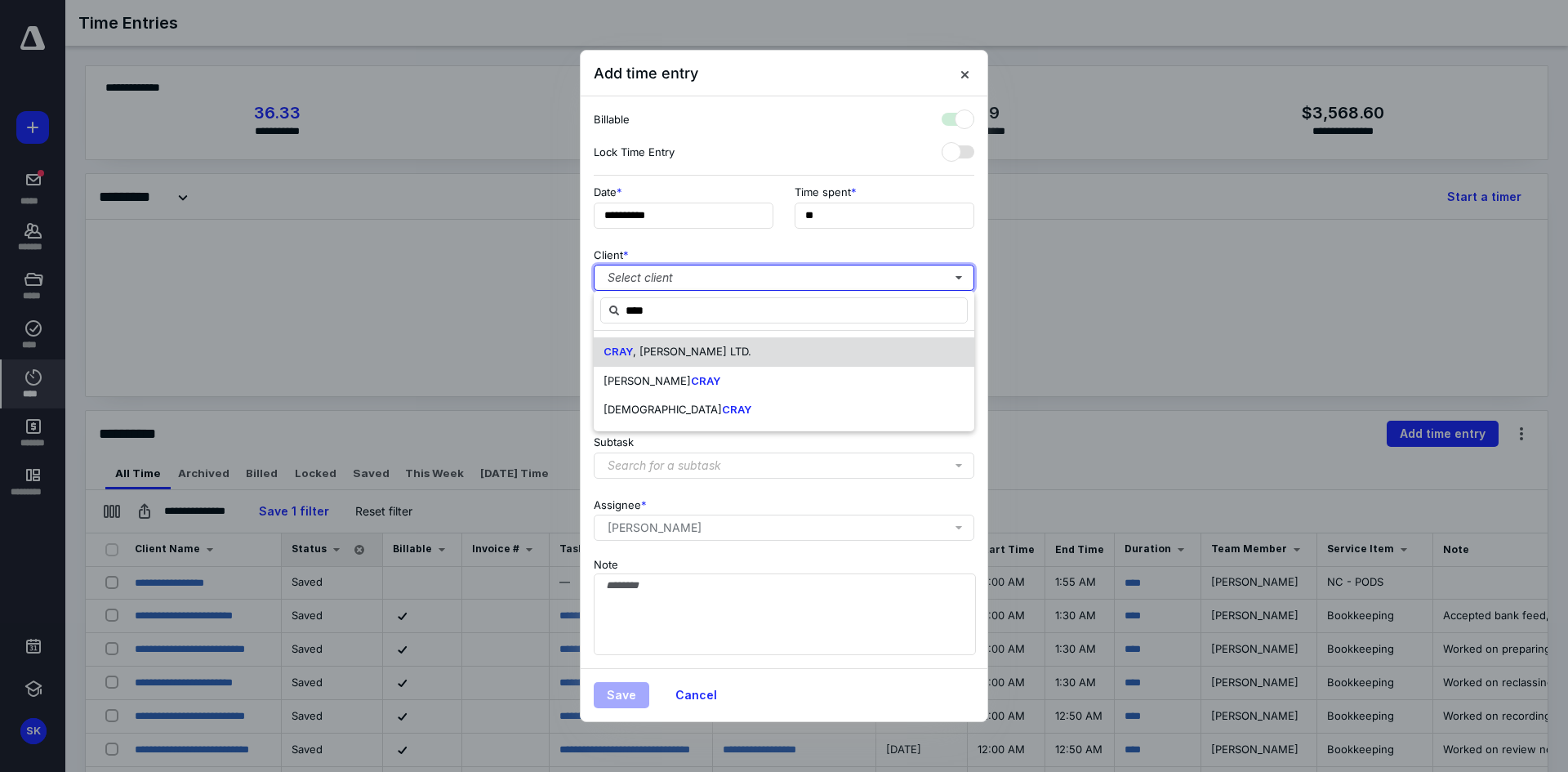 checkbox on "true" 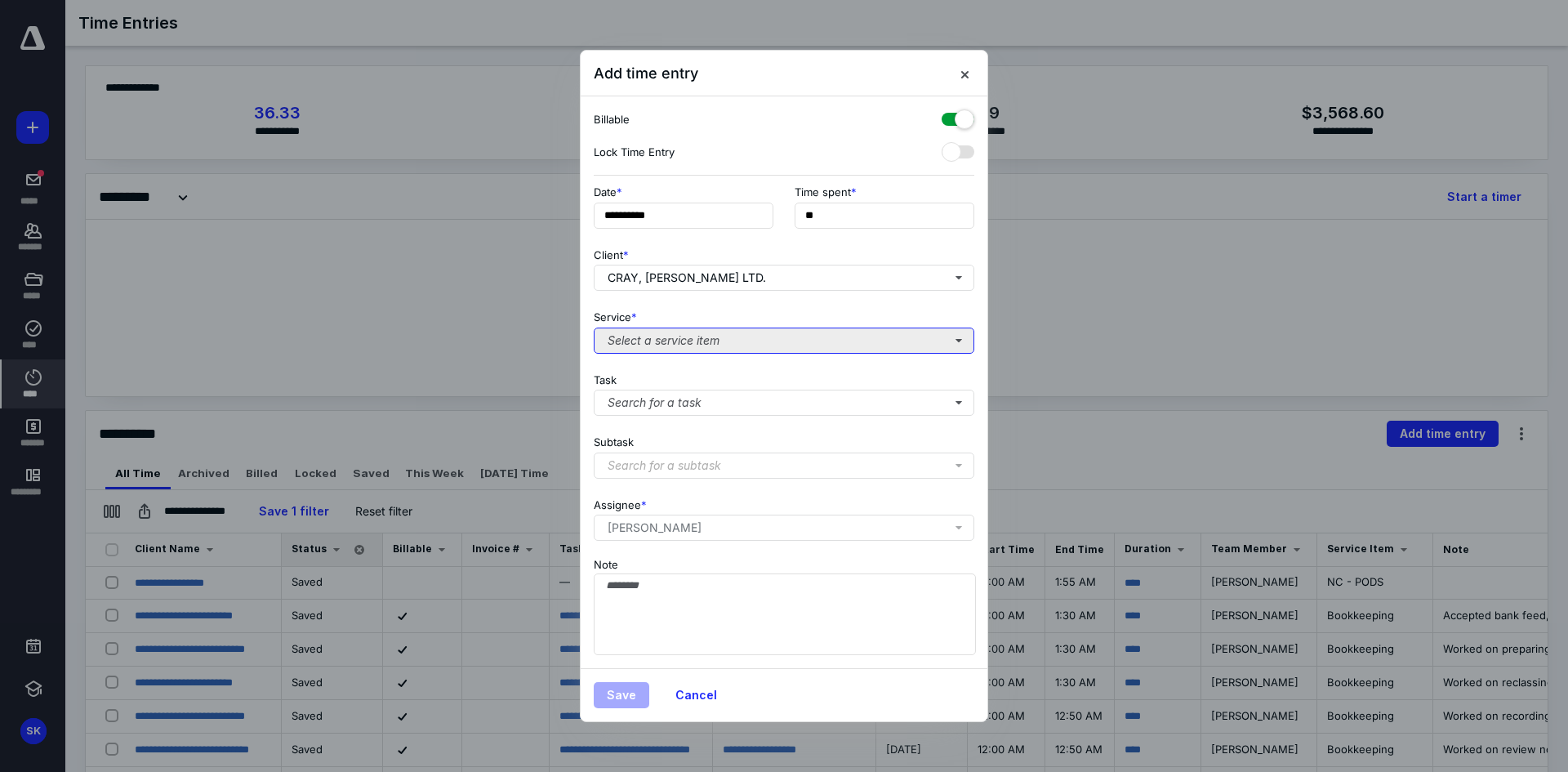 click on "Select a service item" at bounding box center (784, 341) 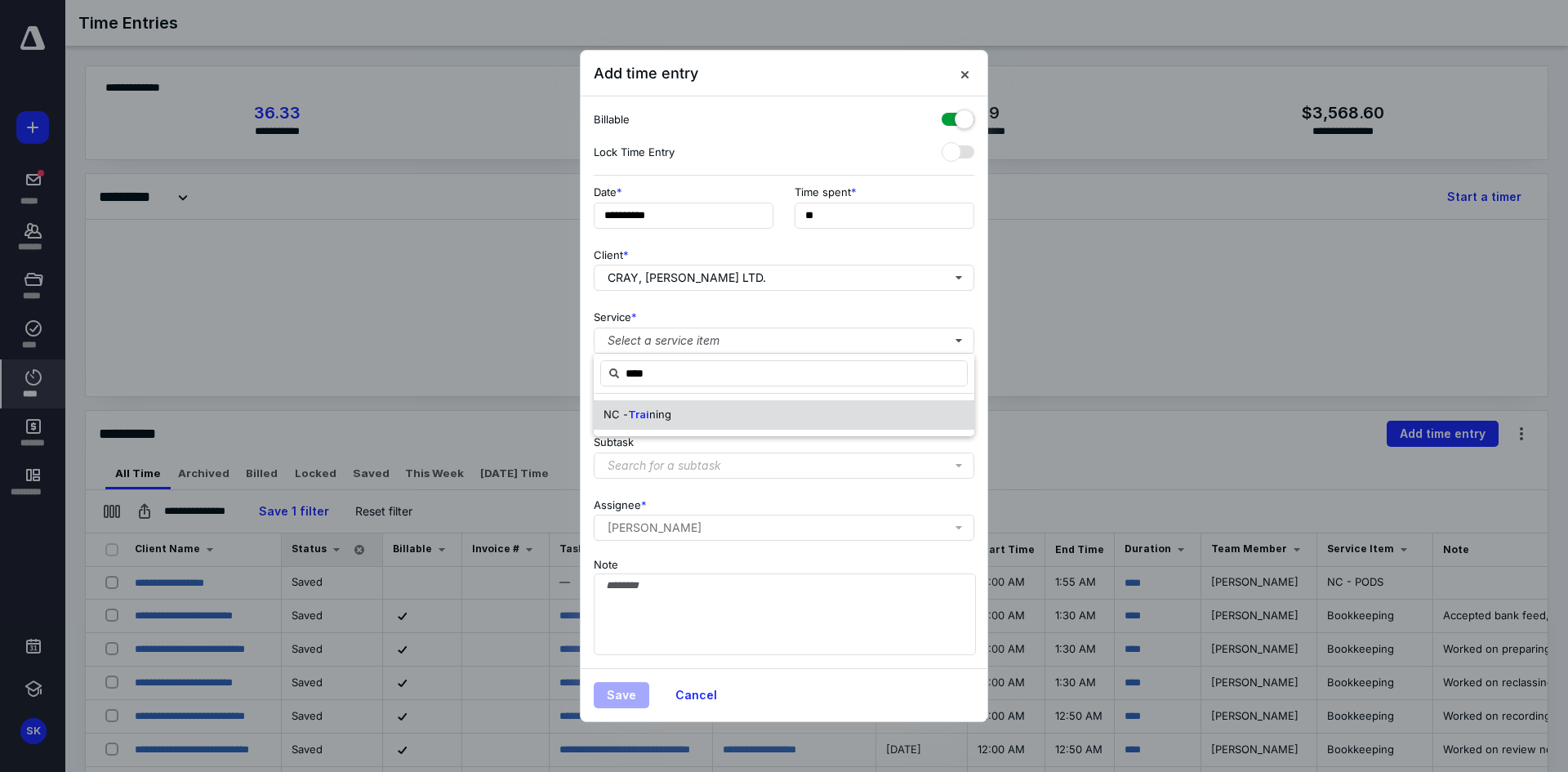 click on "ning" at bounding box center (660, 414) 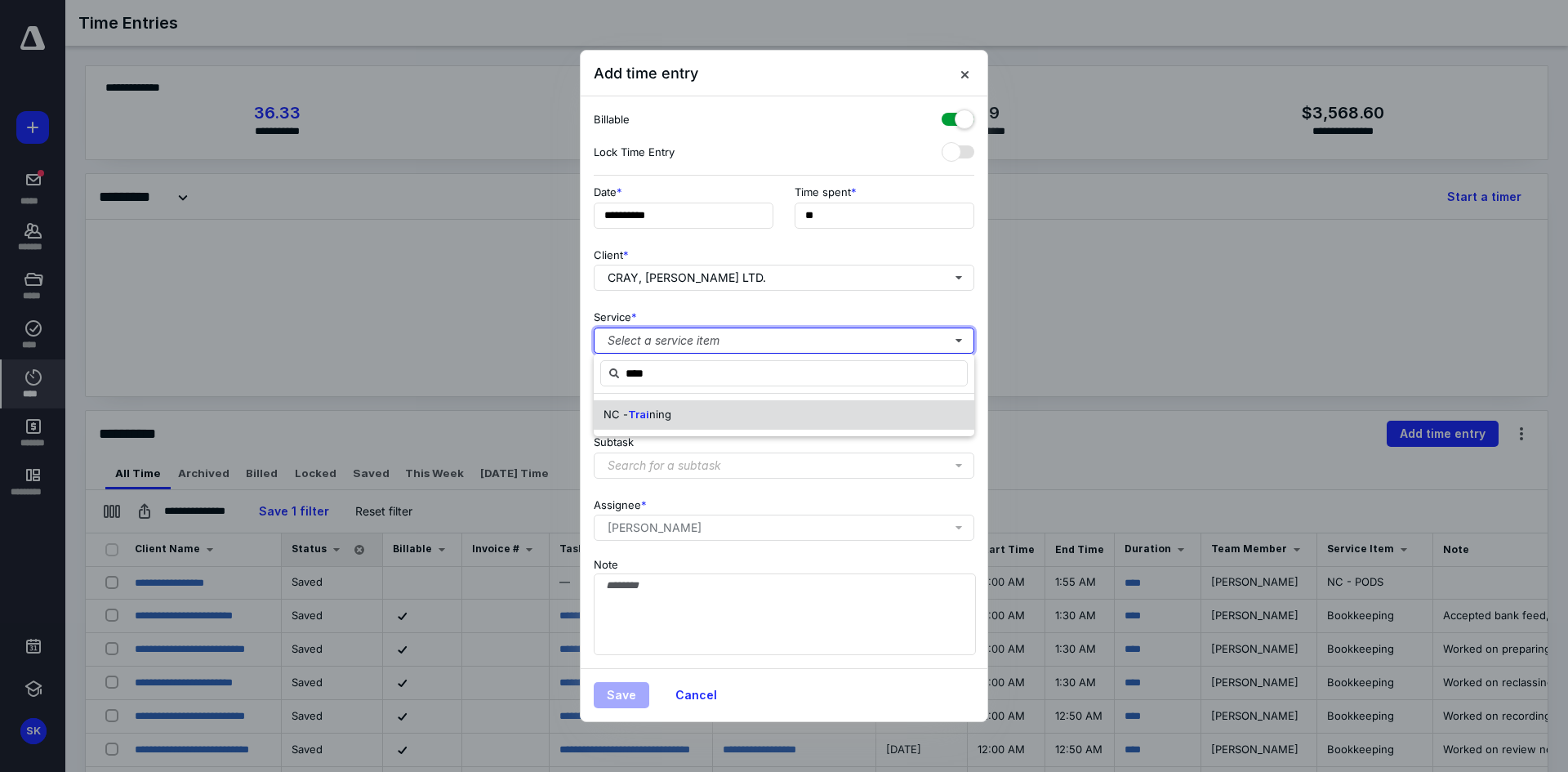 type 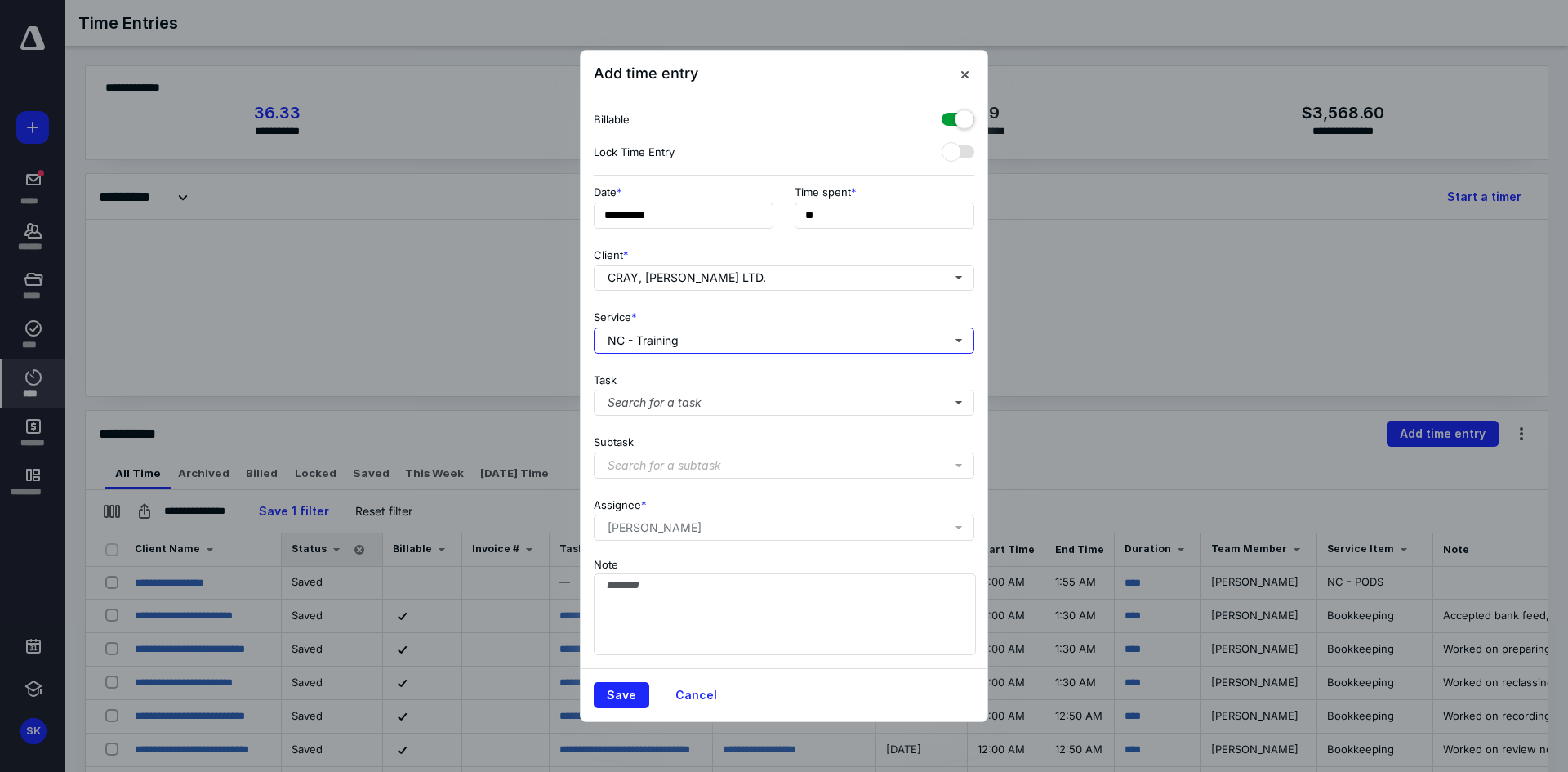 type 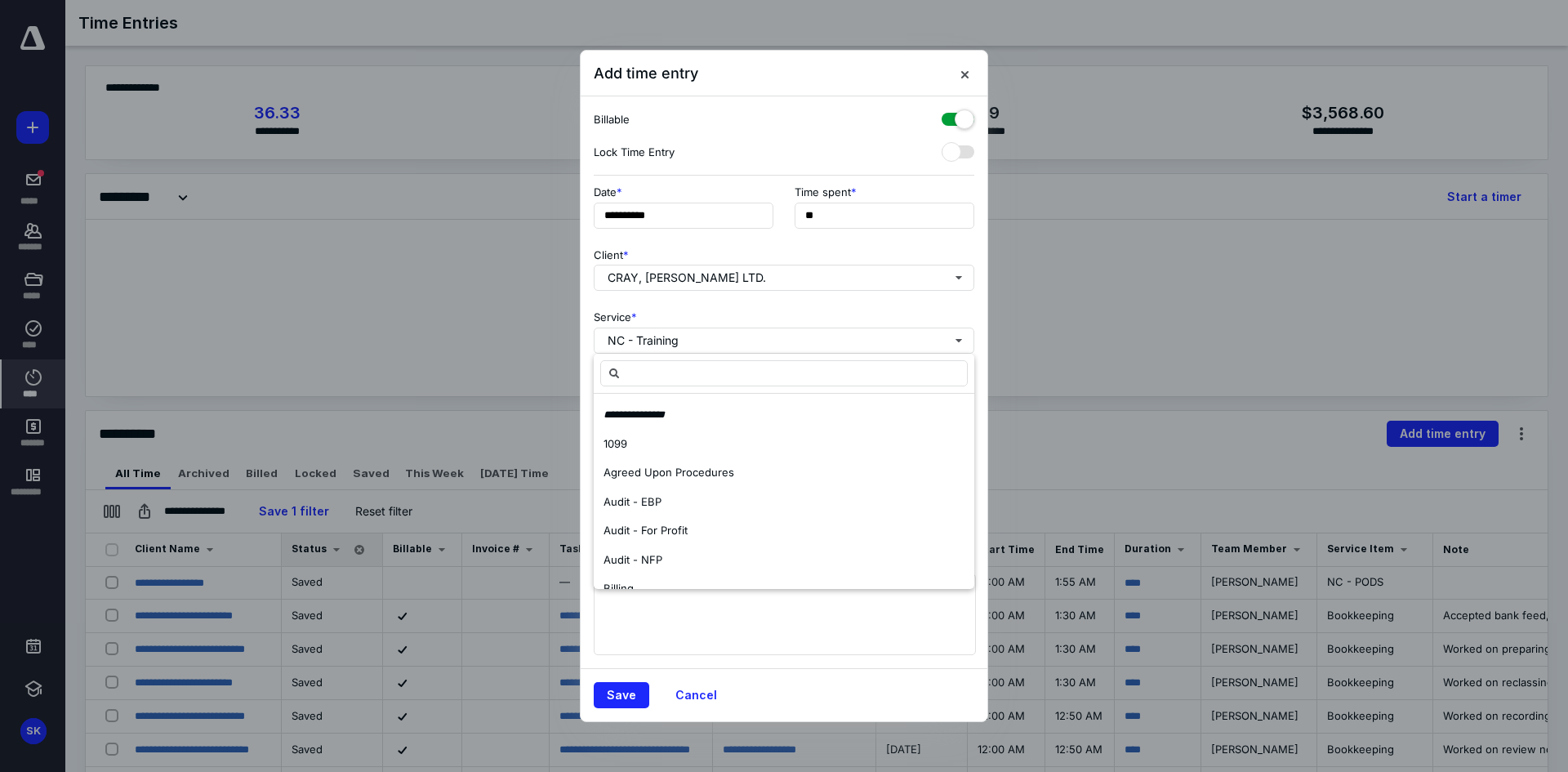 click at bounding box center [958, 116] 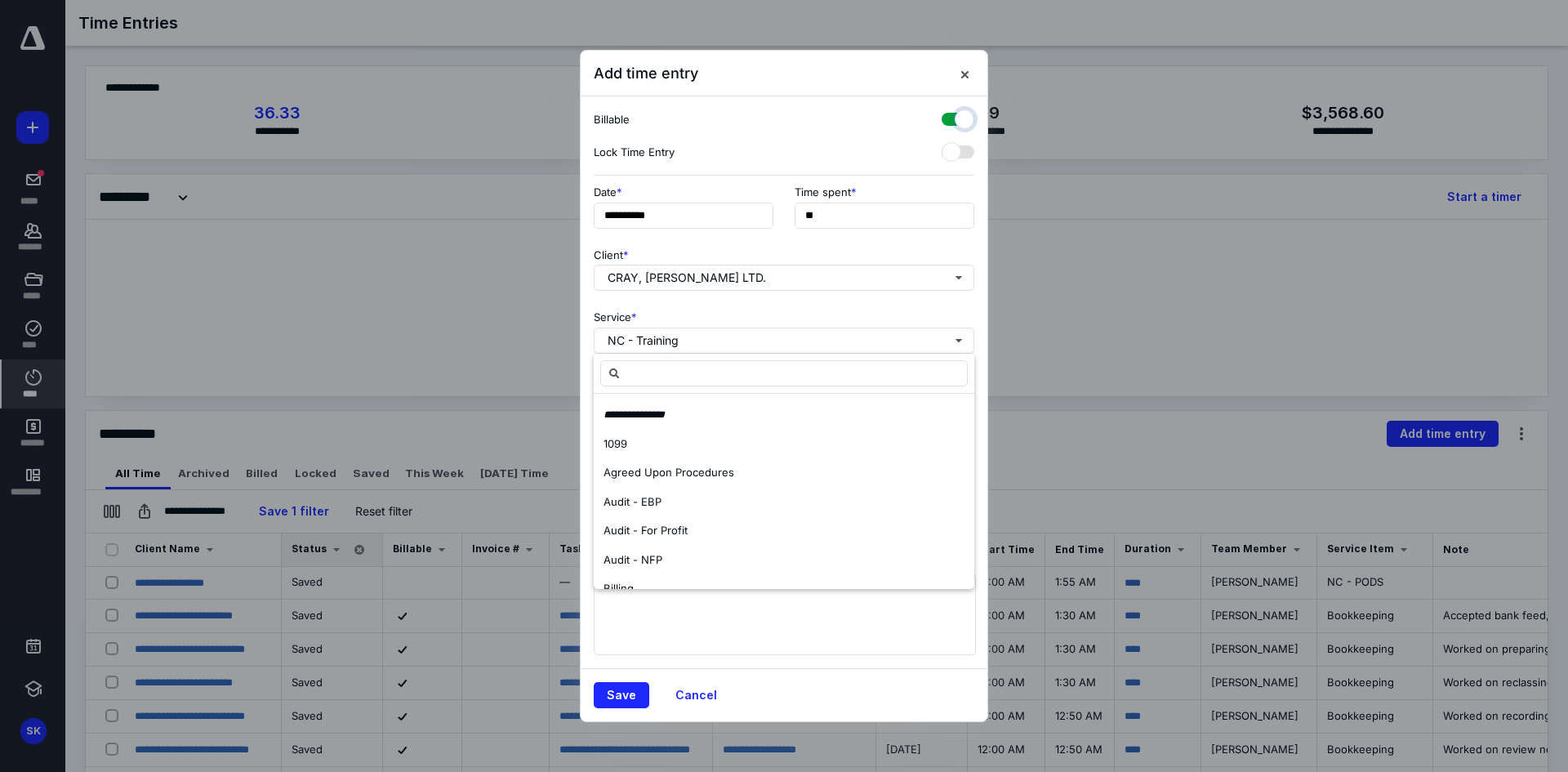 click at bounding box center [950, 117] 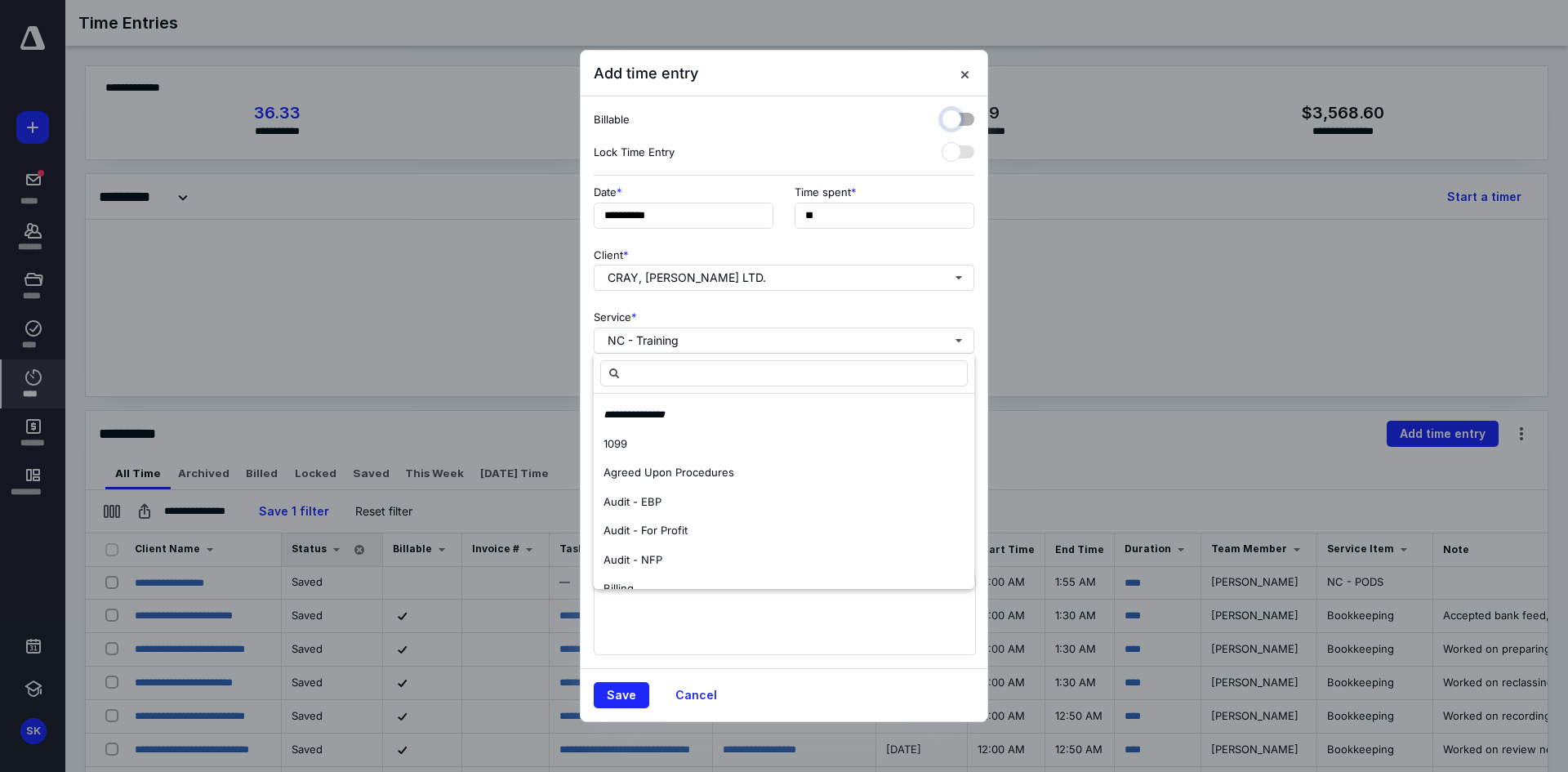 checkbox on "false" 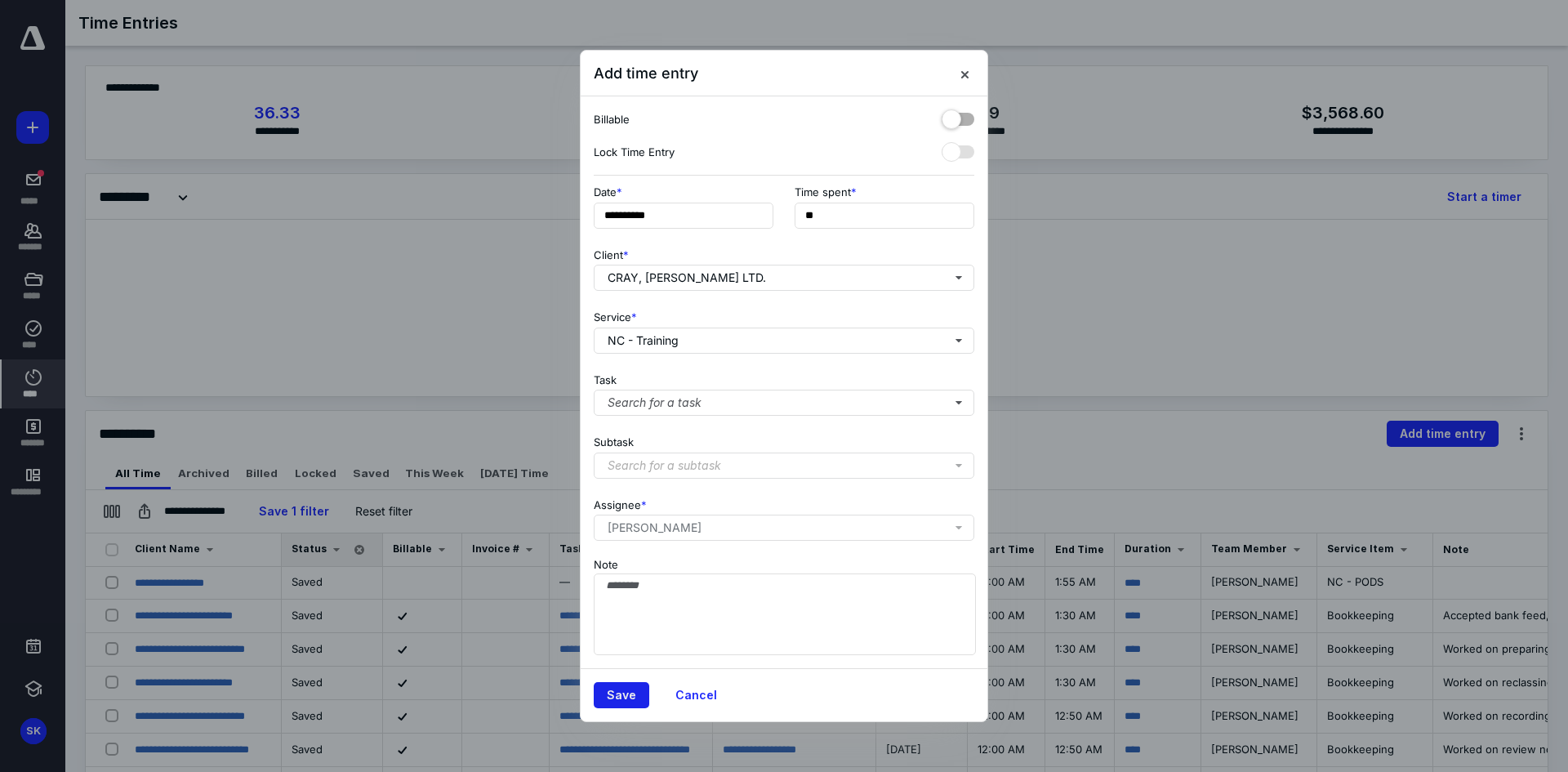 click on "Save" at bounding box center [621, 695] 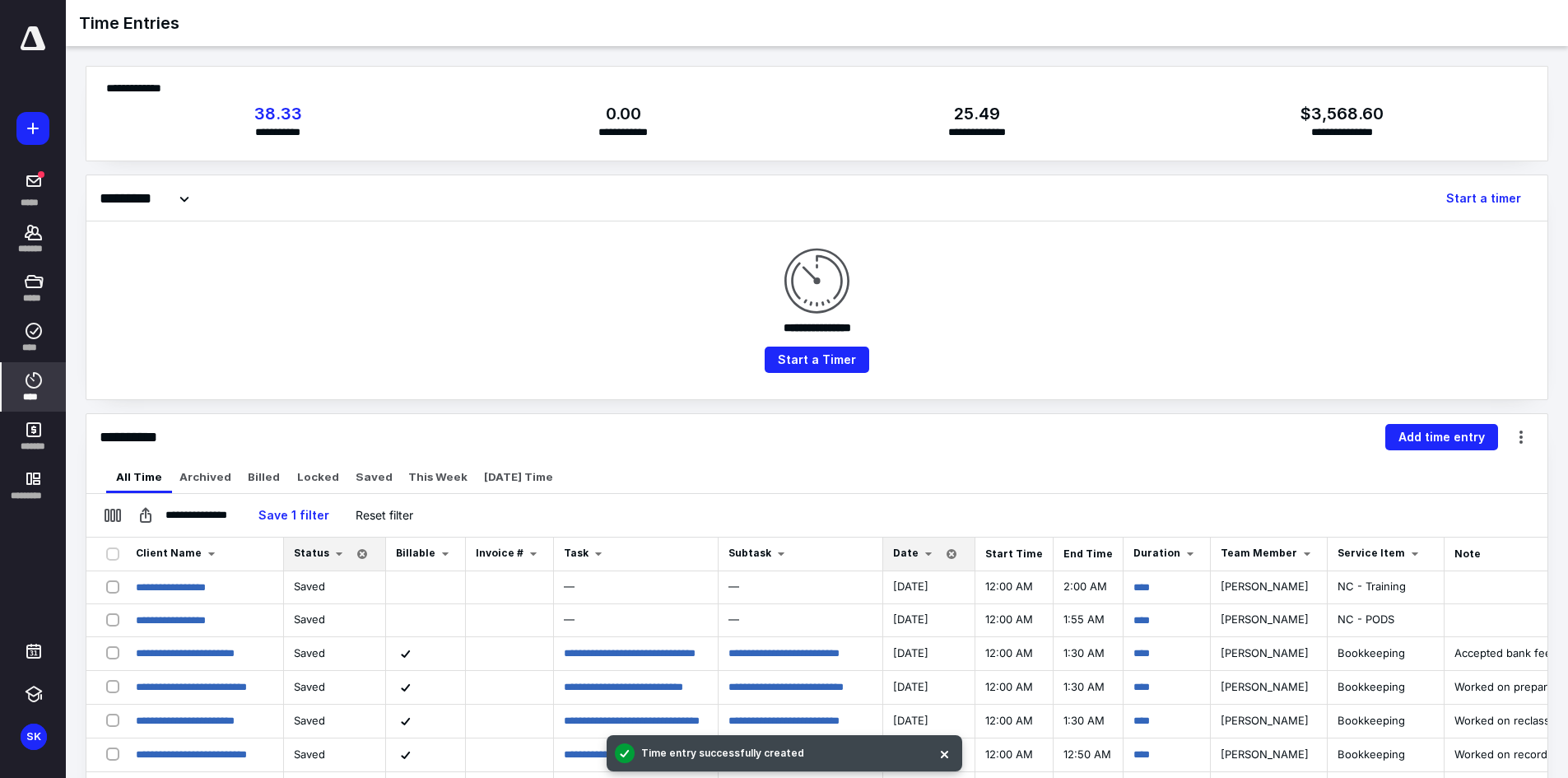 click 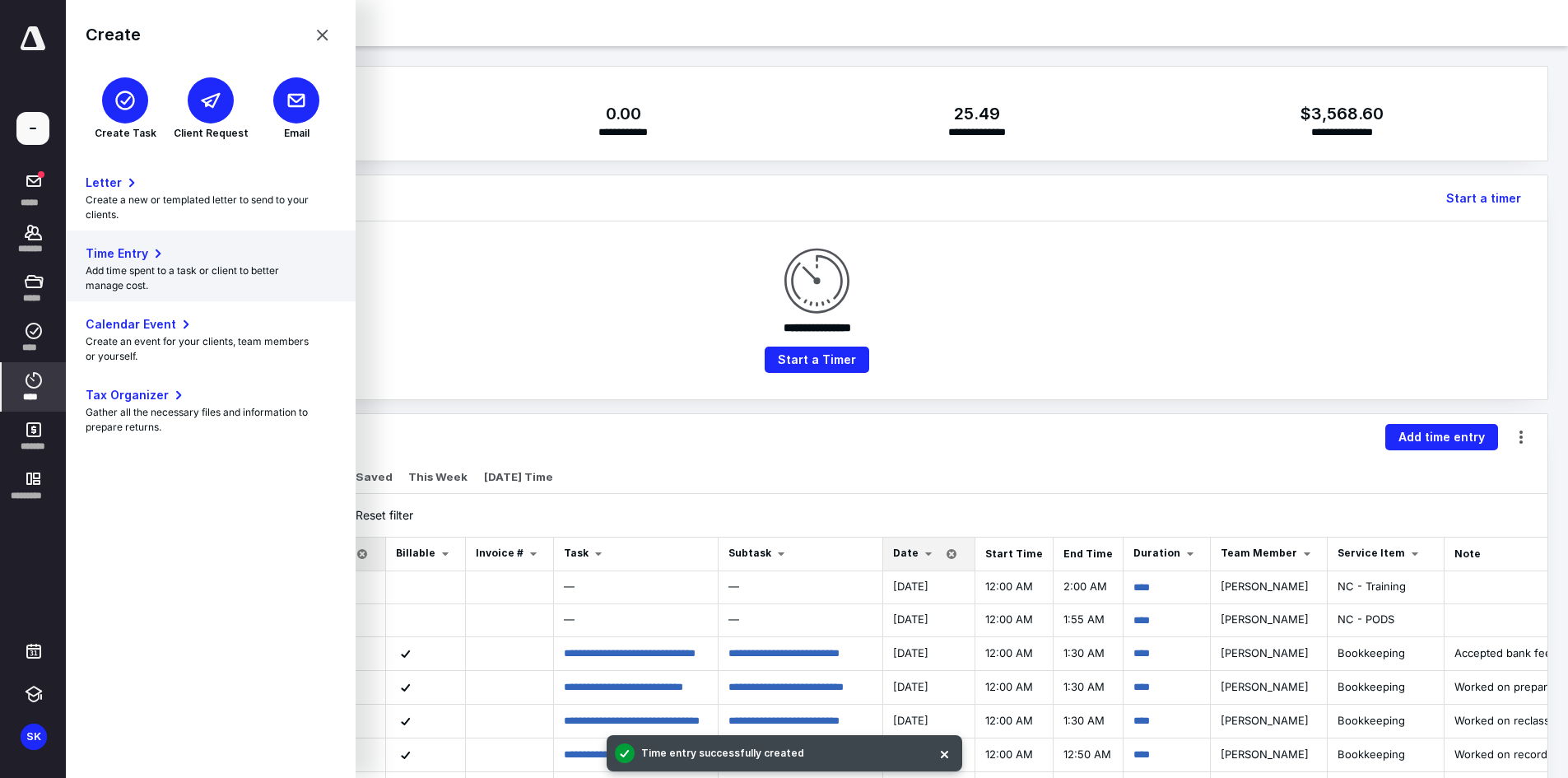 click on "Add time spent to a task or client to better manage cost." at bounding box center [211, 278] 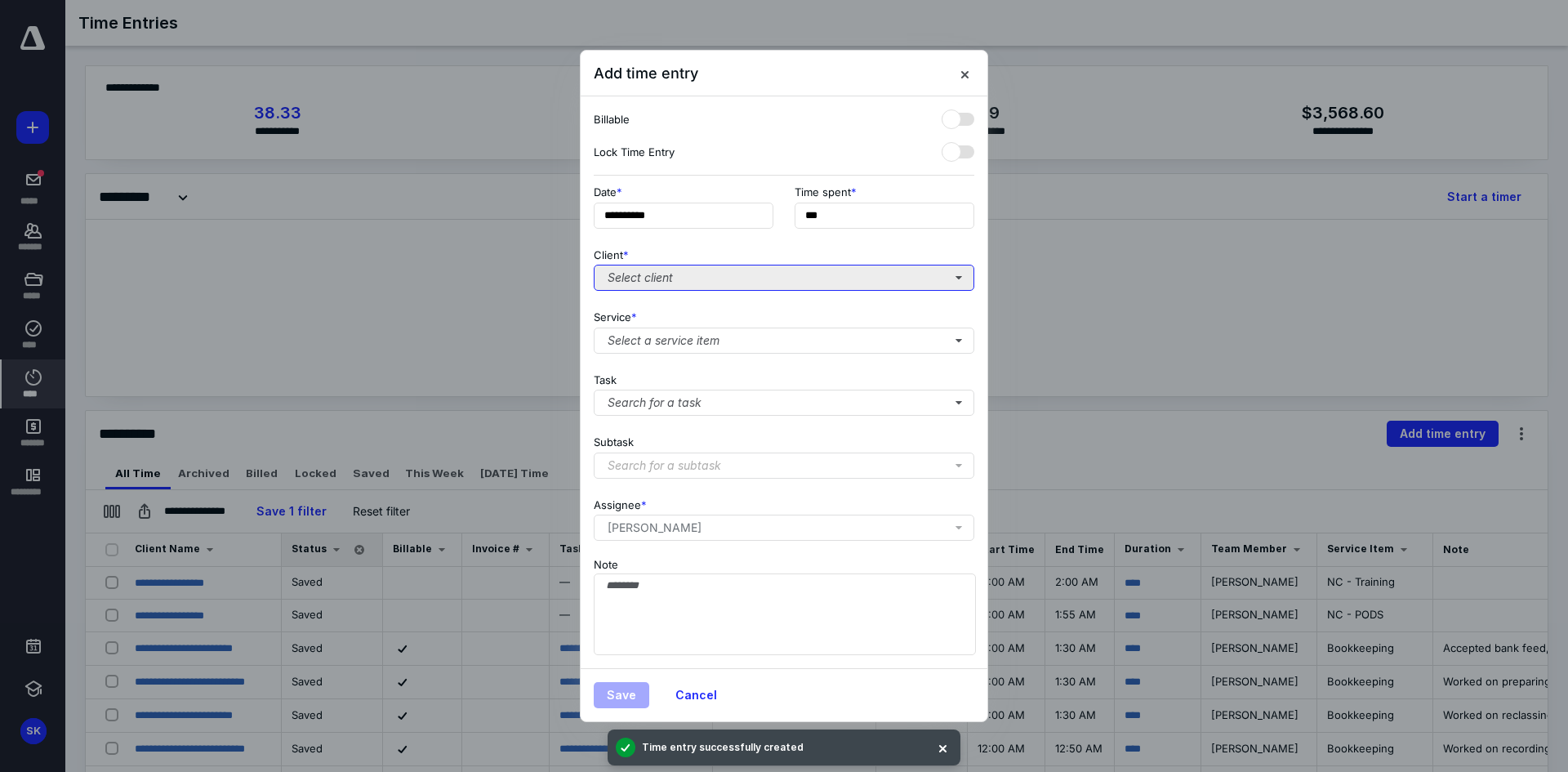 click on "Select client" at bounding box center [784, 278] 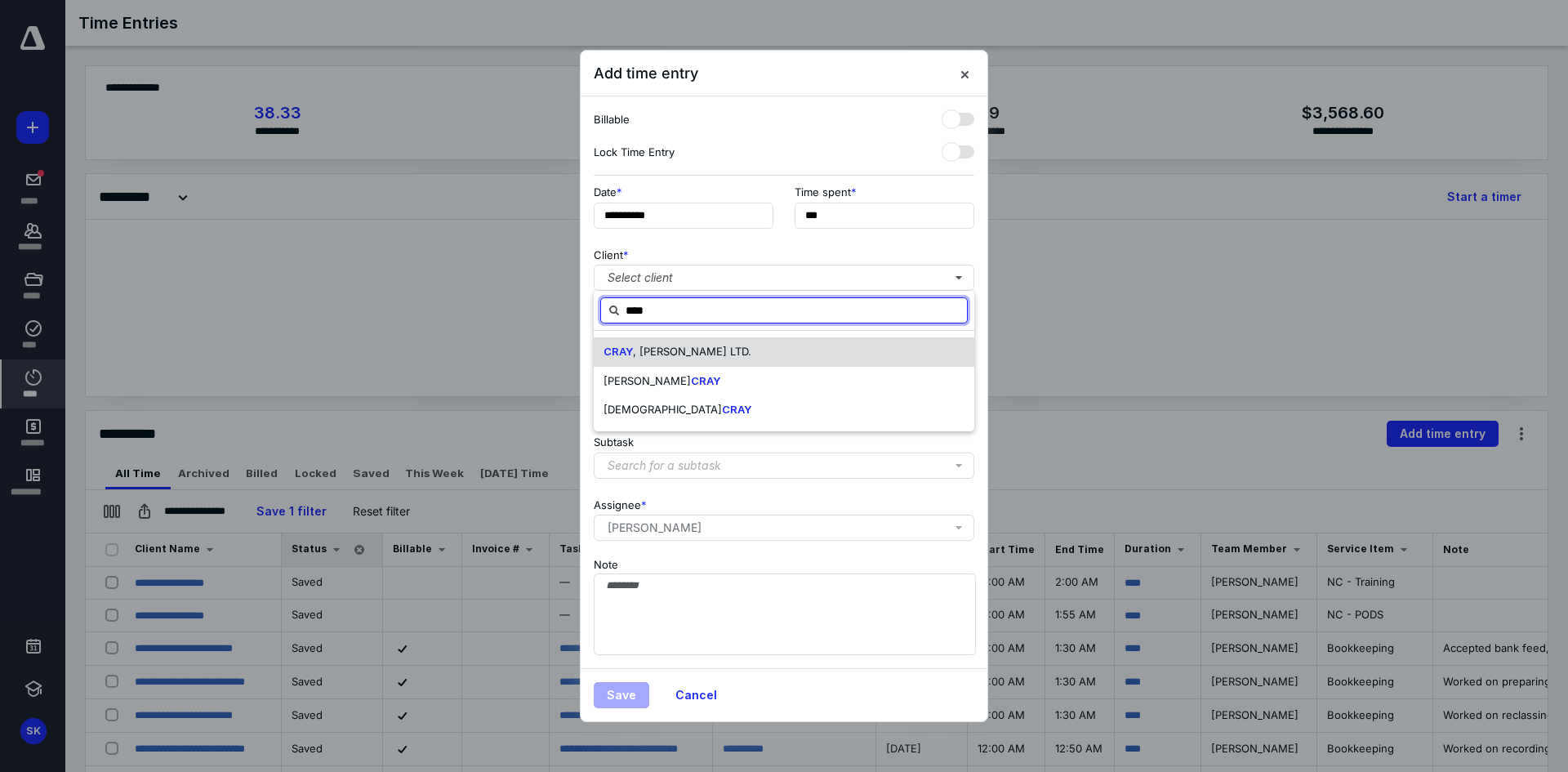 click on "CRAY , [PERSON_NAME] LTD." at bounding box center [784, 352] 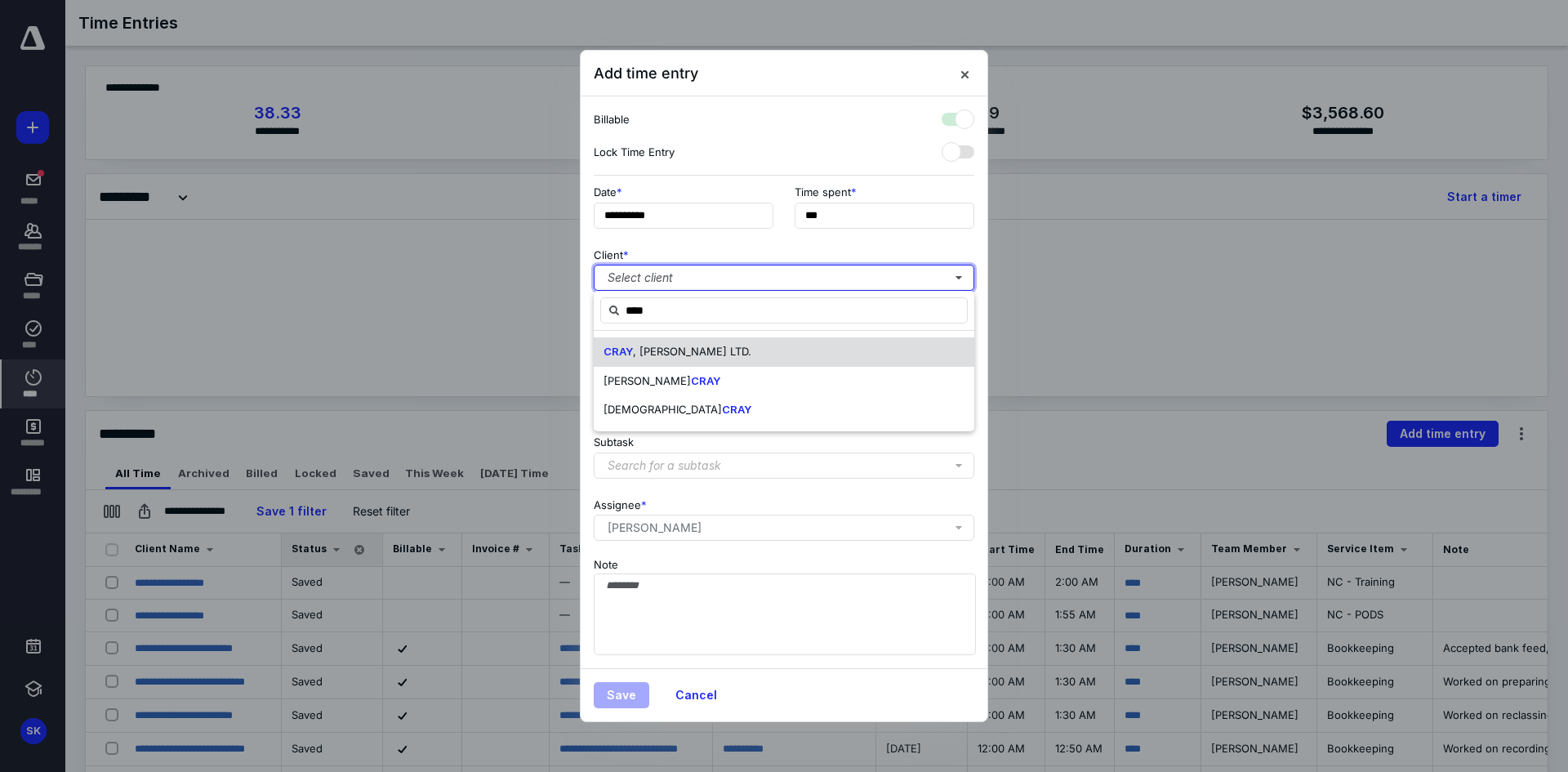 checkbox on "true" 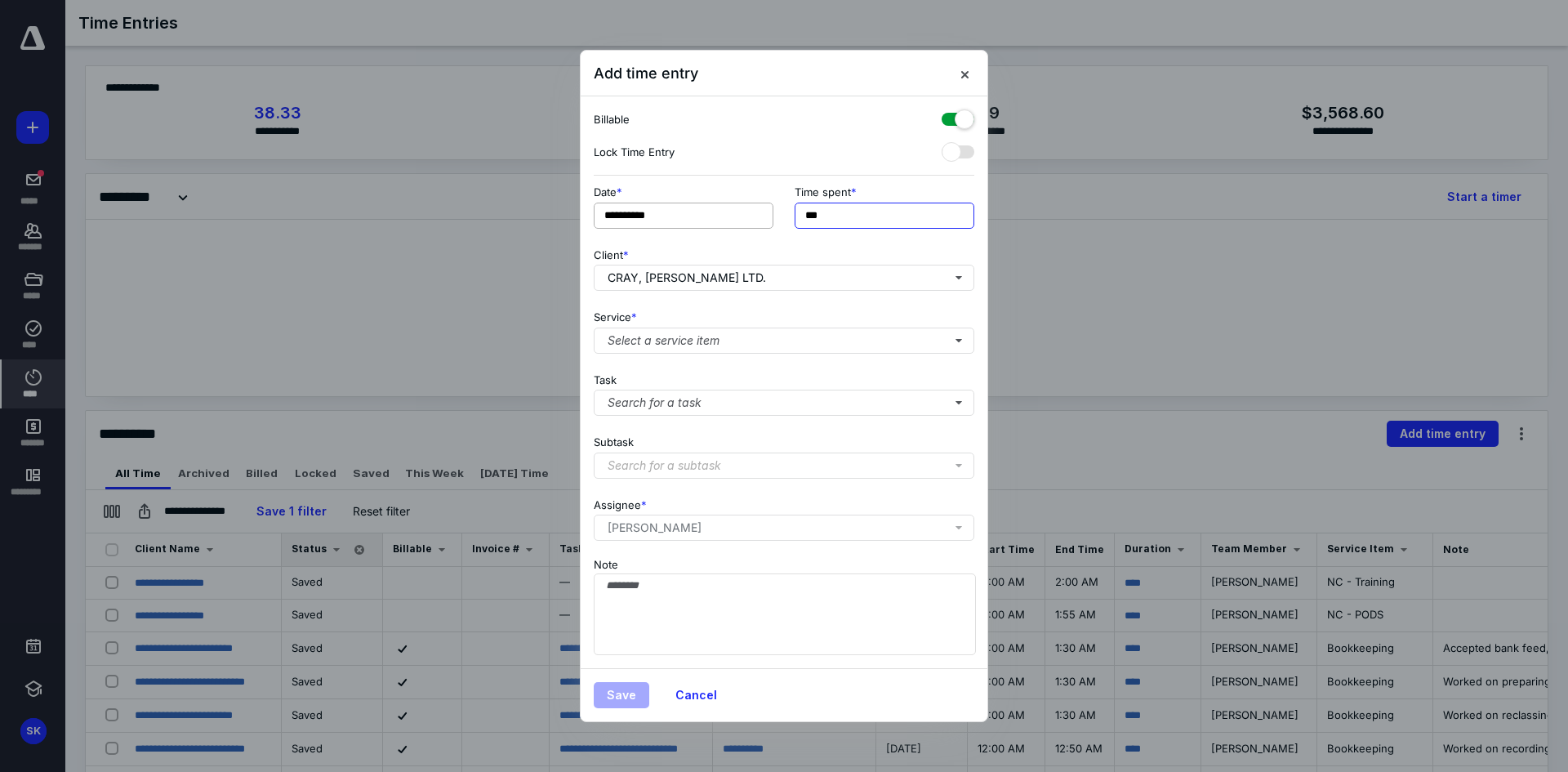 drag, startPoint x: 853, startPoint y: 222, endPoint x: 684, endPoint y: 221, distance: 169.00296 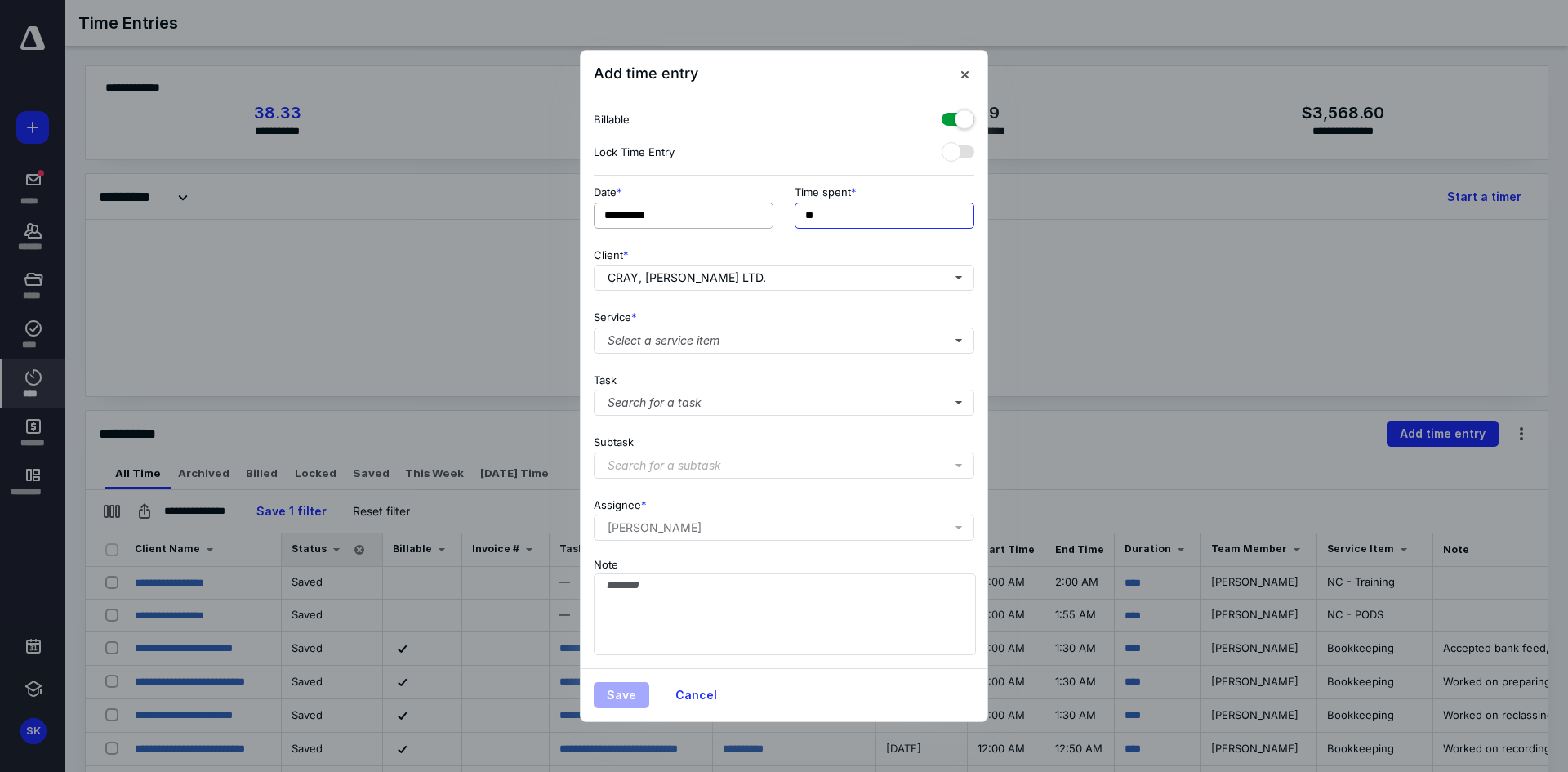 type on "*" 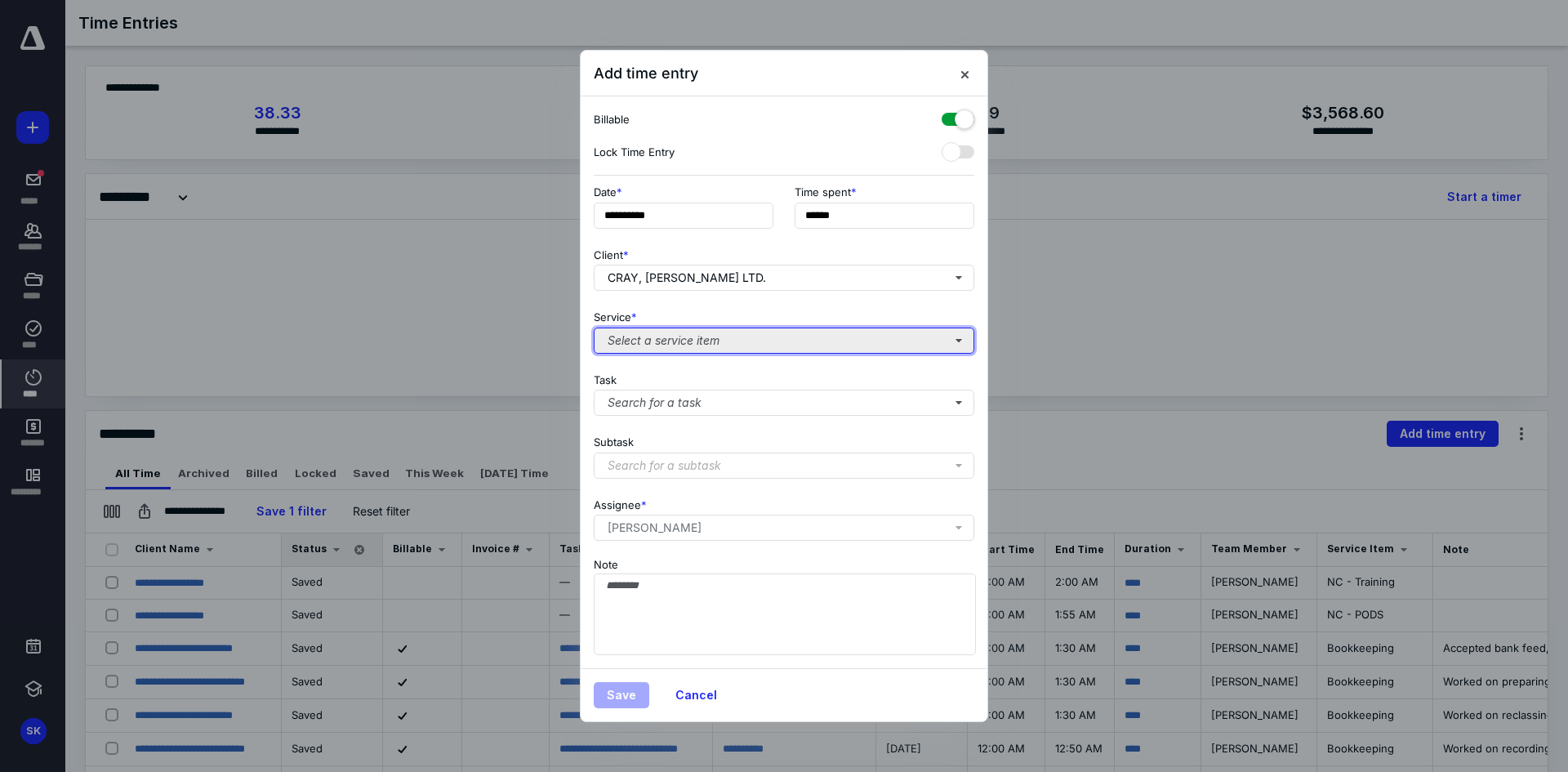type on "******" 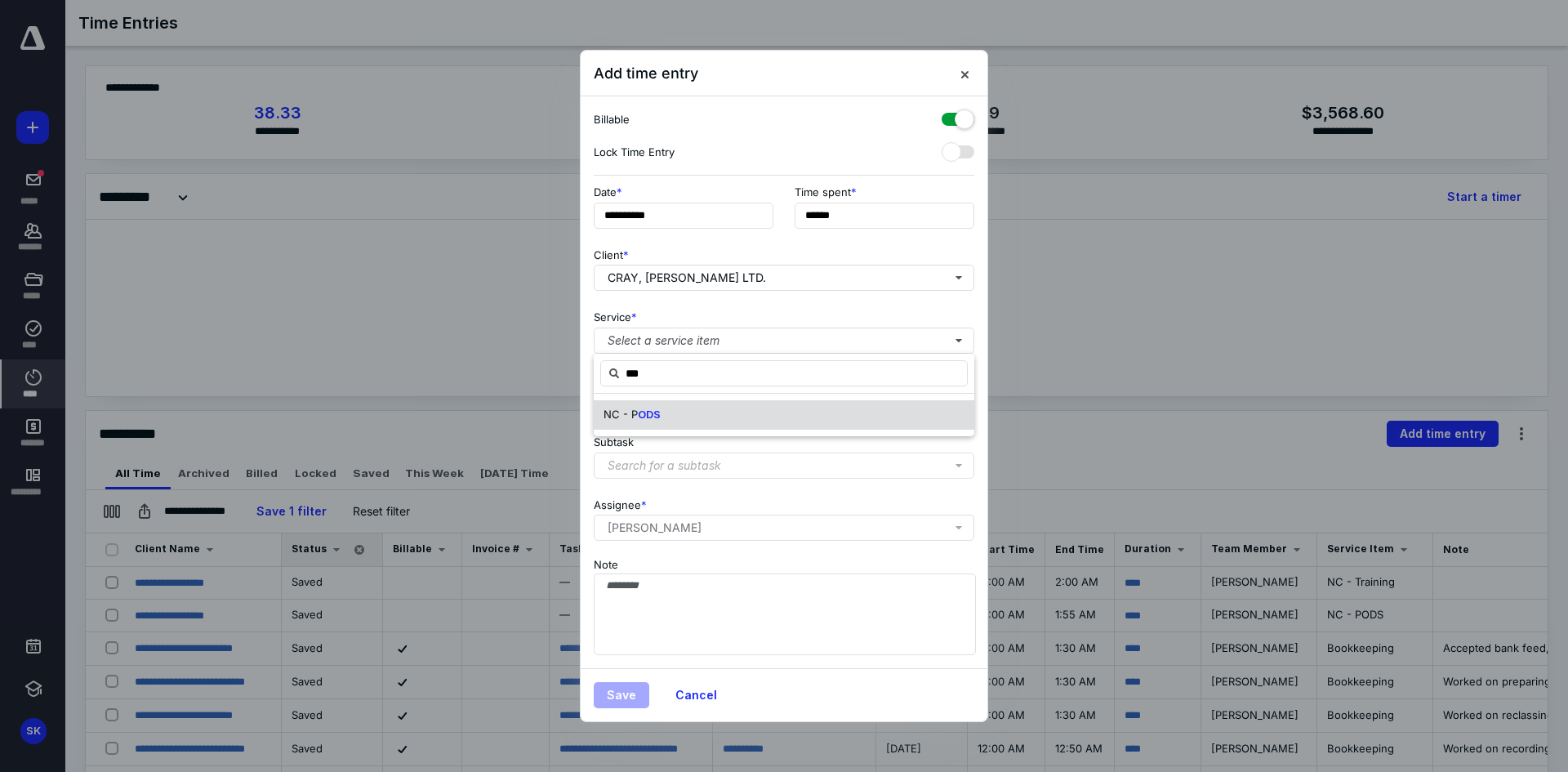 click on "ODS" at bounding box center (649, 414) 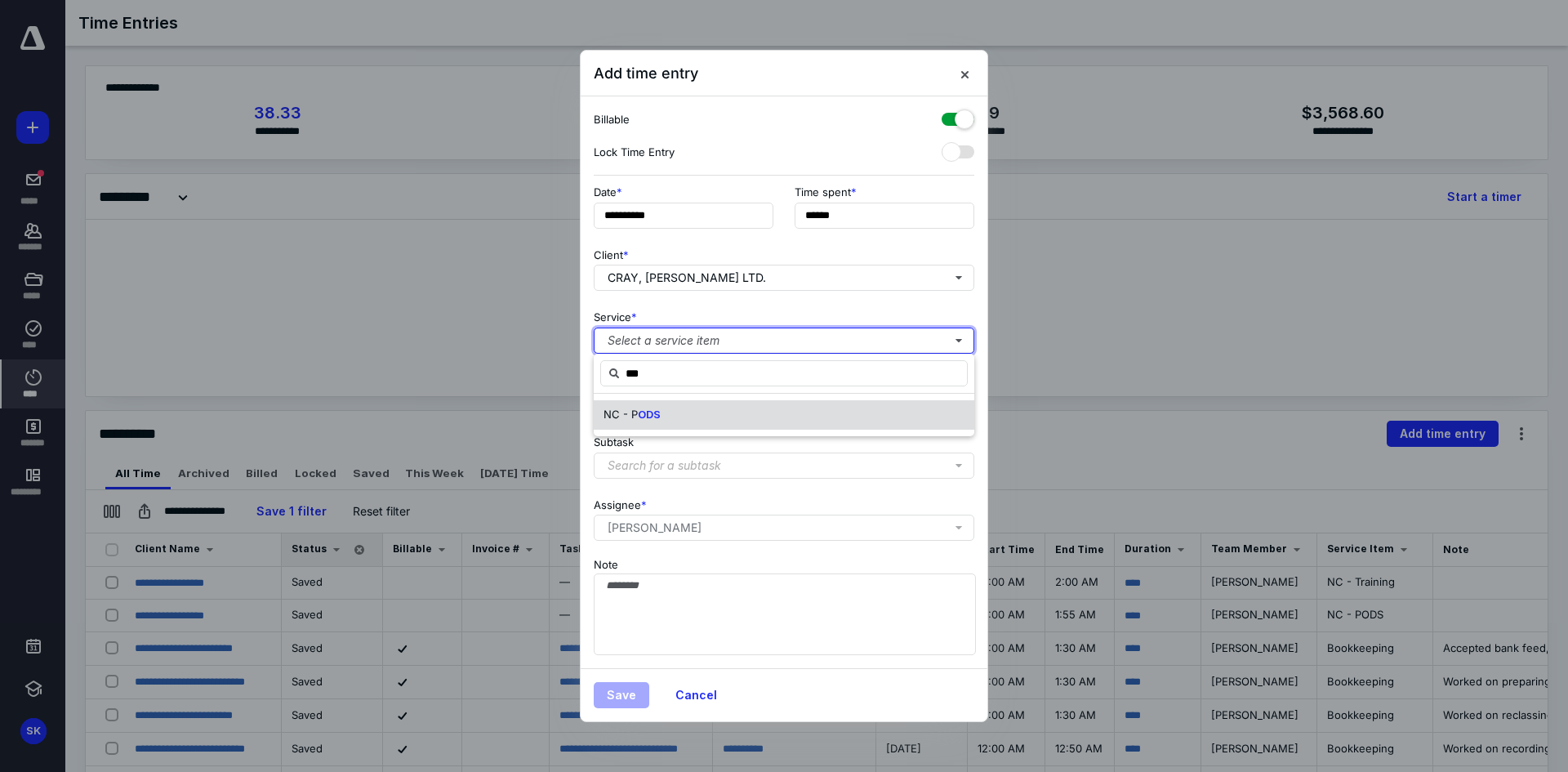 type 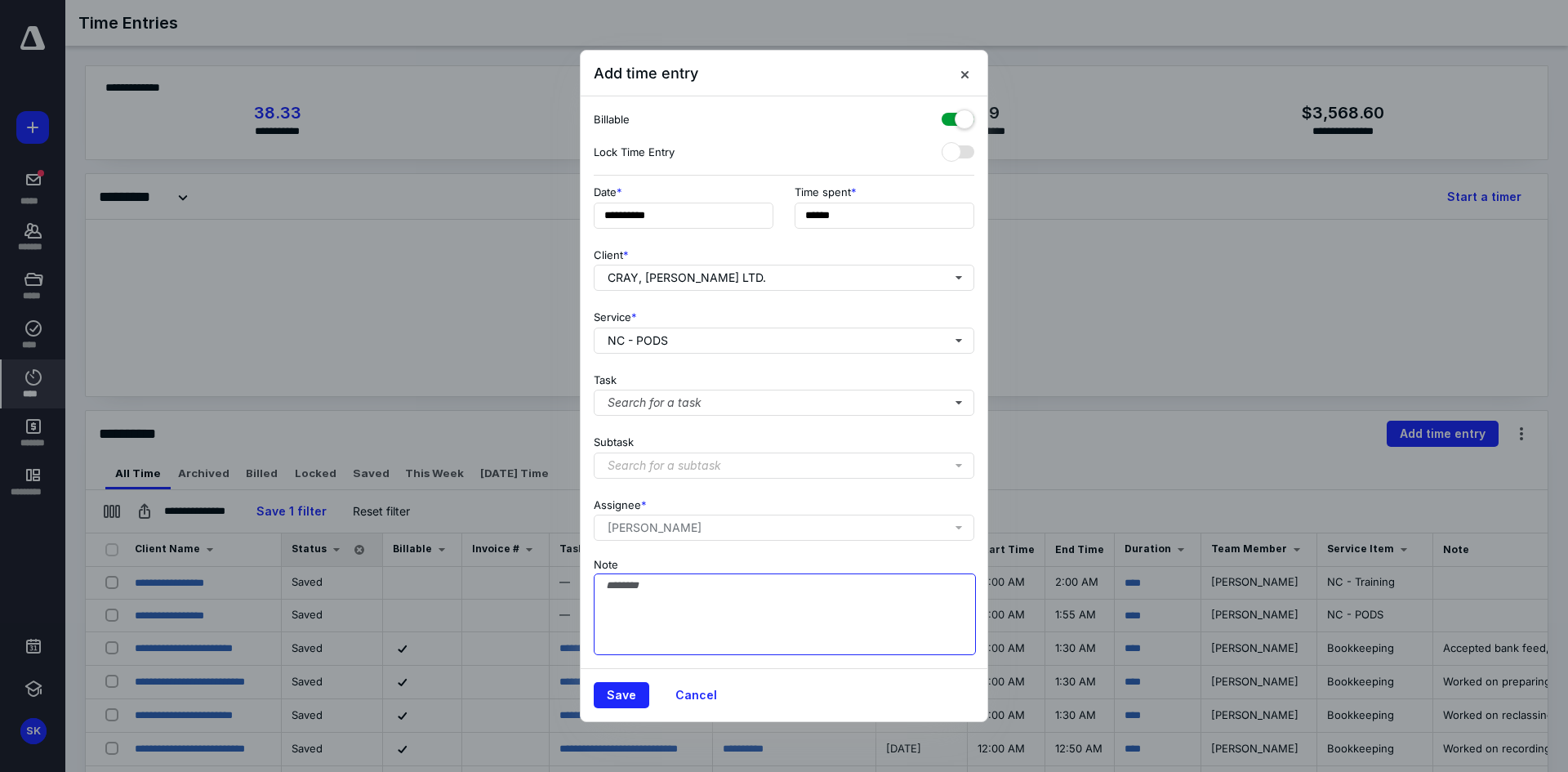 click on "Note" at bounding box center (785, 614) 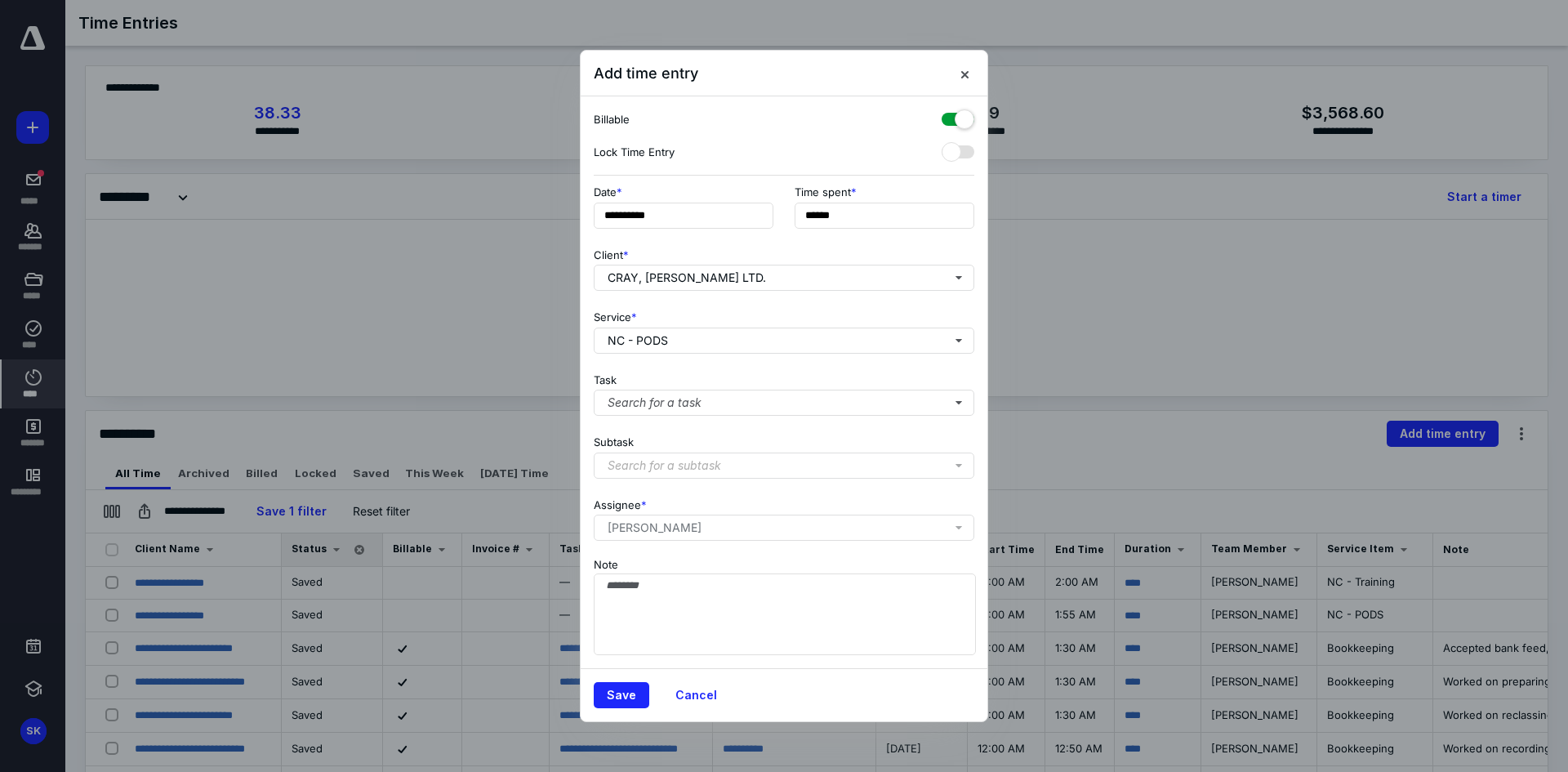 click at bounding box center (958, 116) 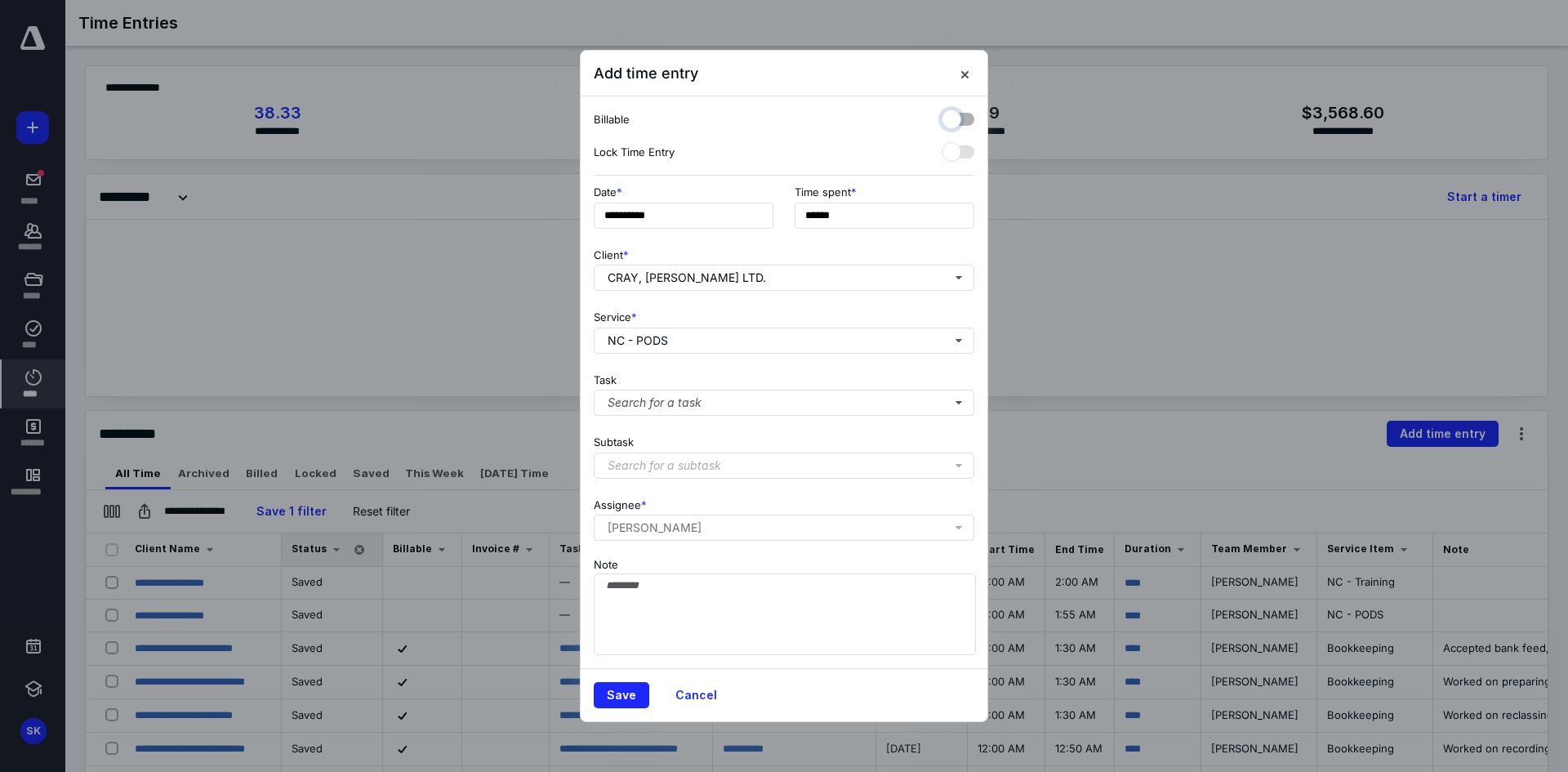 checkbox on "false" 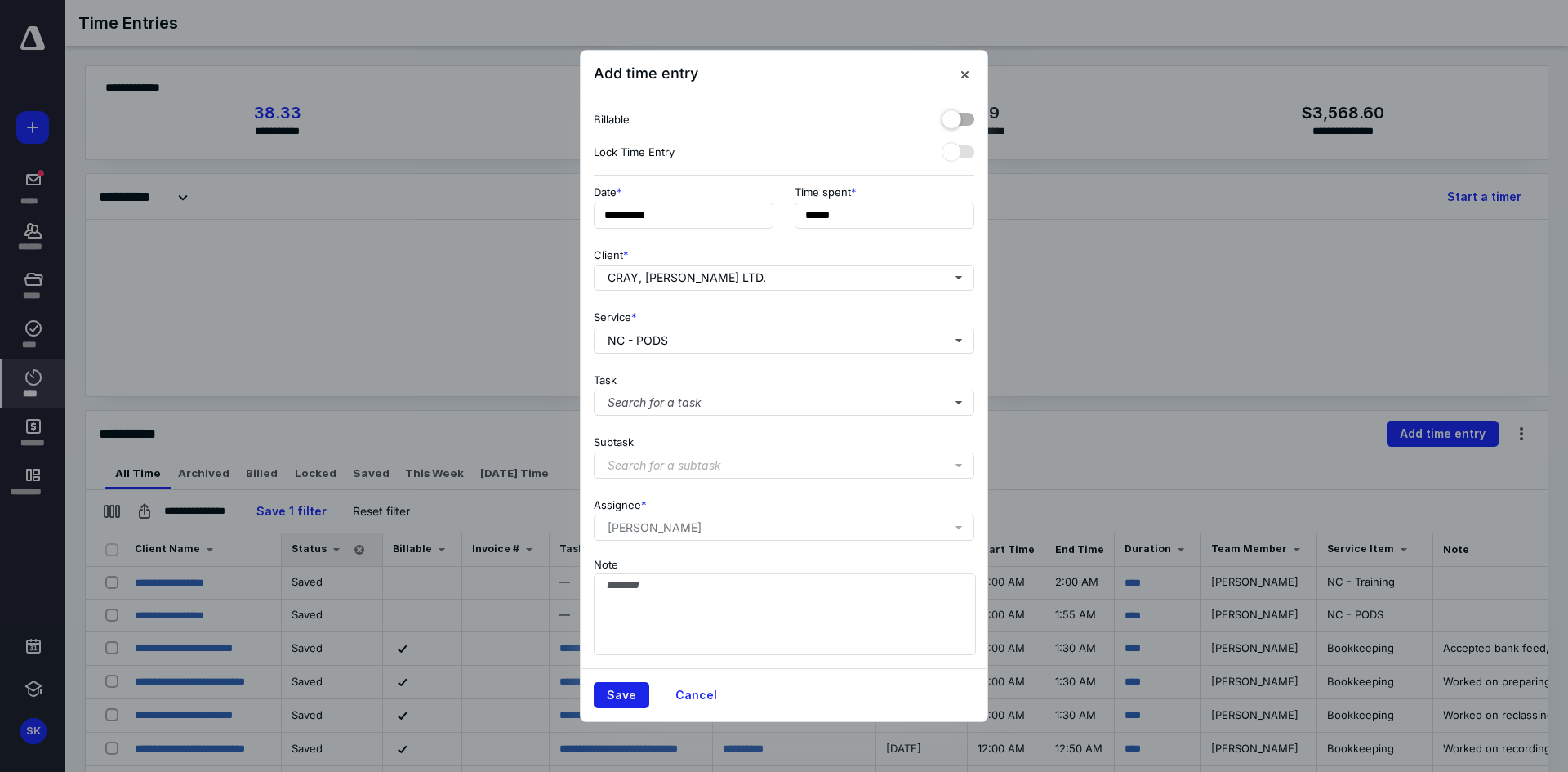 click on "Save" at bounding box center [621, 695] 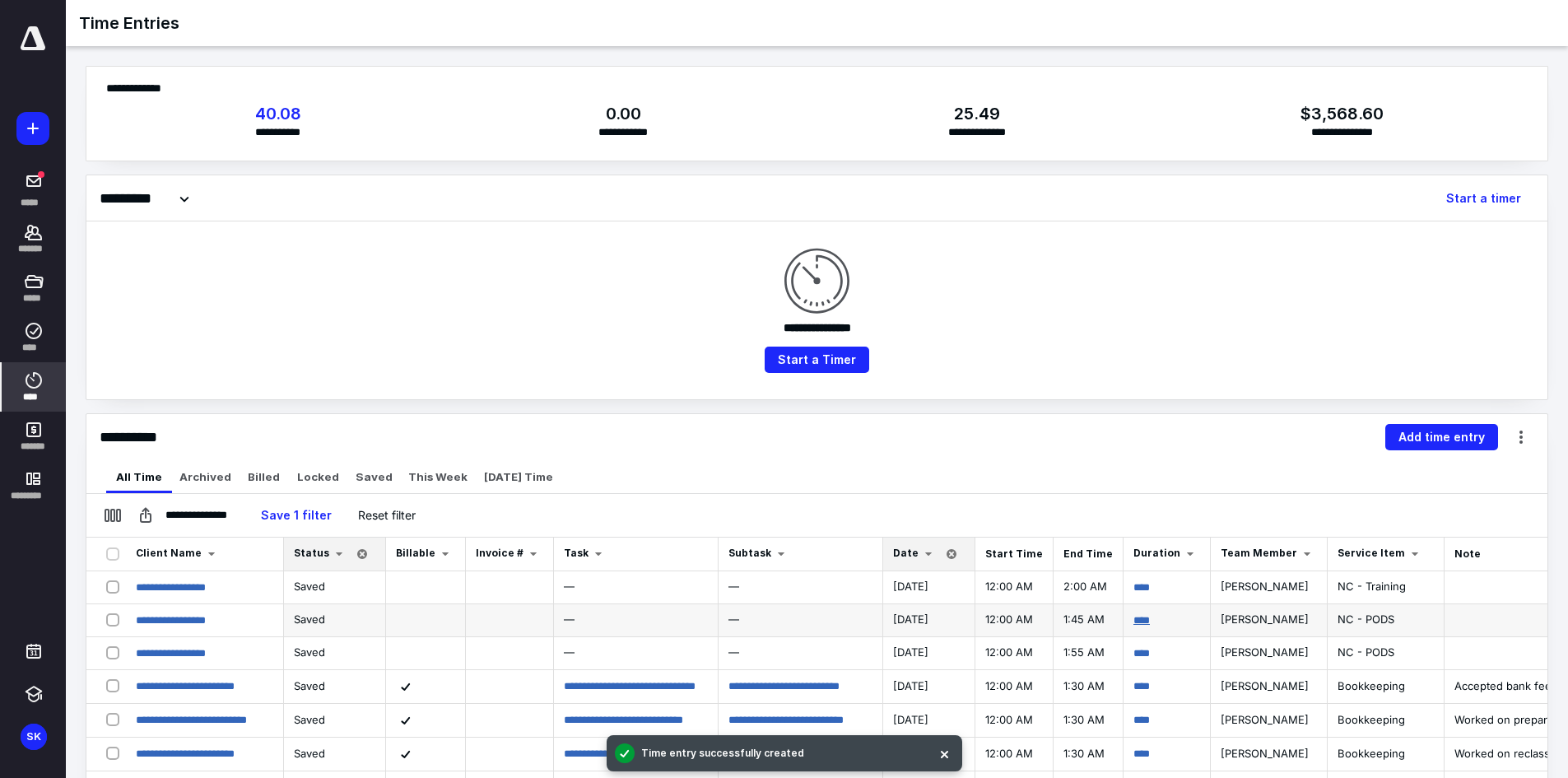 click on "****" at bounding box center (1142, 620) 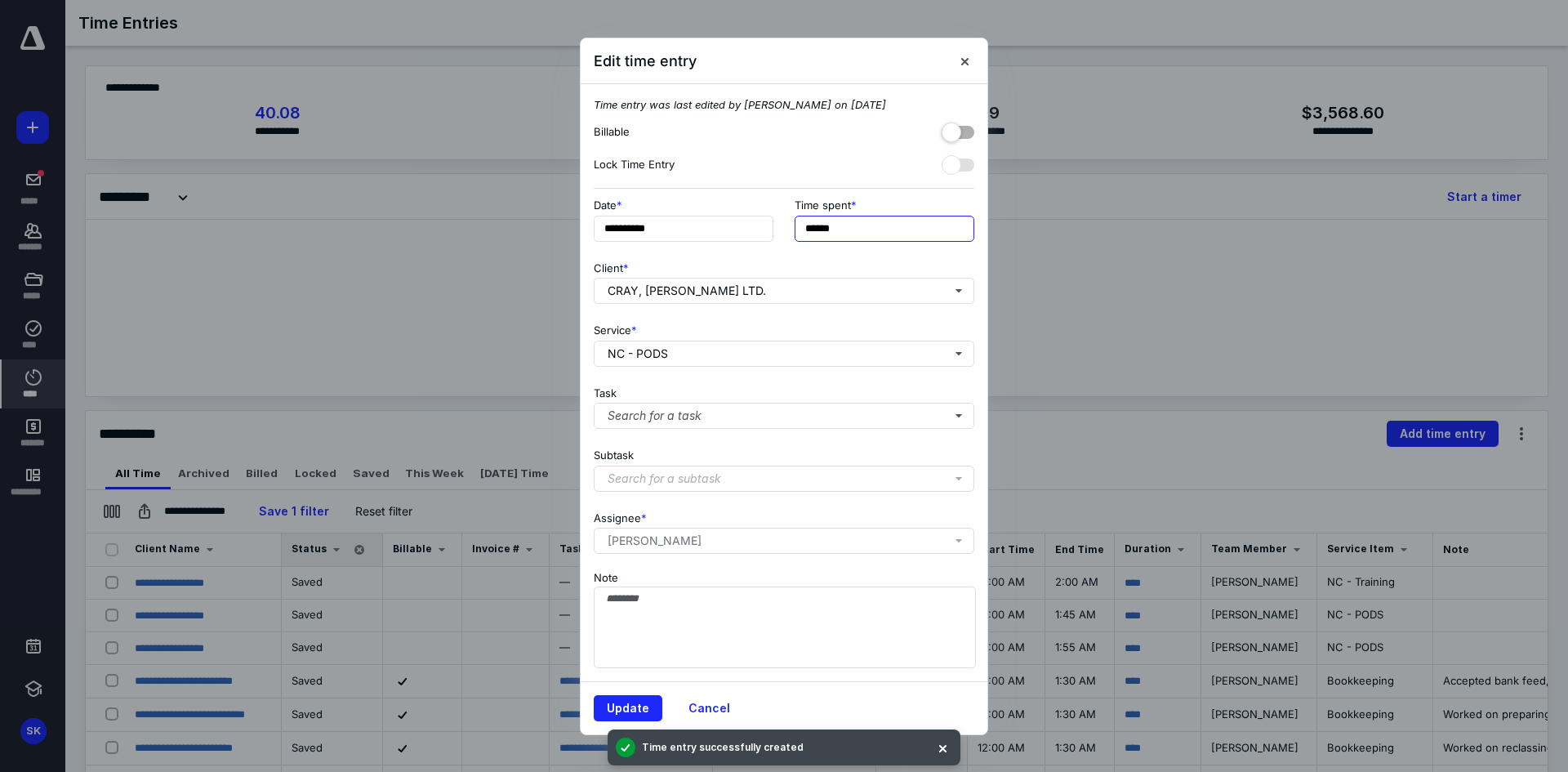 click on "******" at bounding box center [884, 229] 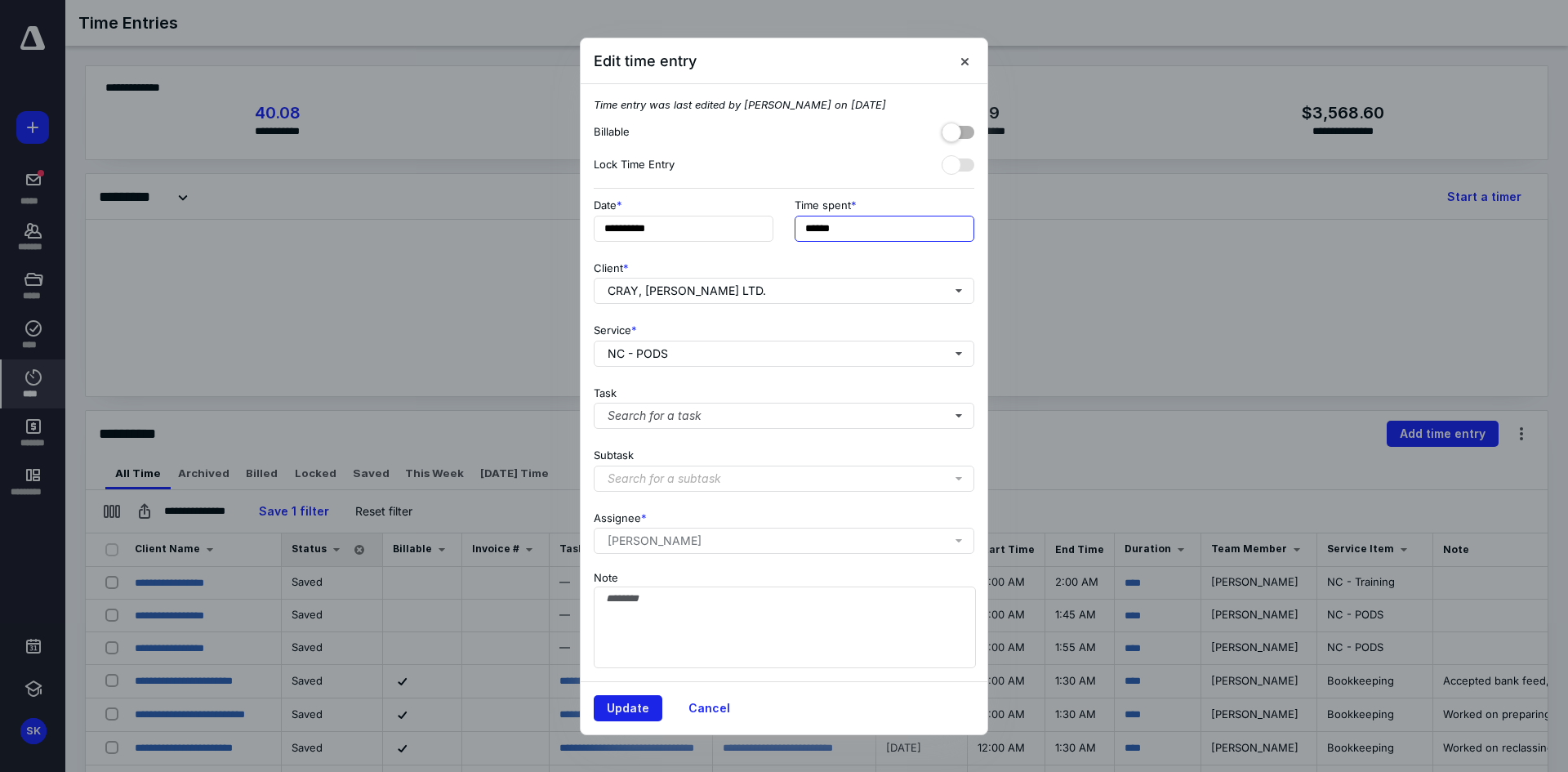 type on "******" 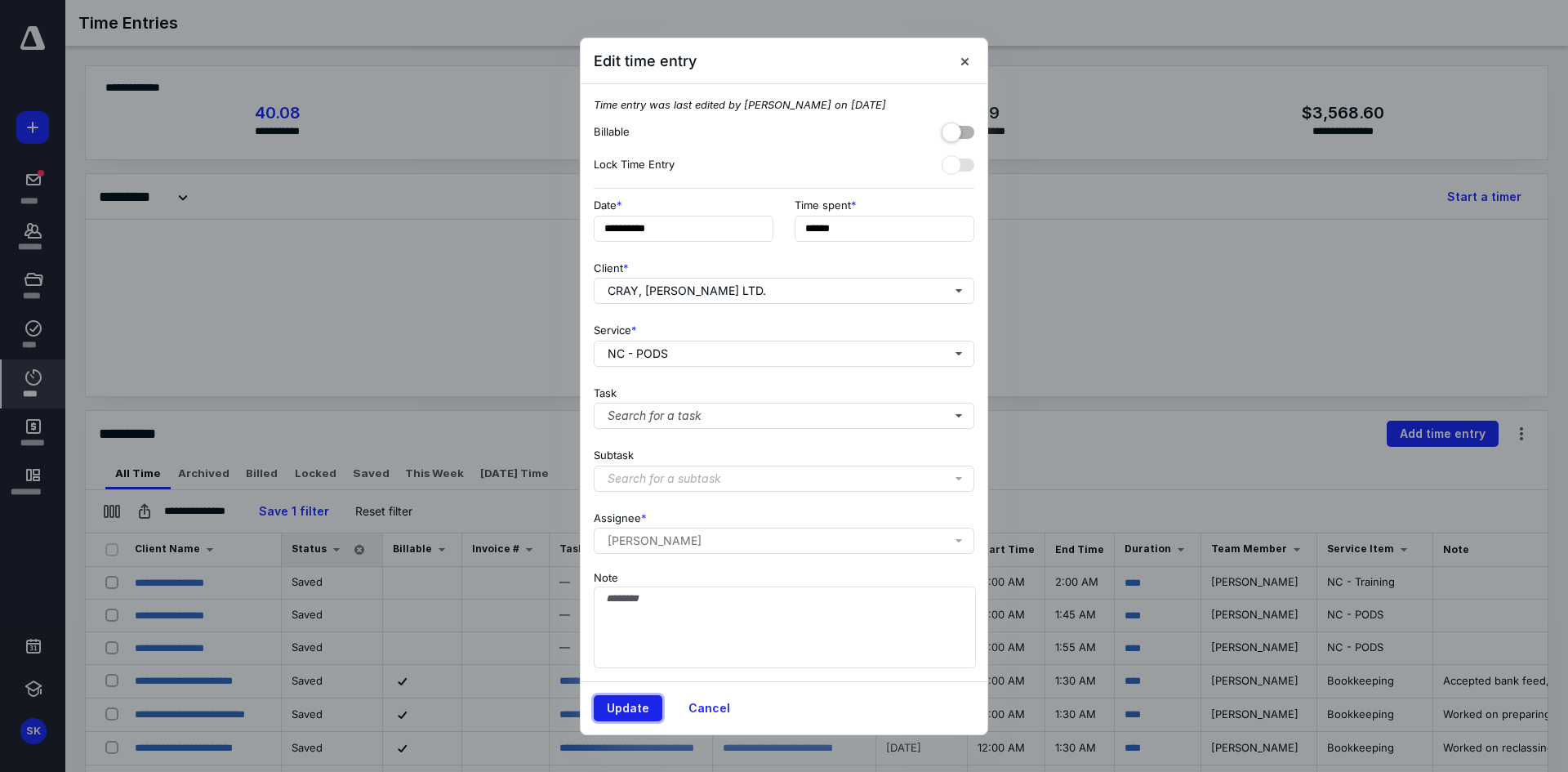 click on "Update" at bounding box center (628, 708) 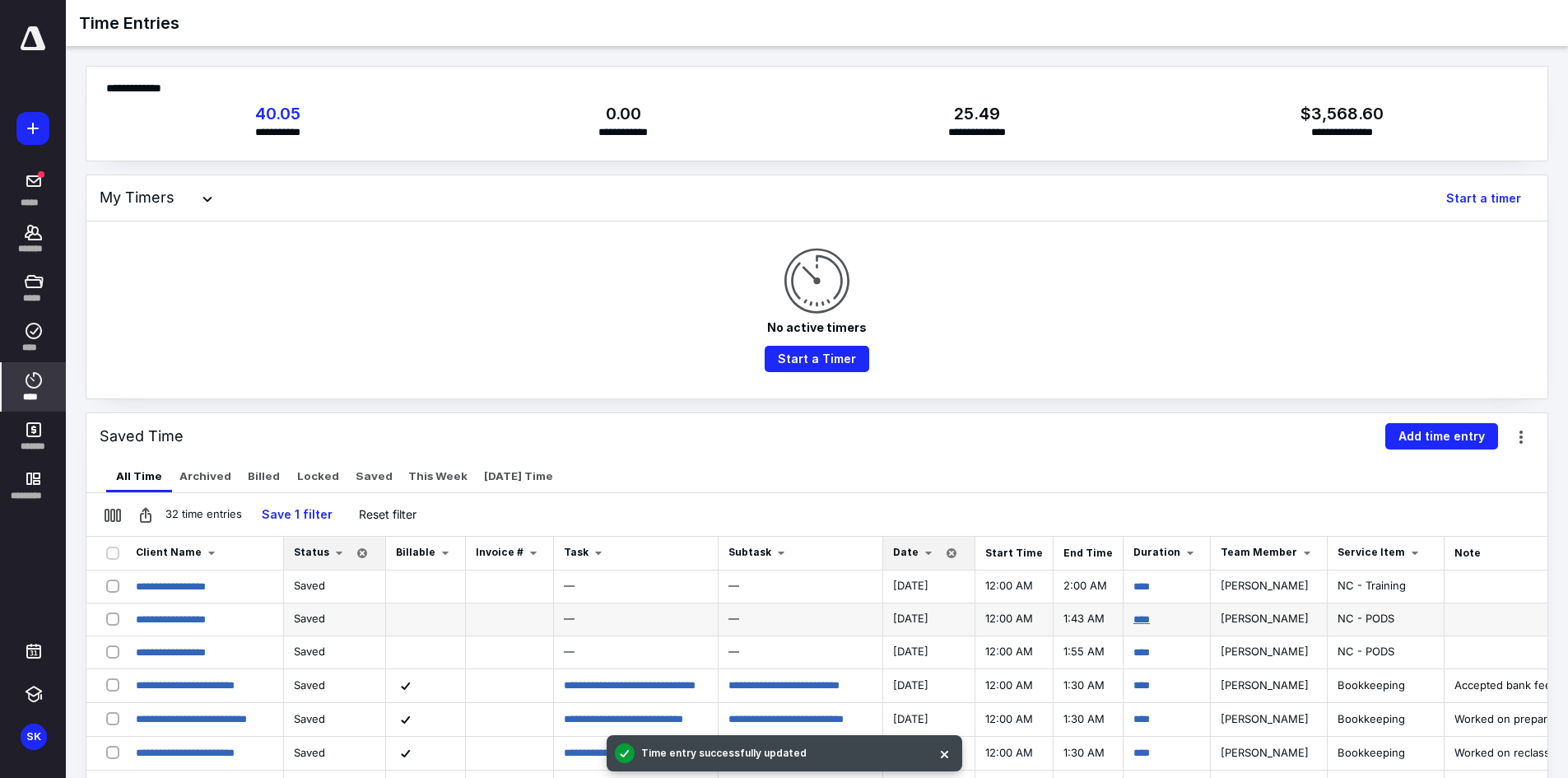 click on "****" at bounding box center [1142, 619] 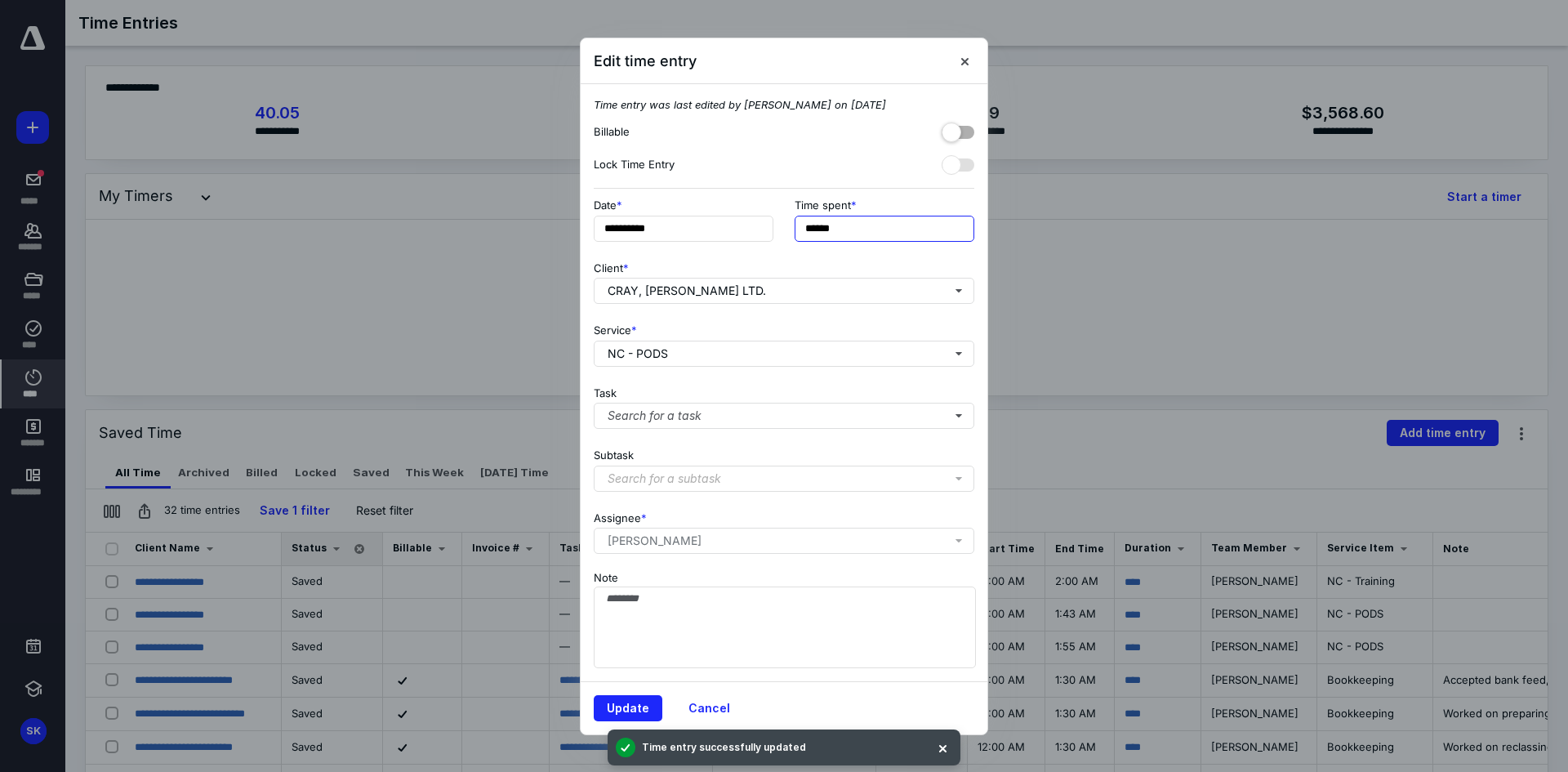 click on "******" at bounding box center [884, 229] 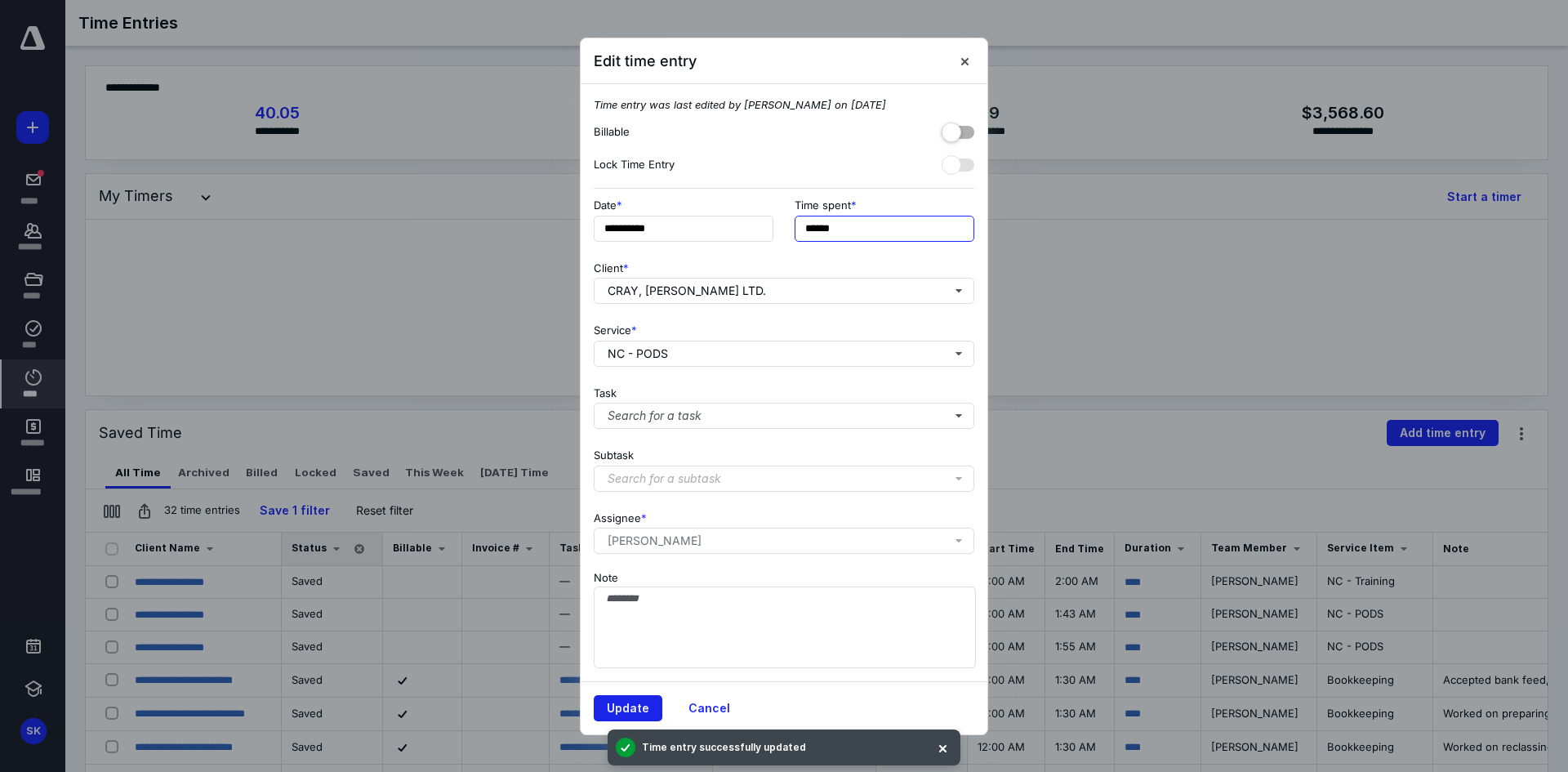 type on "******" 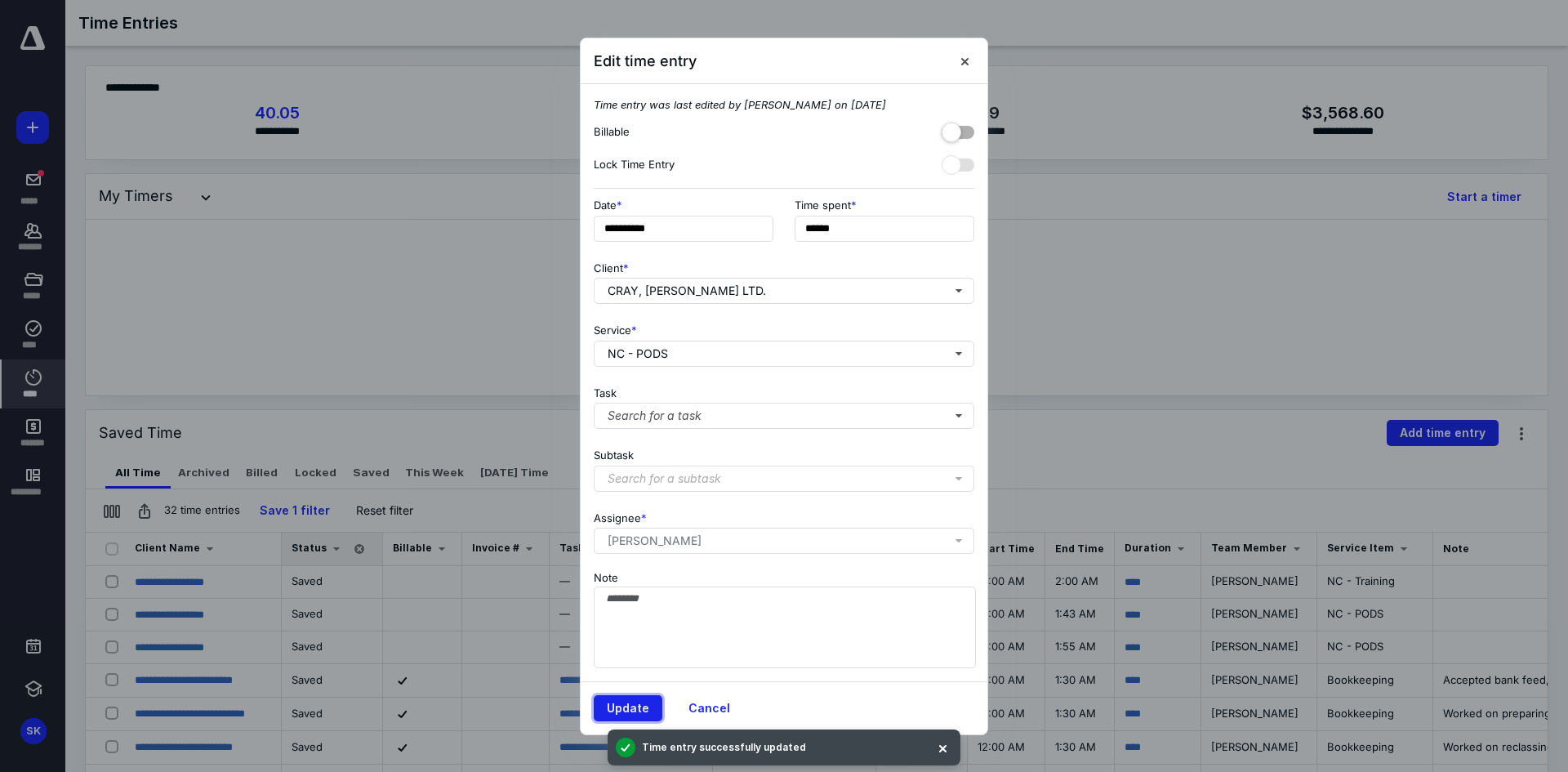 click on "Update" at bounding box center [628, 708] 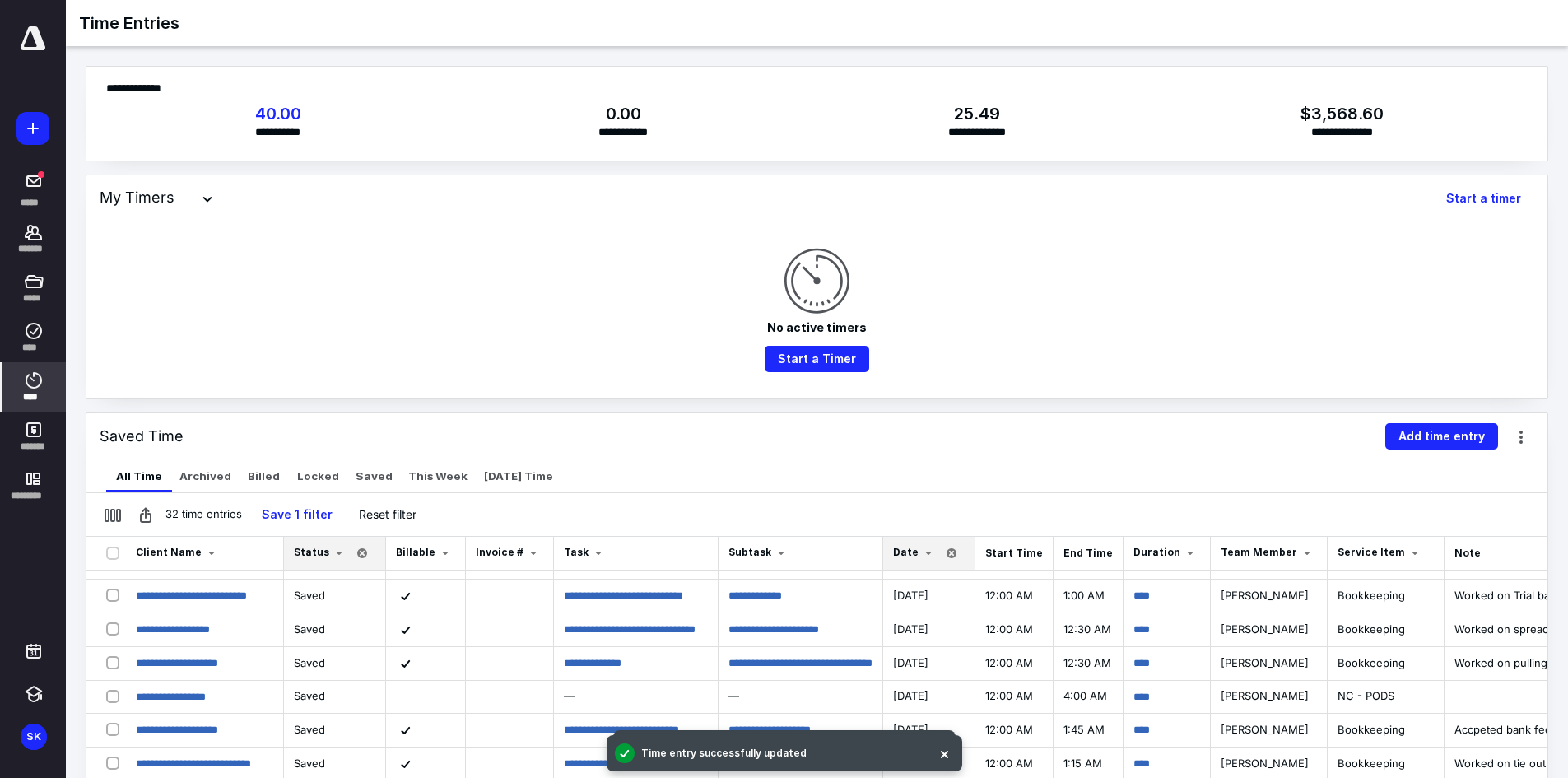 scroll, scrollTop: 412, scrollLeft: 0, axis: vertical 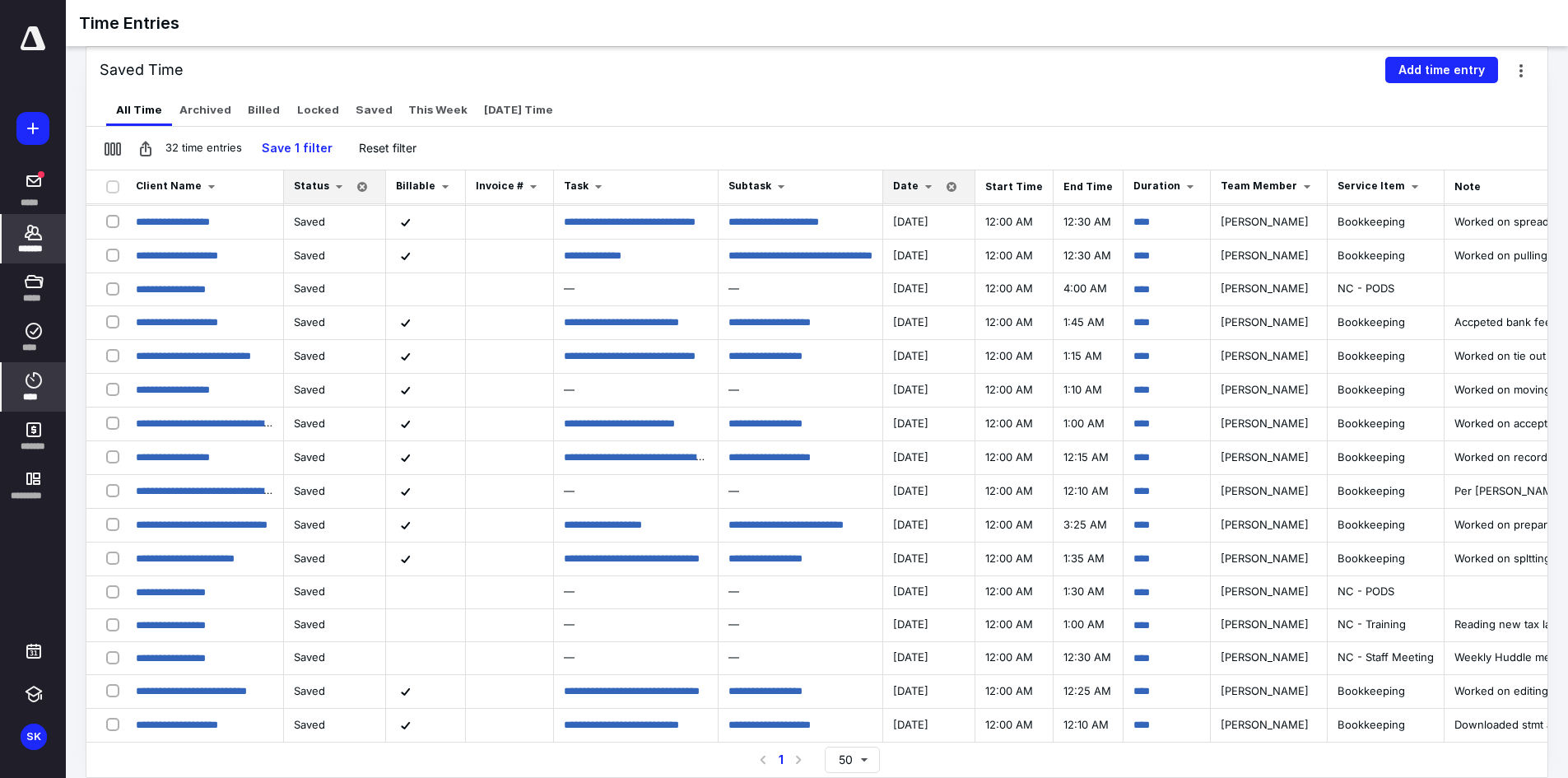 click on "*******" at bounding box center (34, 239) 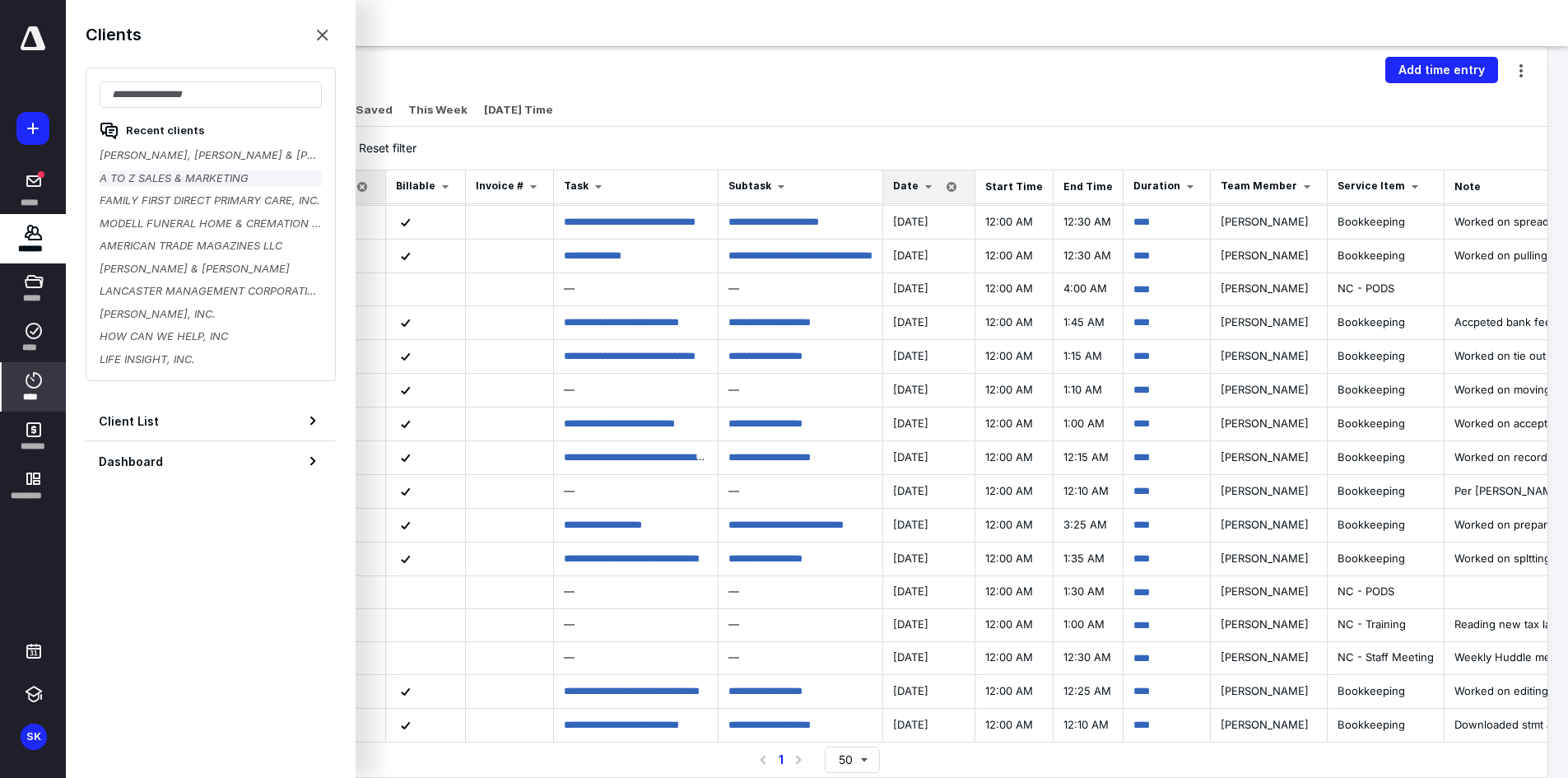 click on "A TO Z SALES & MARKETING" at bounding box center [211, 179] 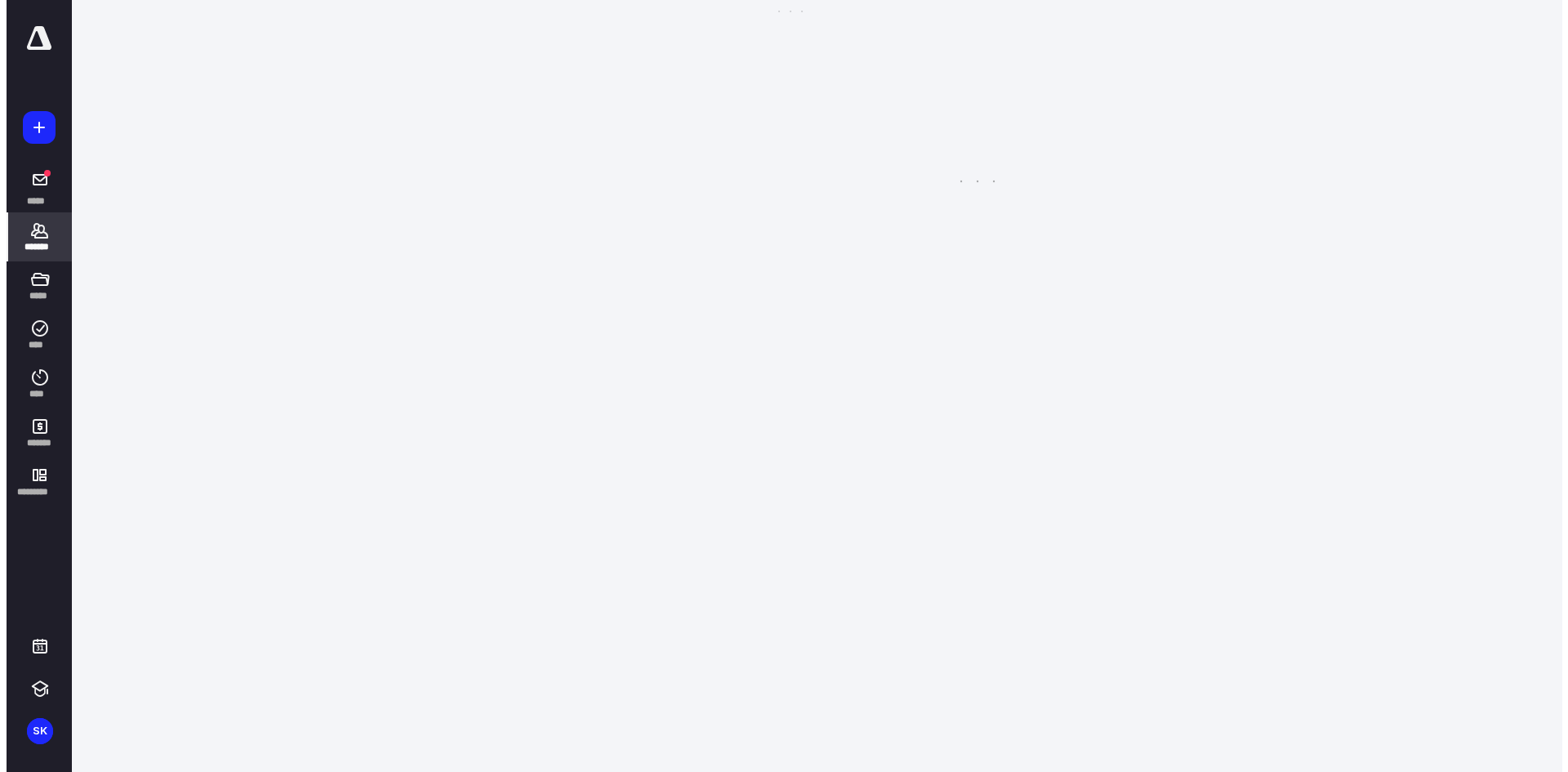 scroll, scrollTop: 0, scrollLeft: 0, axis: both 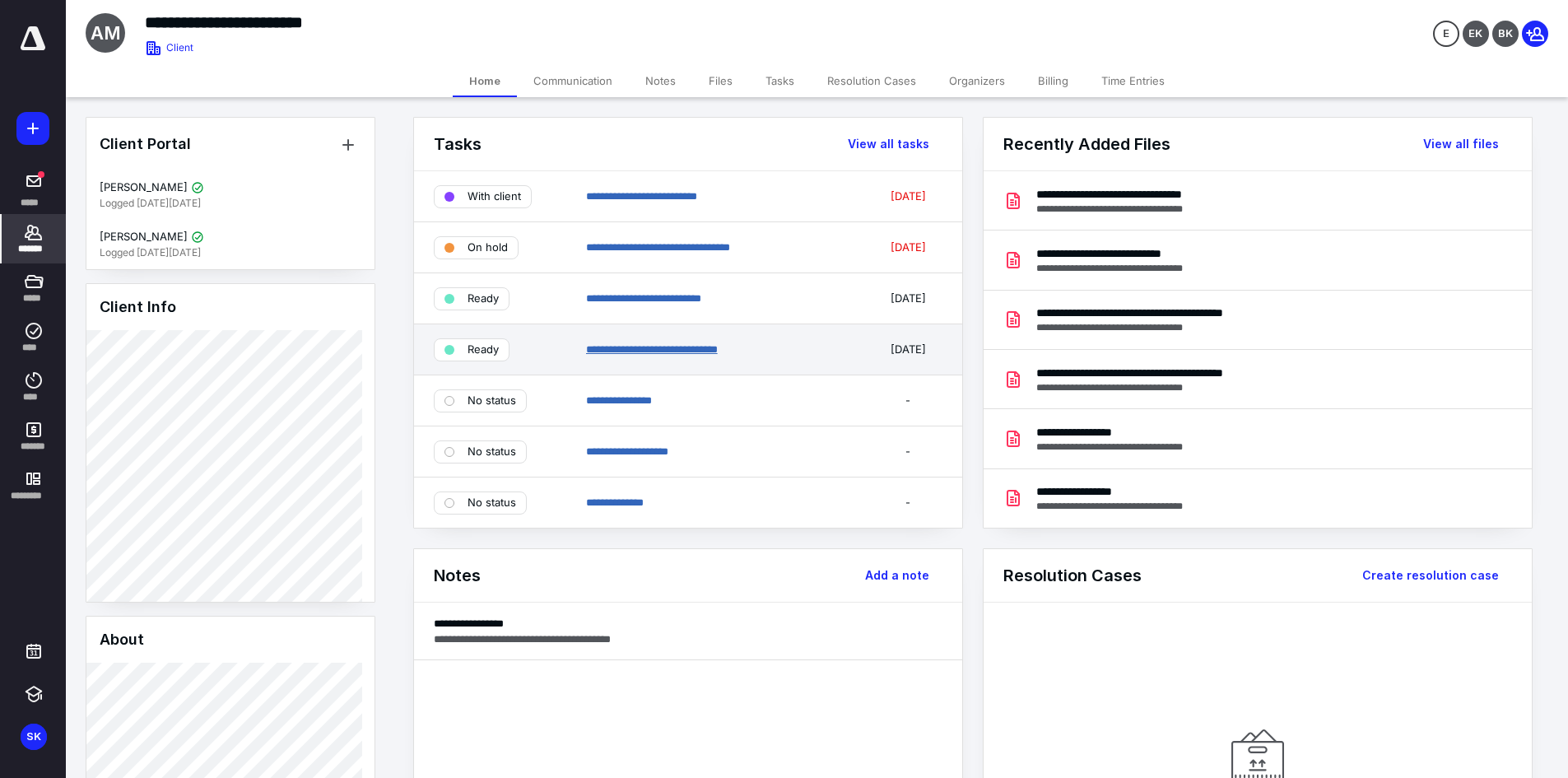 drag, startPoint x: 660, startPoint y: 347, endPoint x: 692, endPoint y: 355, distance: 32.984845 